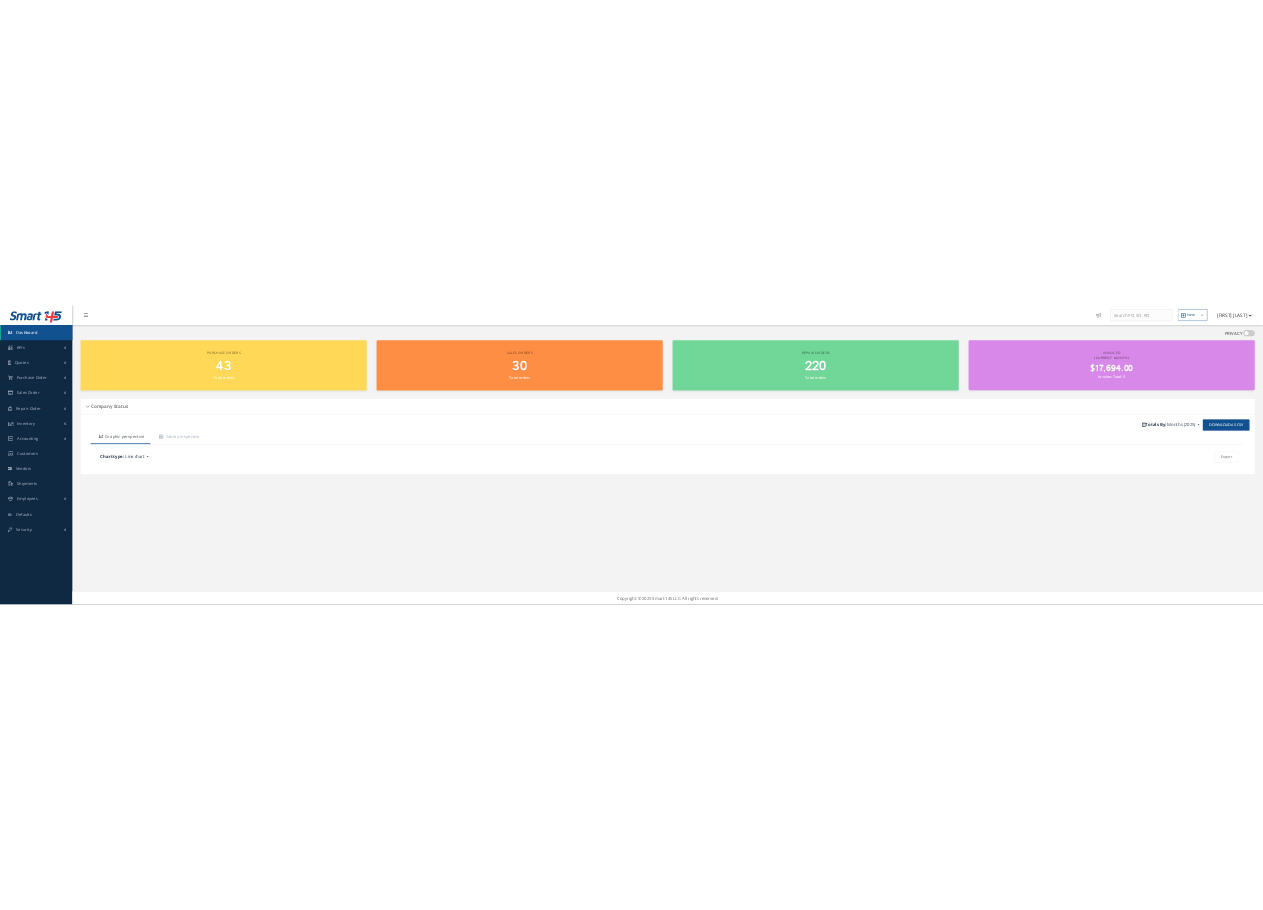 scroll, scrollTop: 0, scrollLeft: 0, axis: both 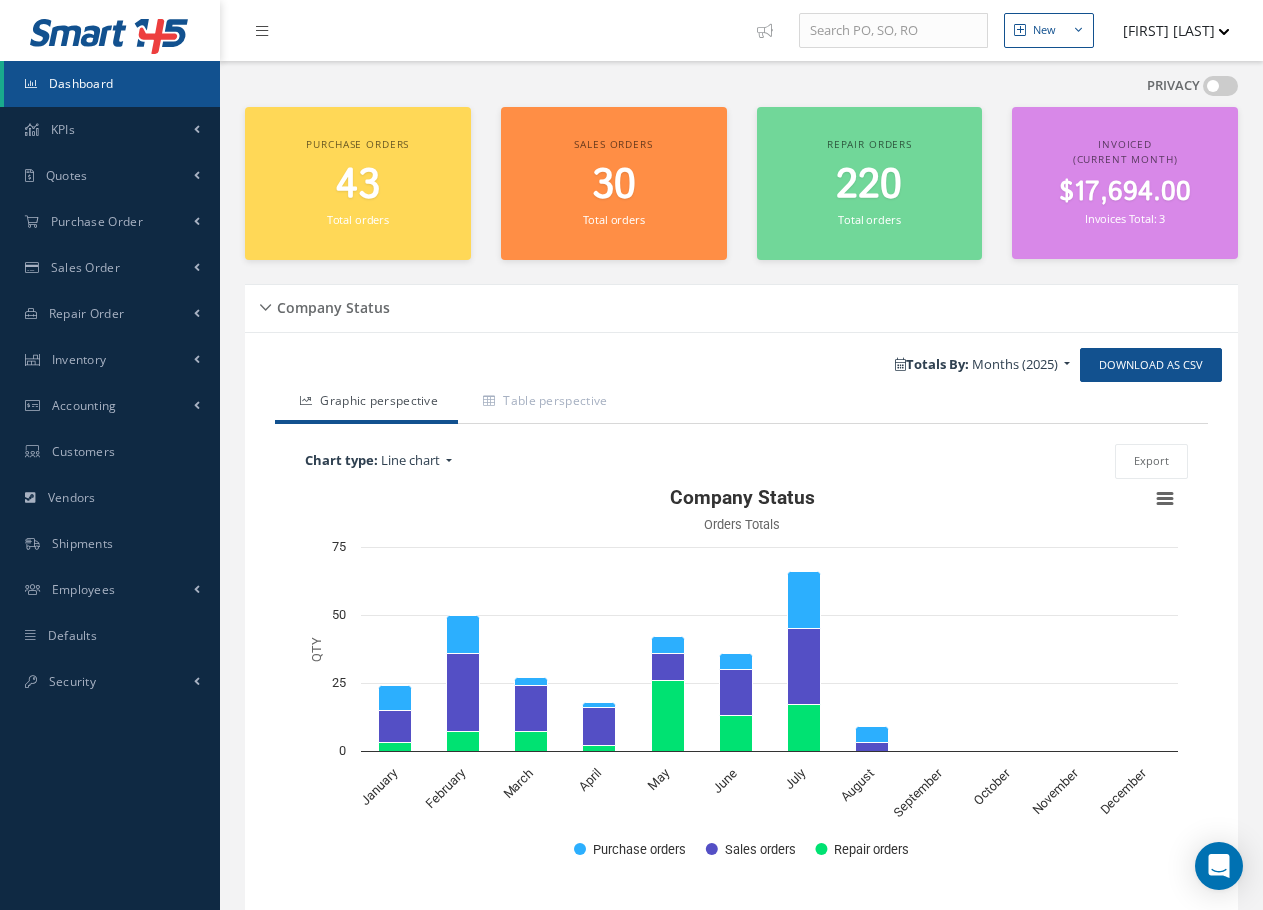 click on "Export" at bounding box center [895, 461] 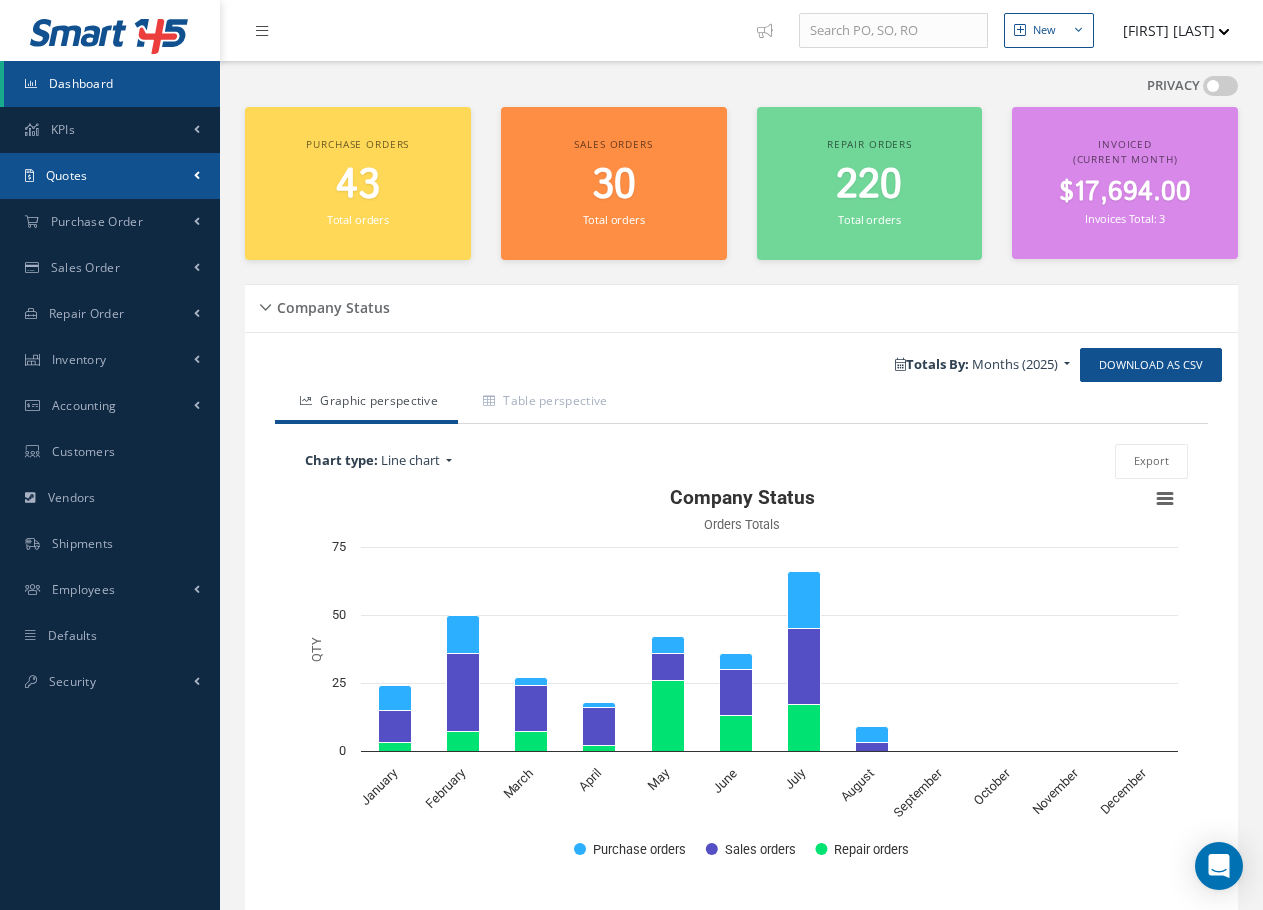 click on "Quotes" at bounding box center (110, 176) 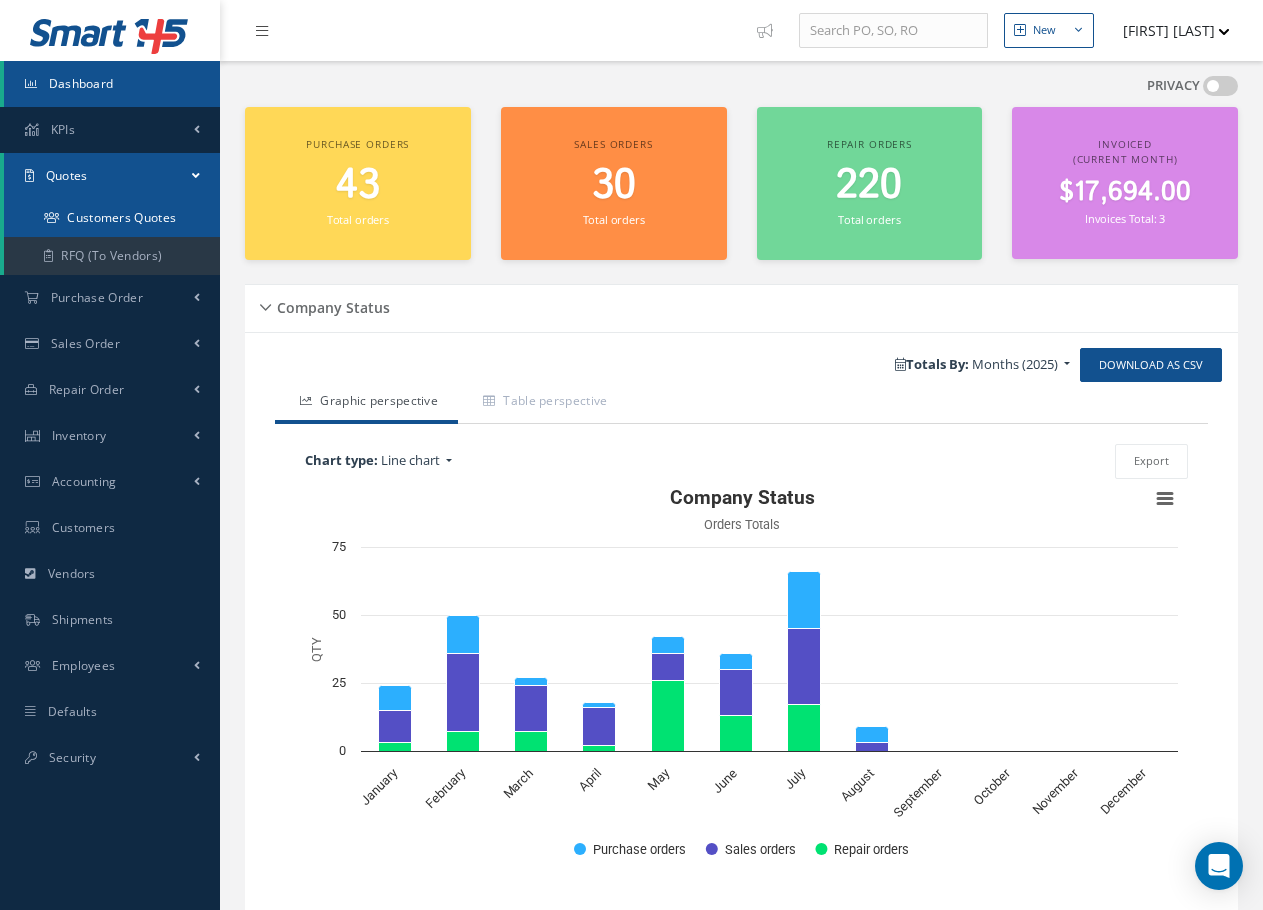 click on "Customers Quotes" at bounding box center [112, 218] 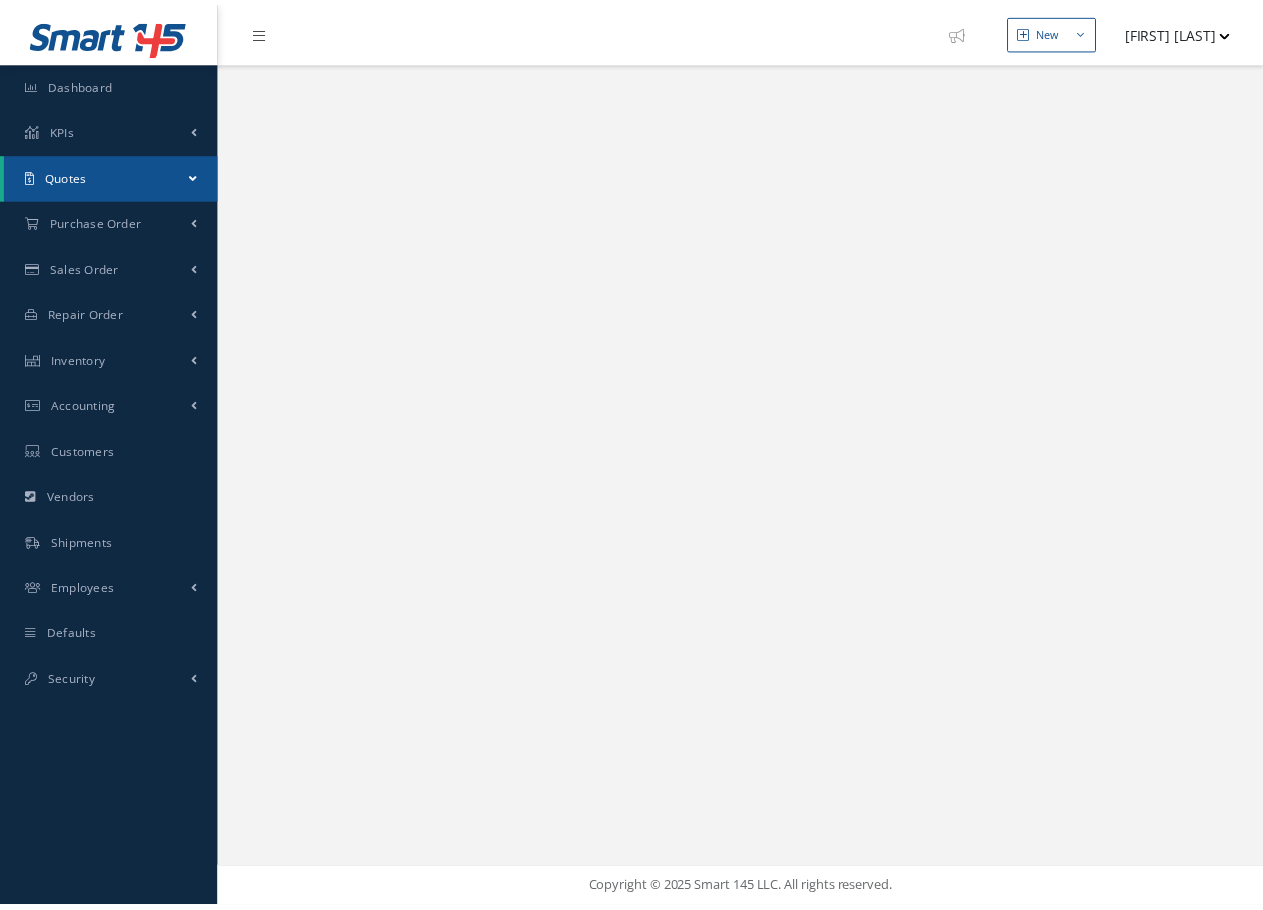 scroll, scrollTop: 0, scrollLeft: 0, axis: both 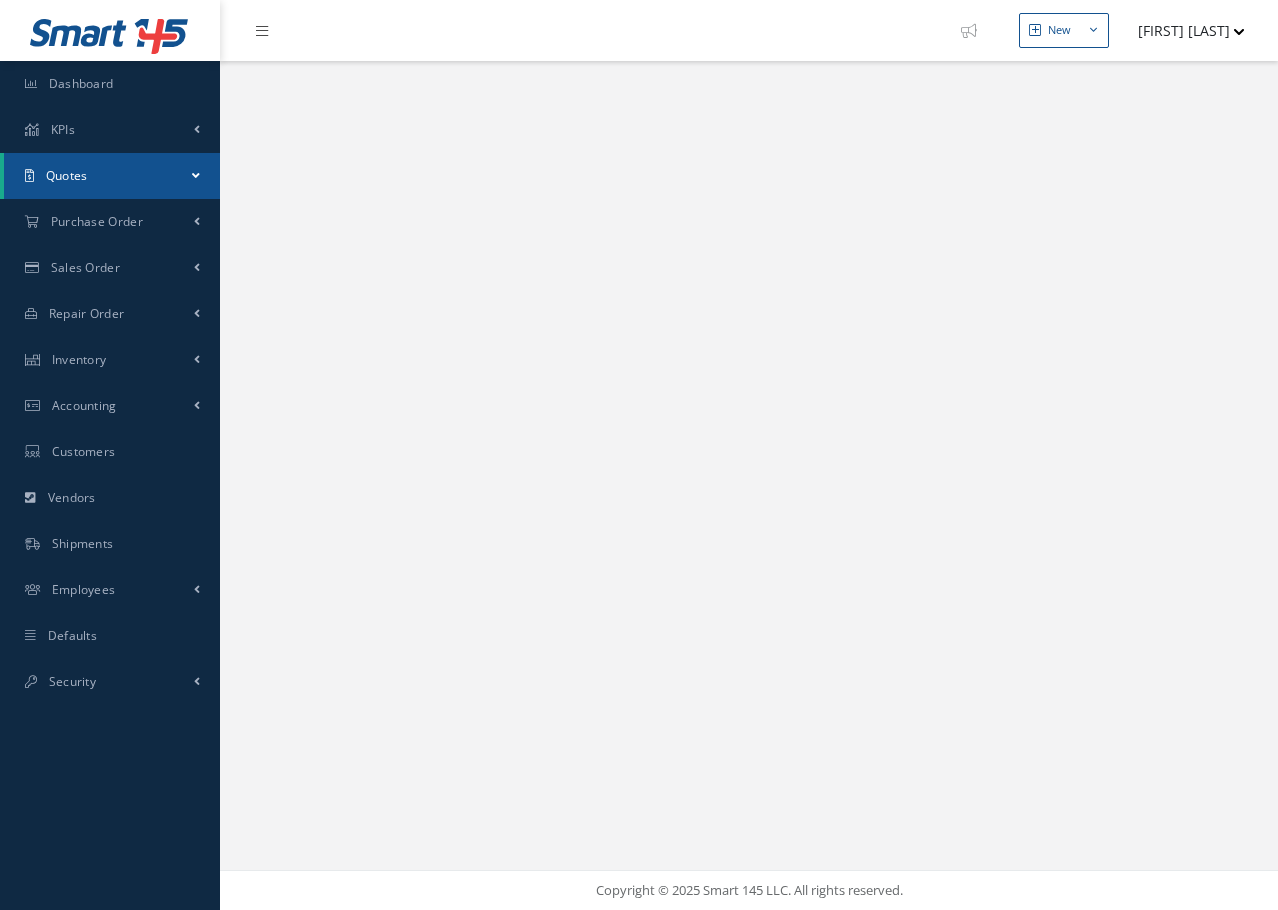 select on "25" 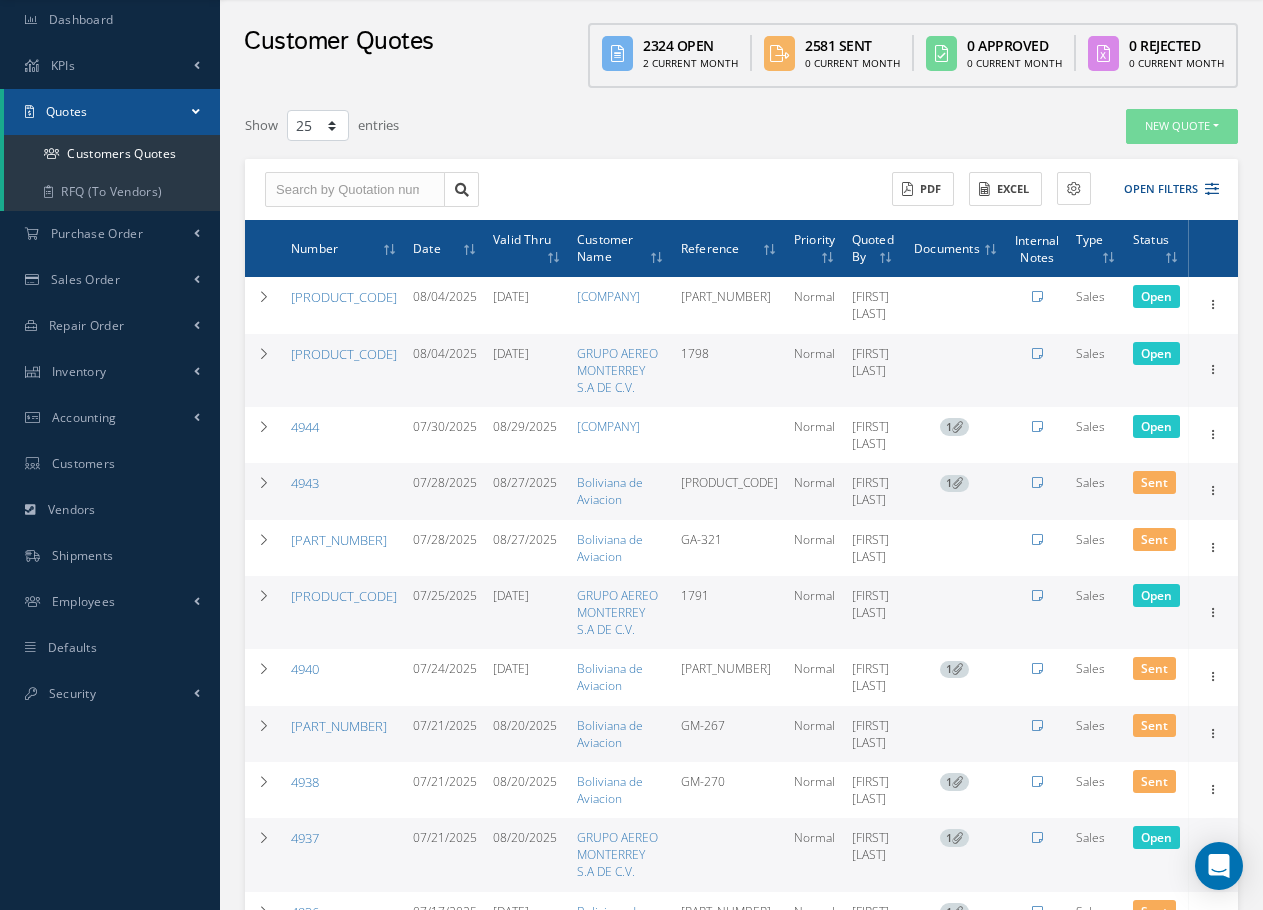 scroll, scrollTop: 0, scrollLeft: 0, axis: both 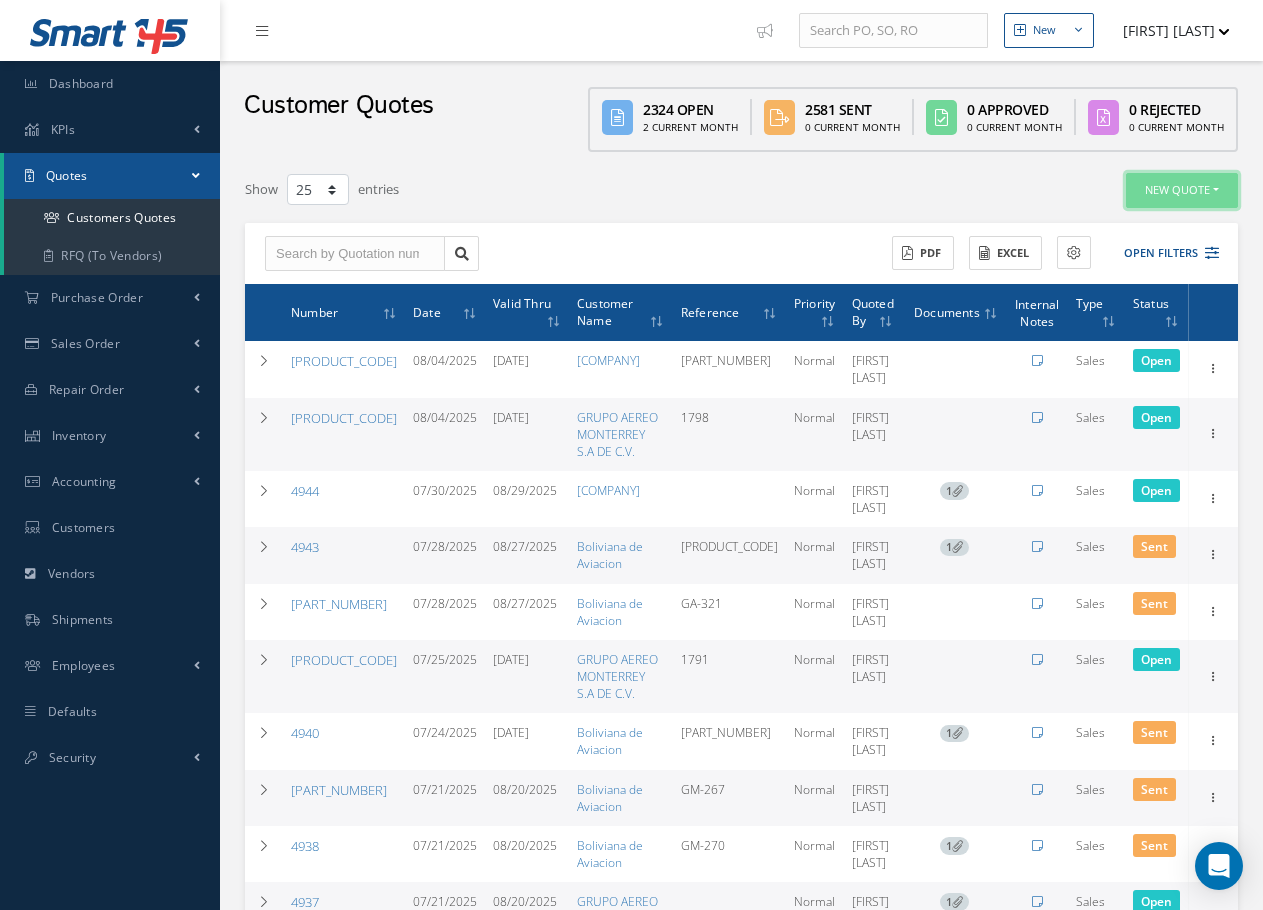 click on "New Quote" at bounding box center [1182, 190] 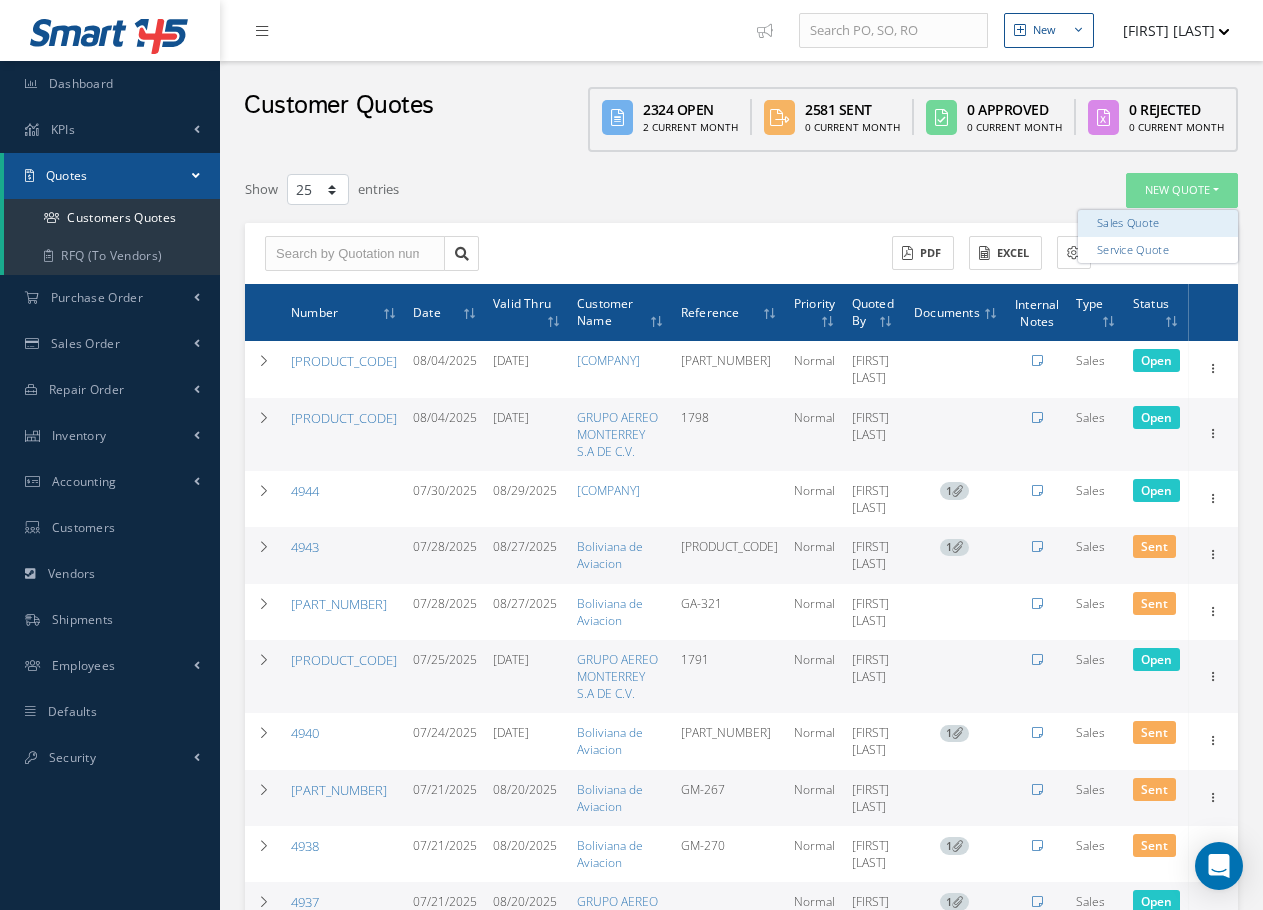 click on "Sales Quote" at bounding box center (1158, 223) 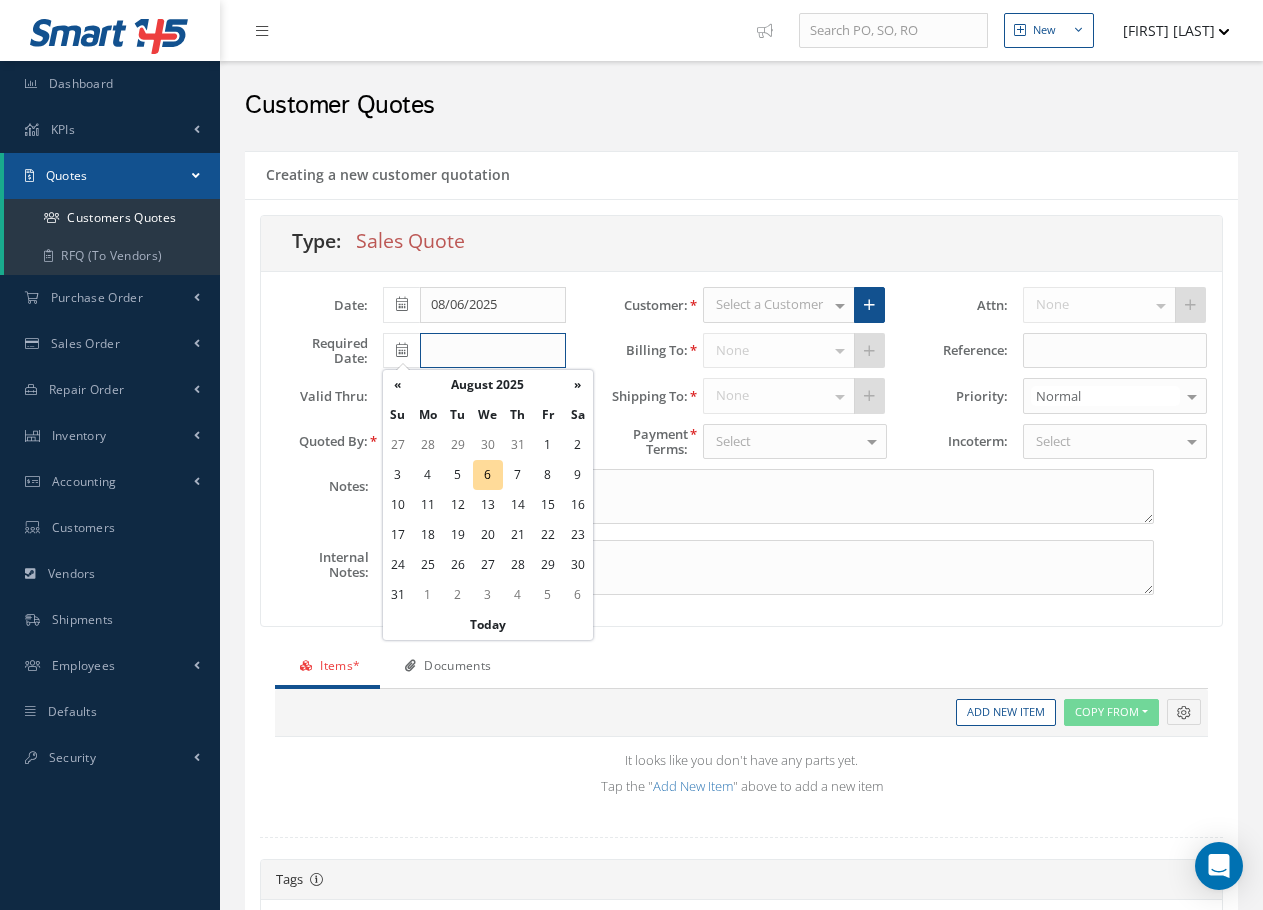 click at bounding box center (493, 351) 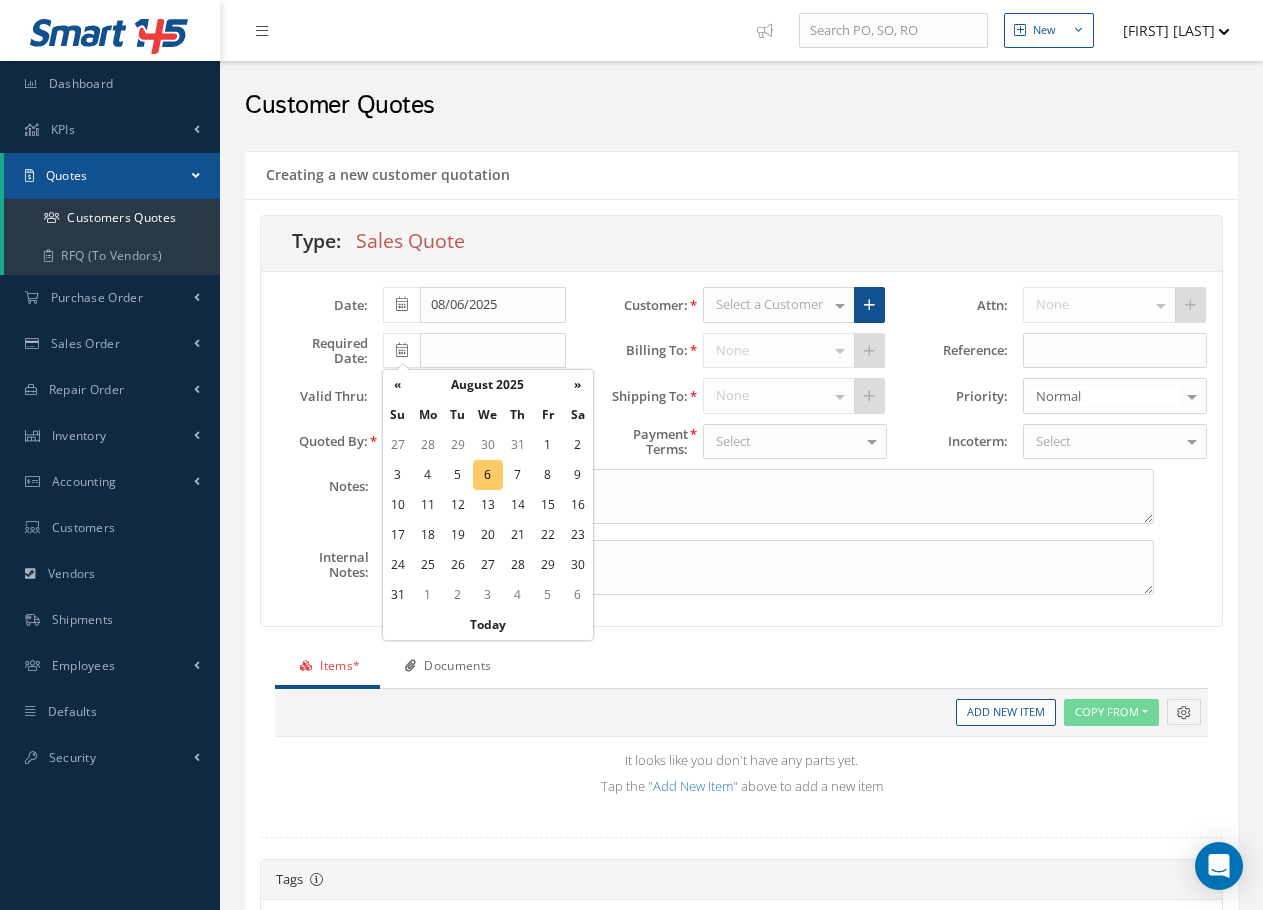 click on "6" at bounding box center (488, 475) 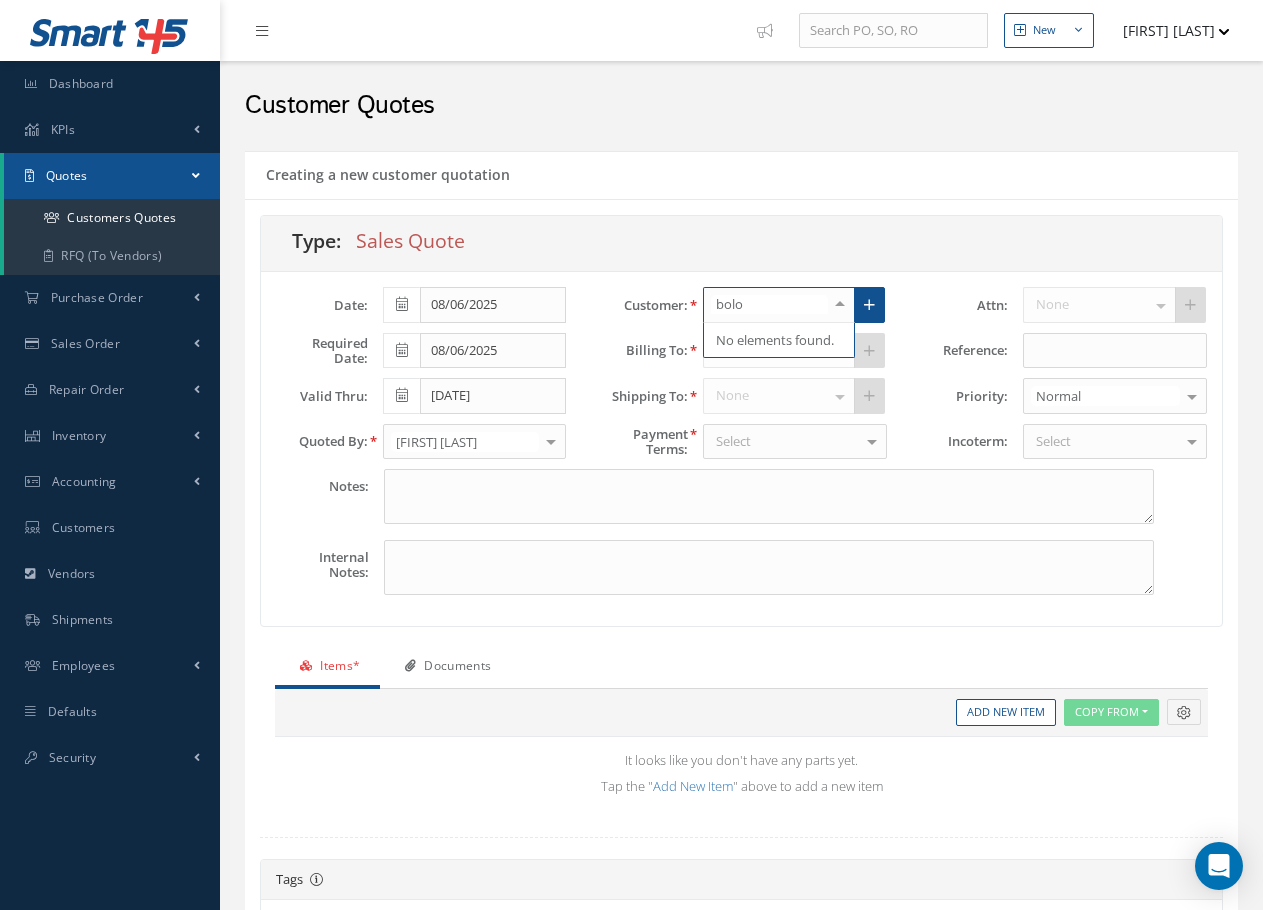 type on "bol" 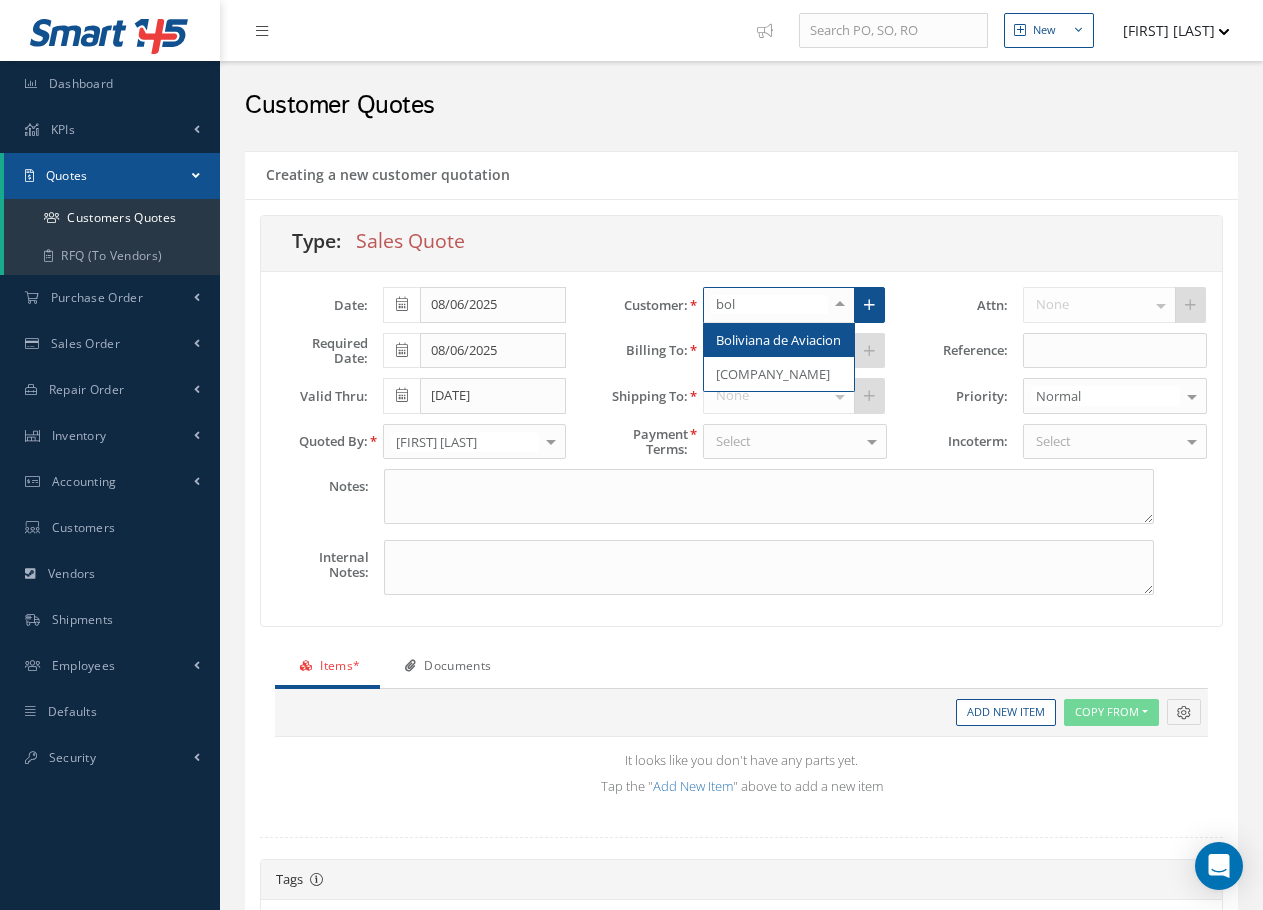 click on "Boliviana de Aviacion" at bounding box center [779, 340] 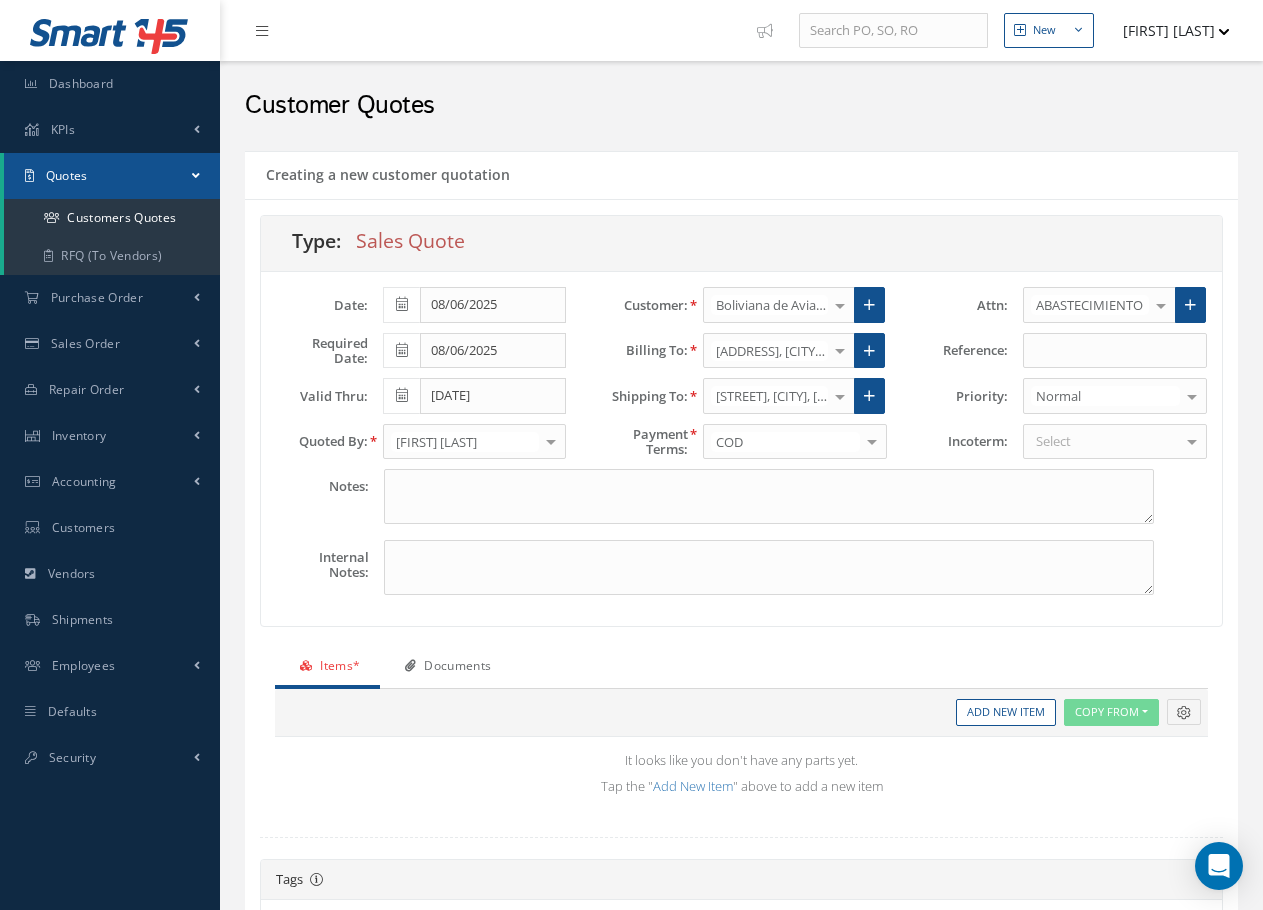 click on "Reference:" at bounding box center [1062, 351] 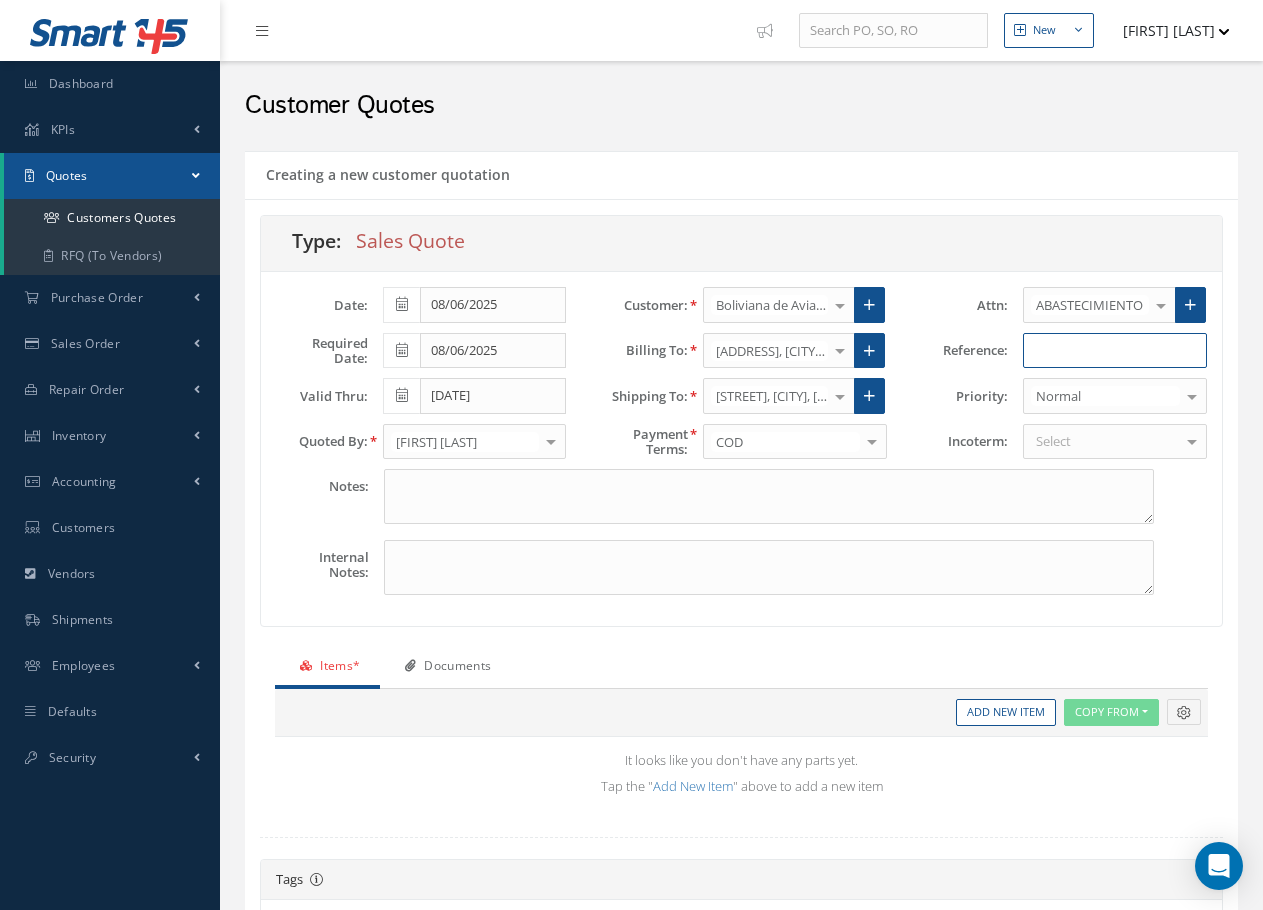 click at bounding box center [1115, 351] 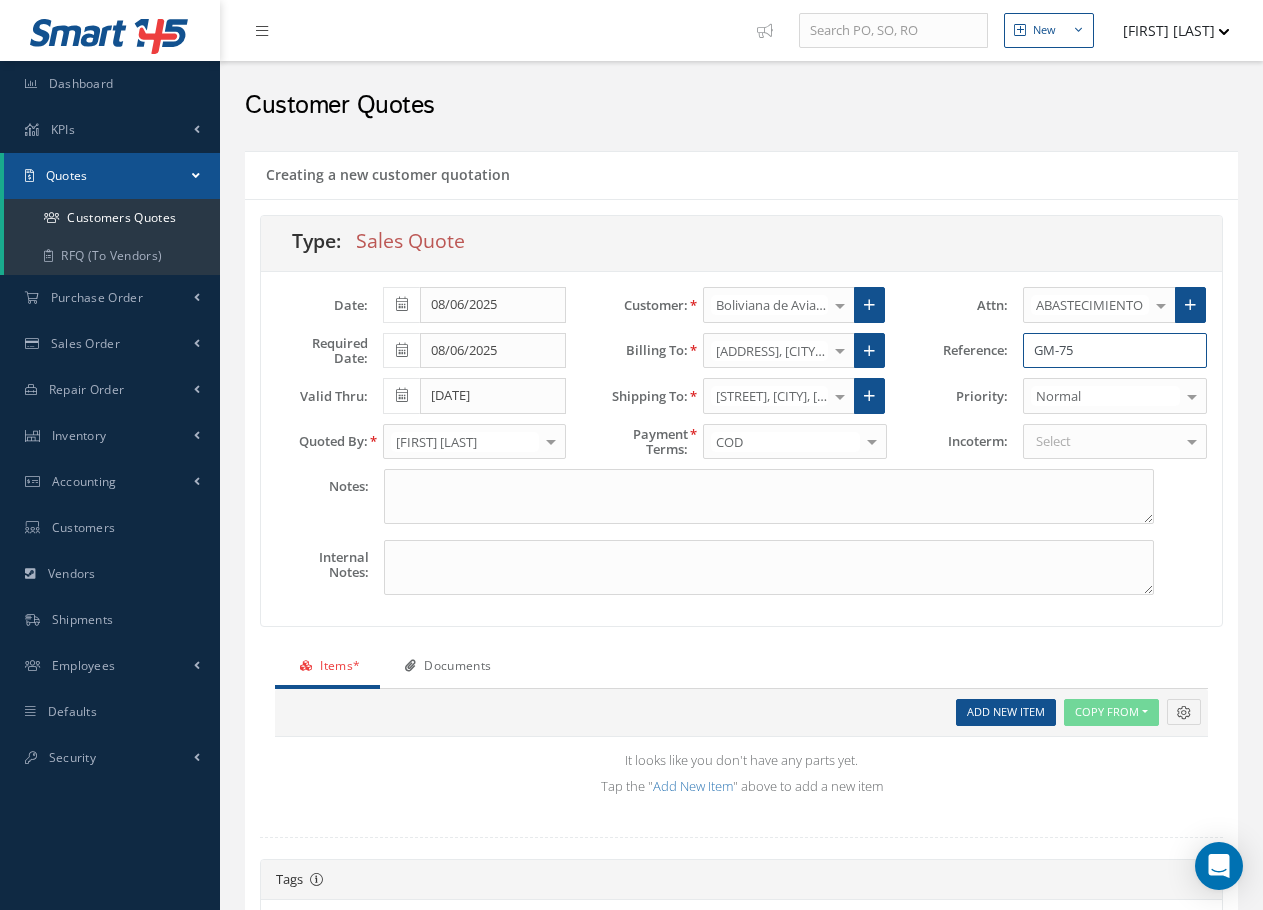 type on "GM-75" 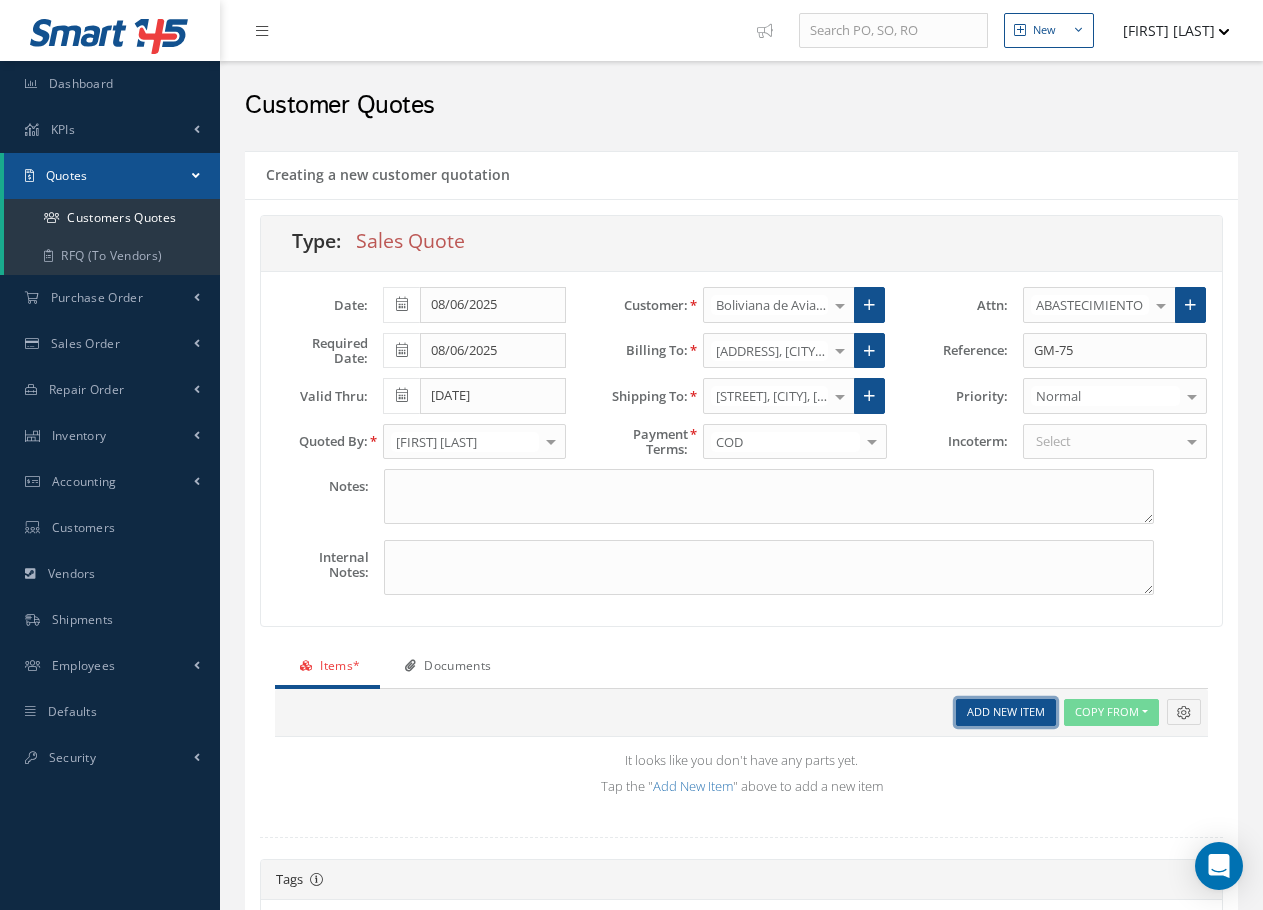 click on "Add New Item" at bounding box center [1006, 712] 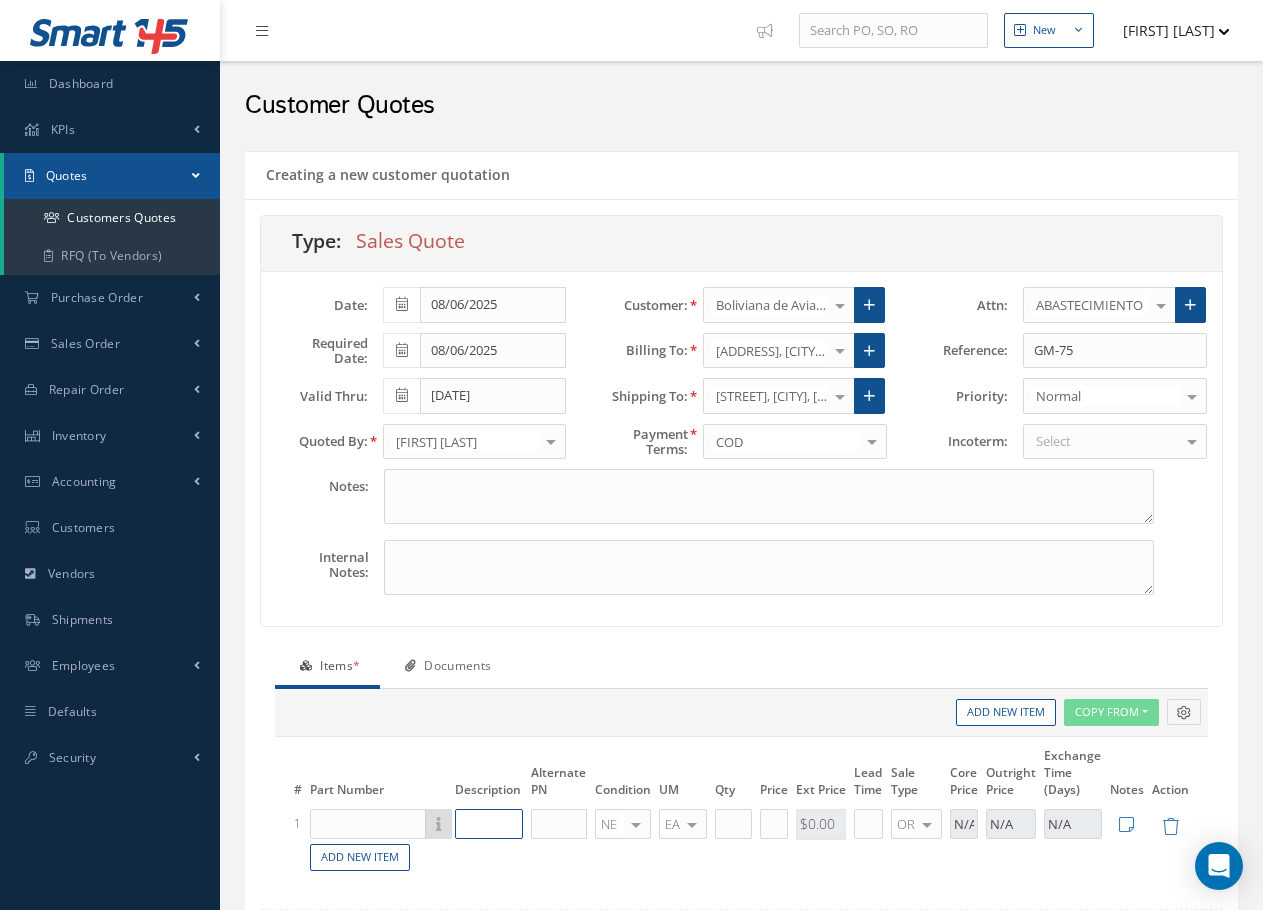 click at bounding box center [489, 824] 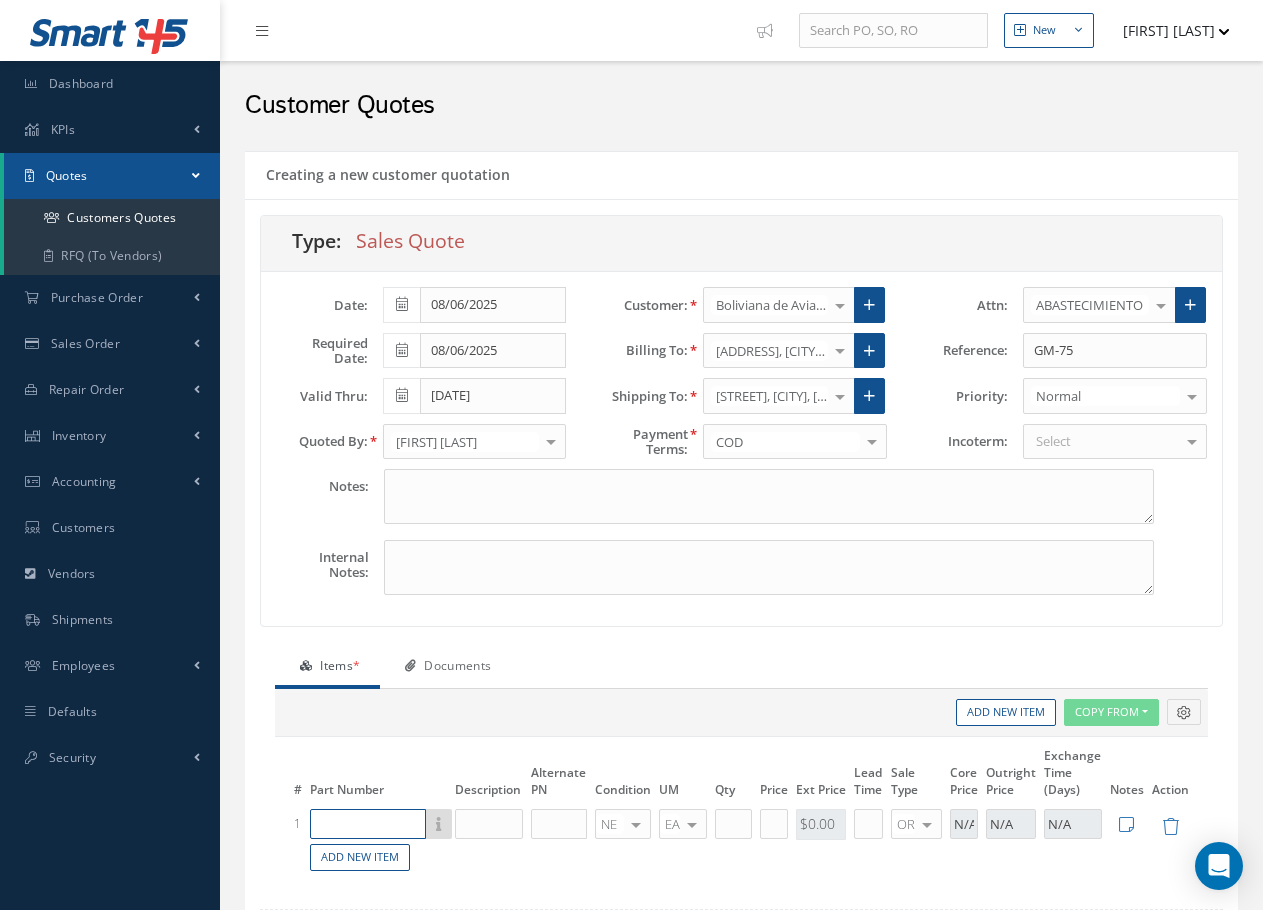 click at bounding box center [368, 824] 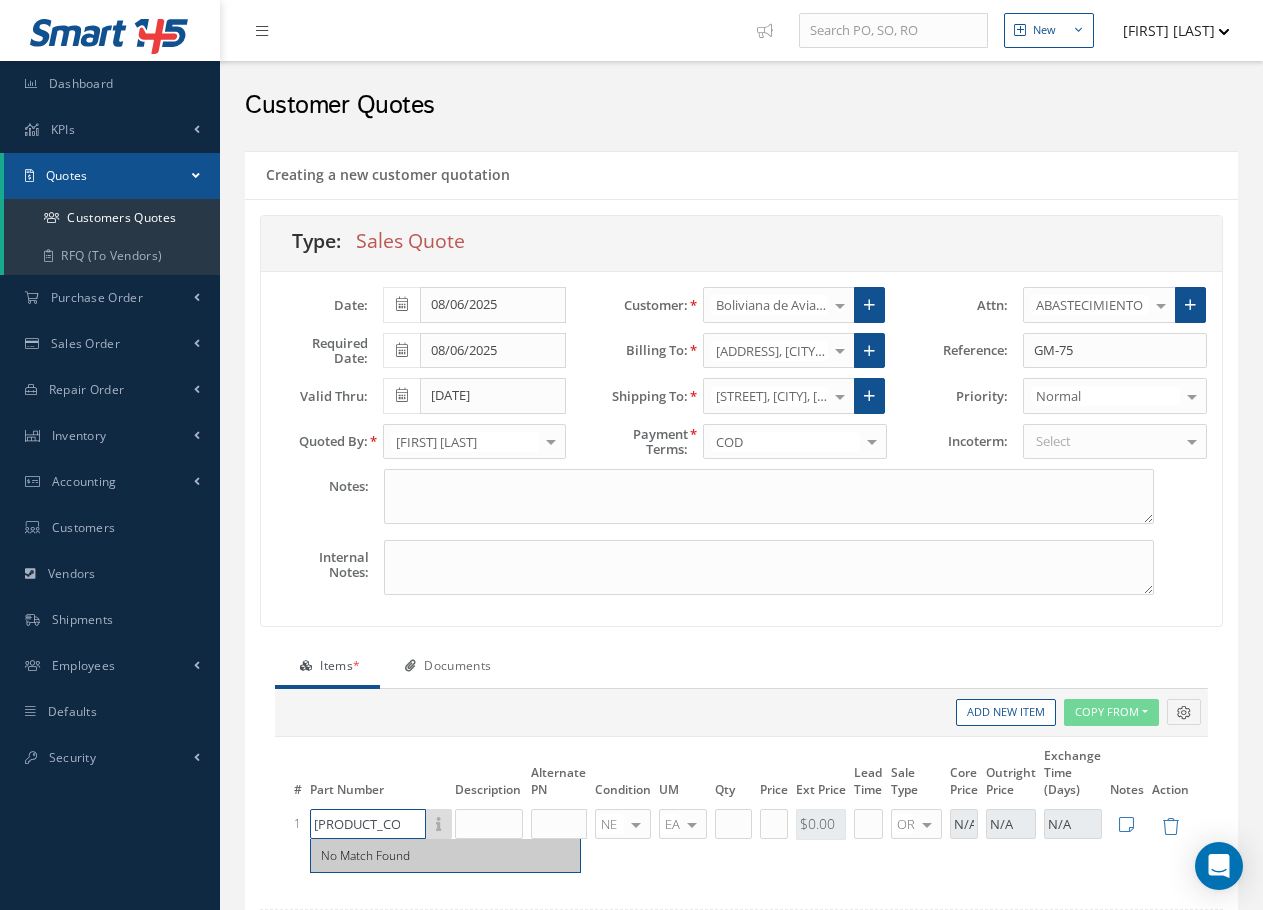 type on "[PRODUCT_CODE]" 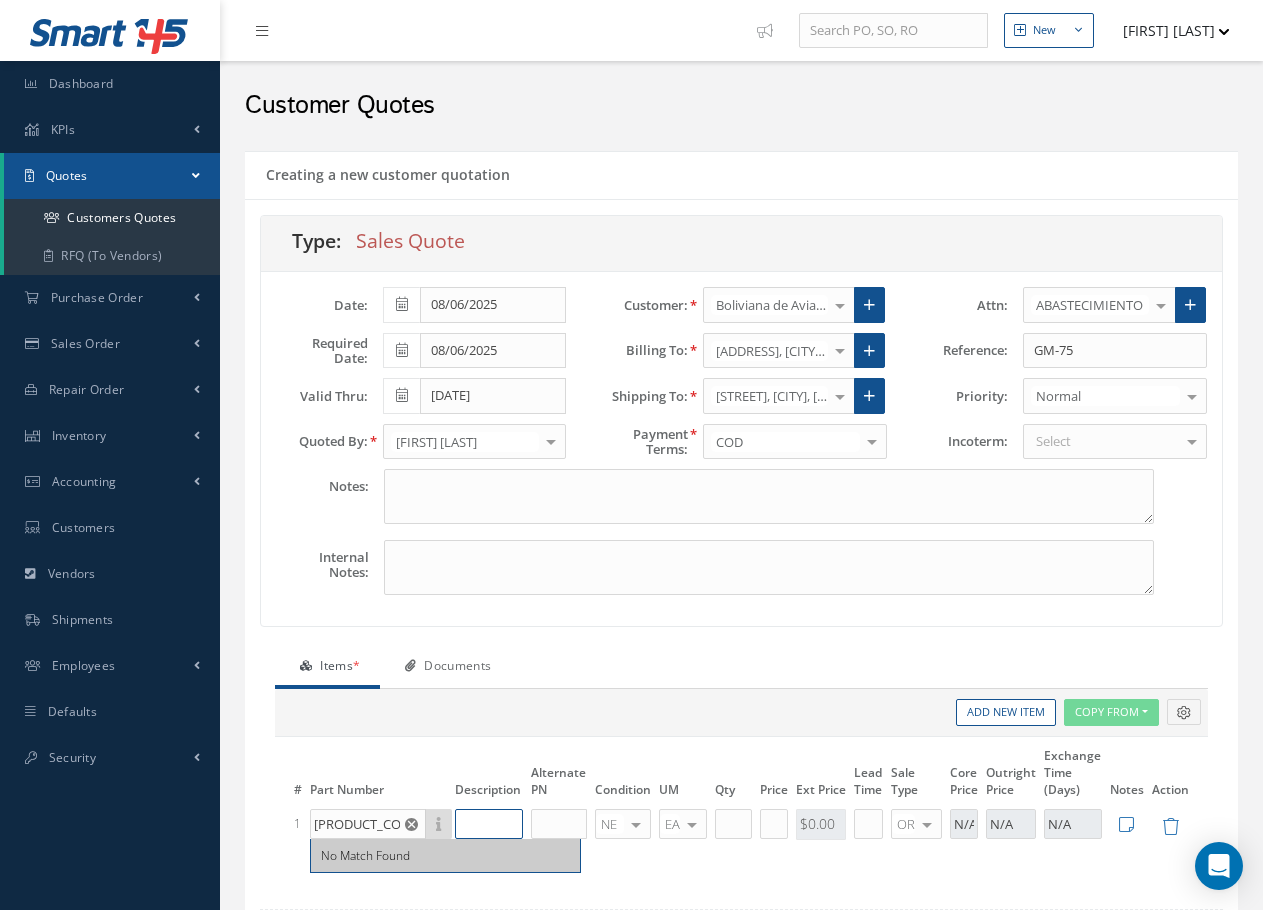 click at bounding box center [489, 824] 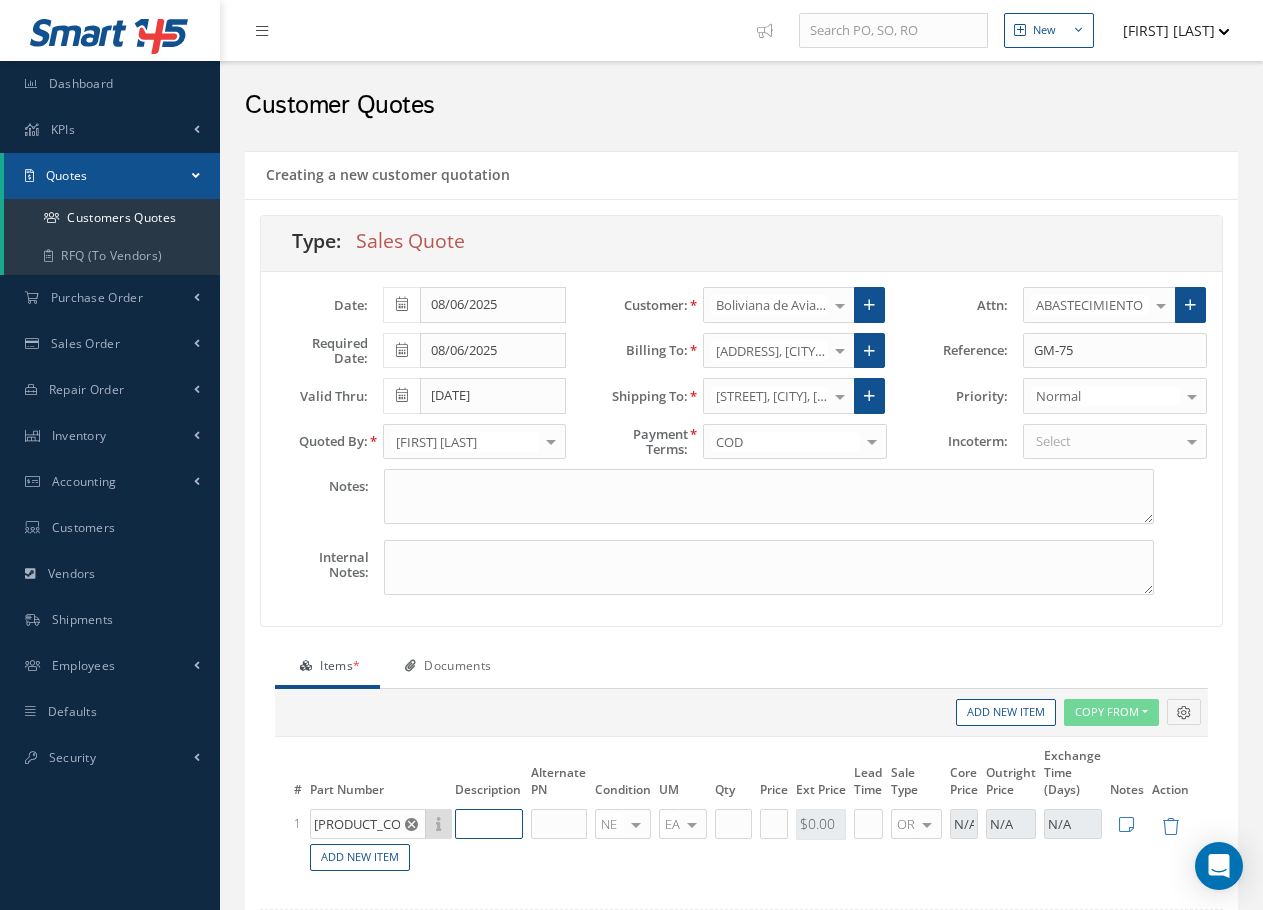 click at bounding box center (489, 824) 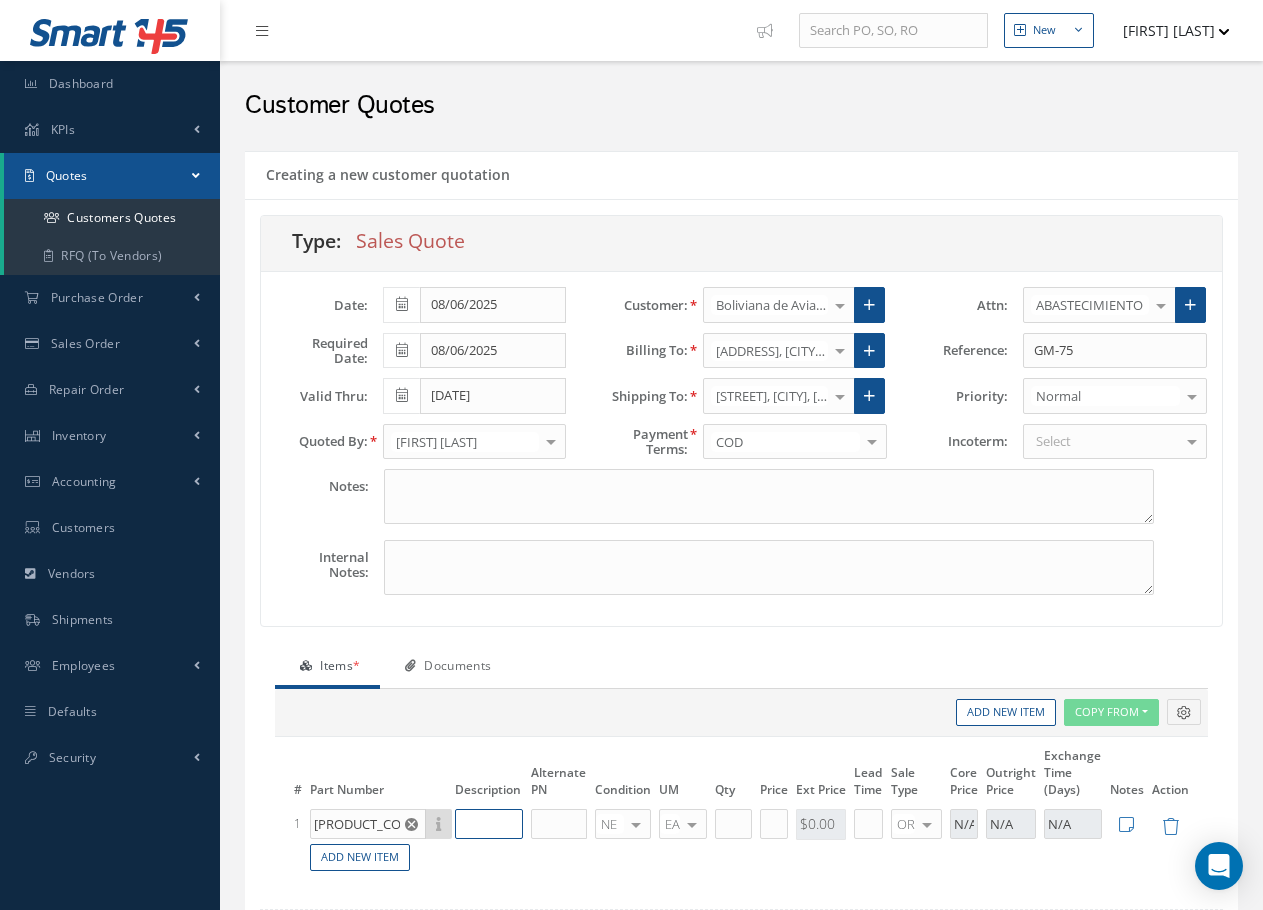 type on "C" 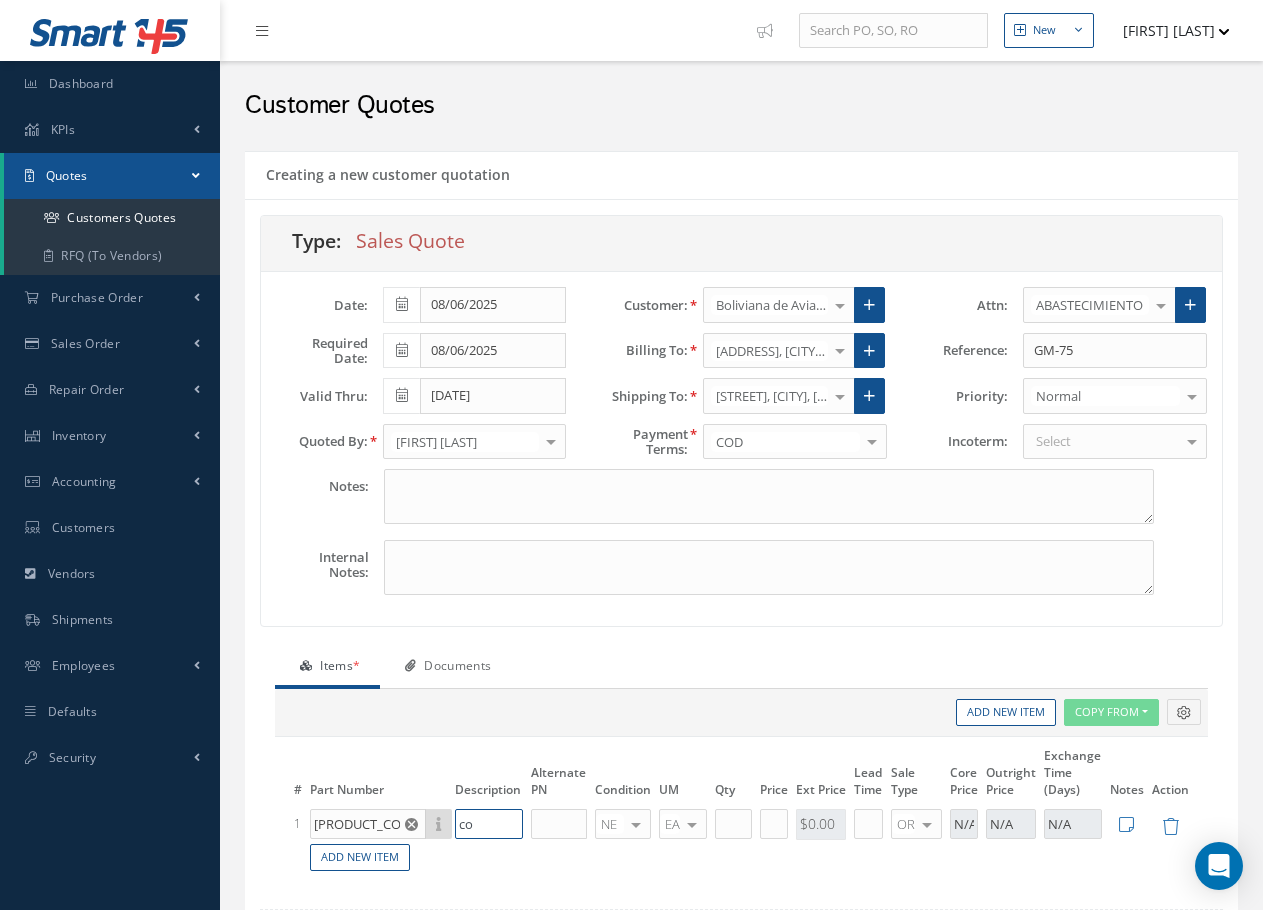 type on "c" 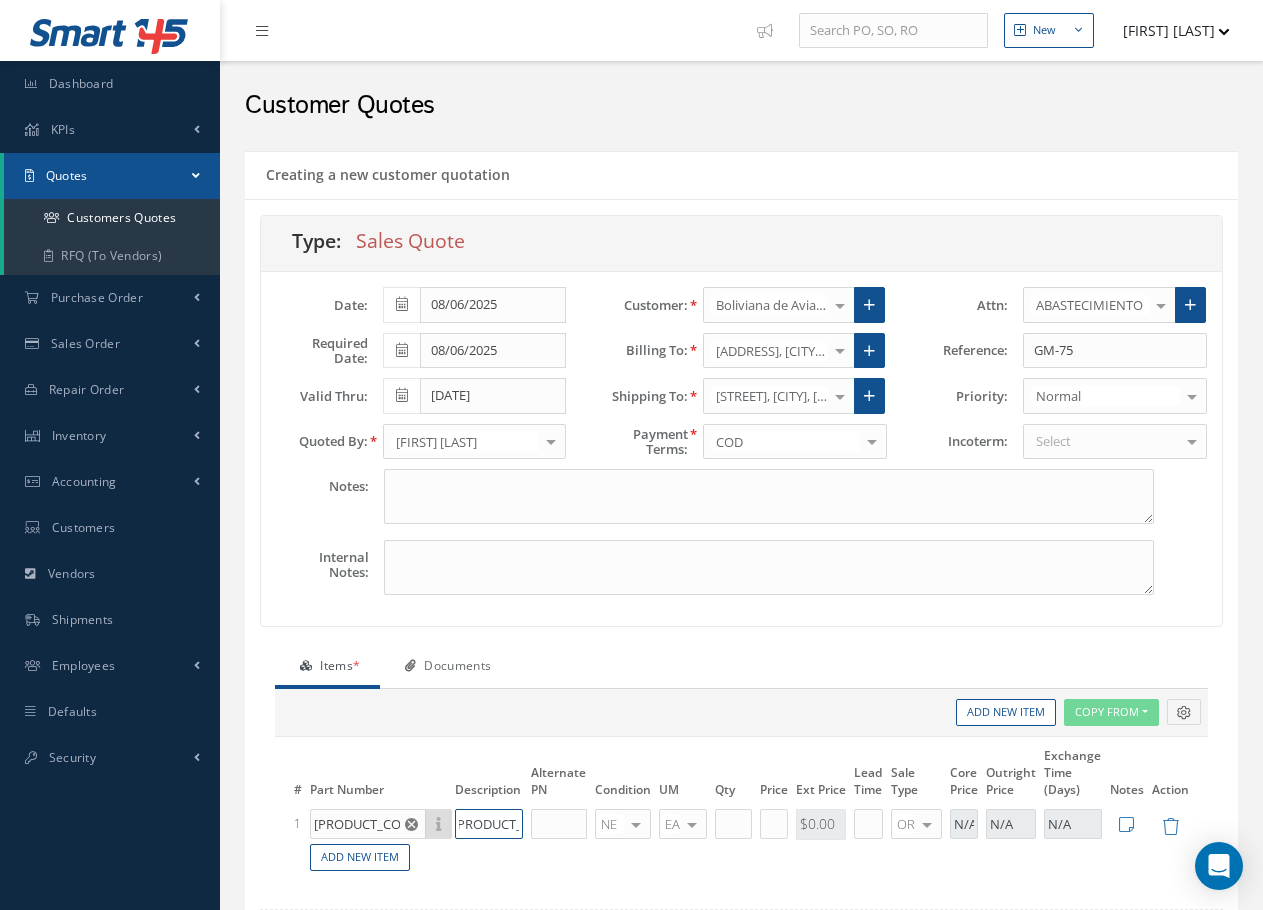 scroll, scrollTop: 0, scrollLeft: 21, axis: horizontal 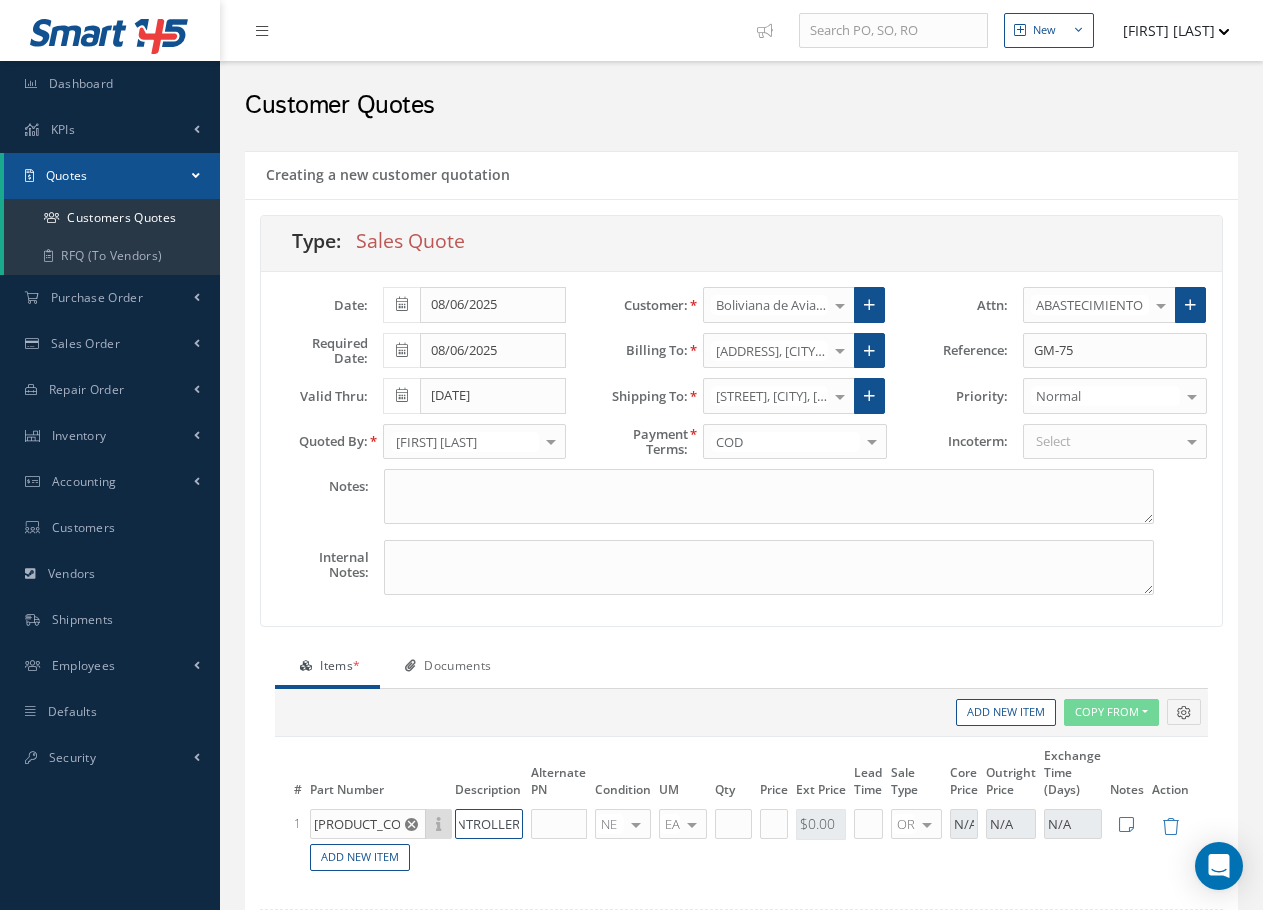 type on "CONTROLLER" 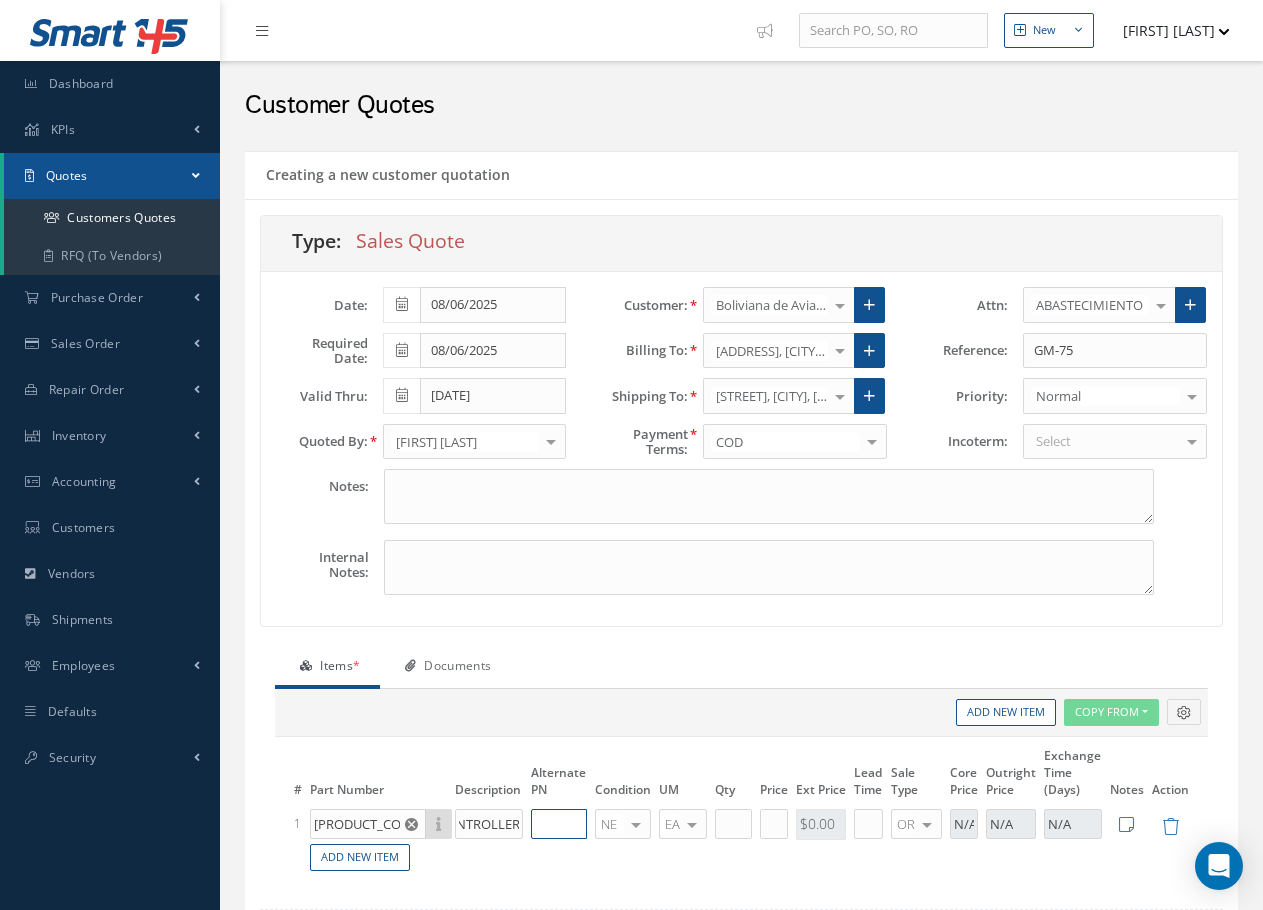 scroll, scrollTop: 0, scrollLeft: 0, axis: both 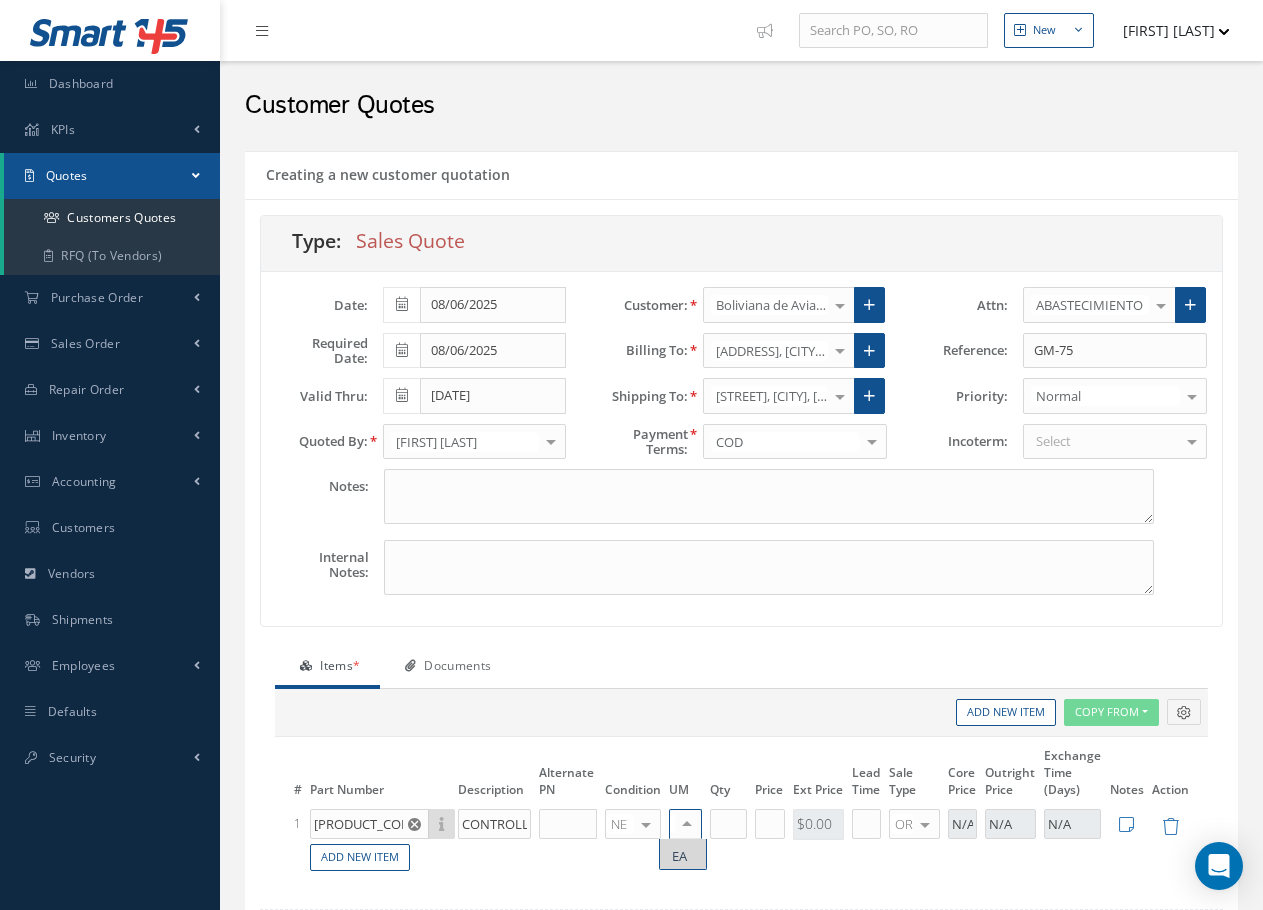 click at bounding box center (646, 824) 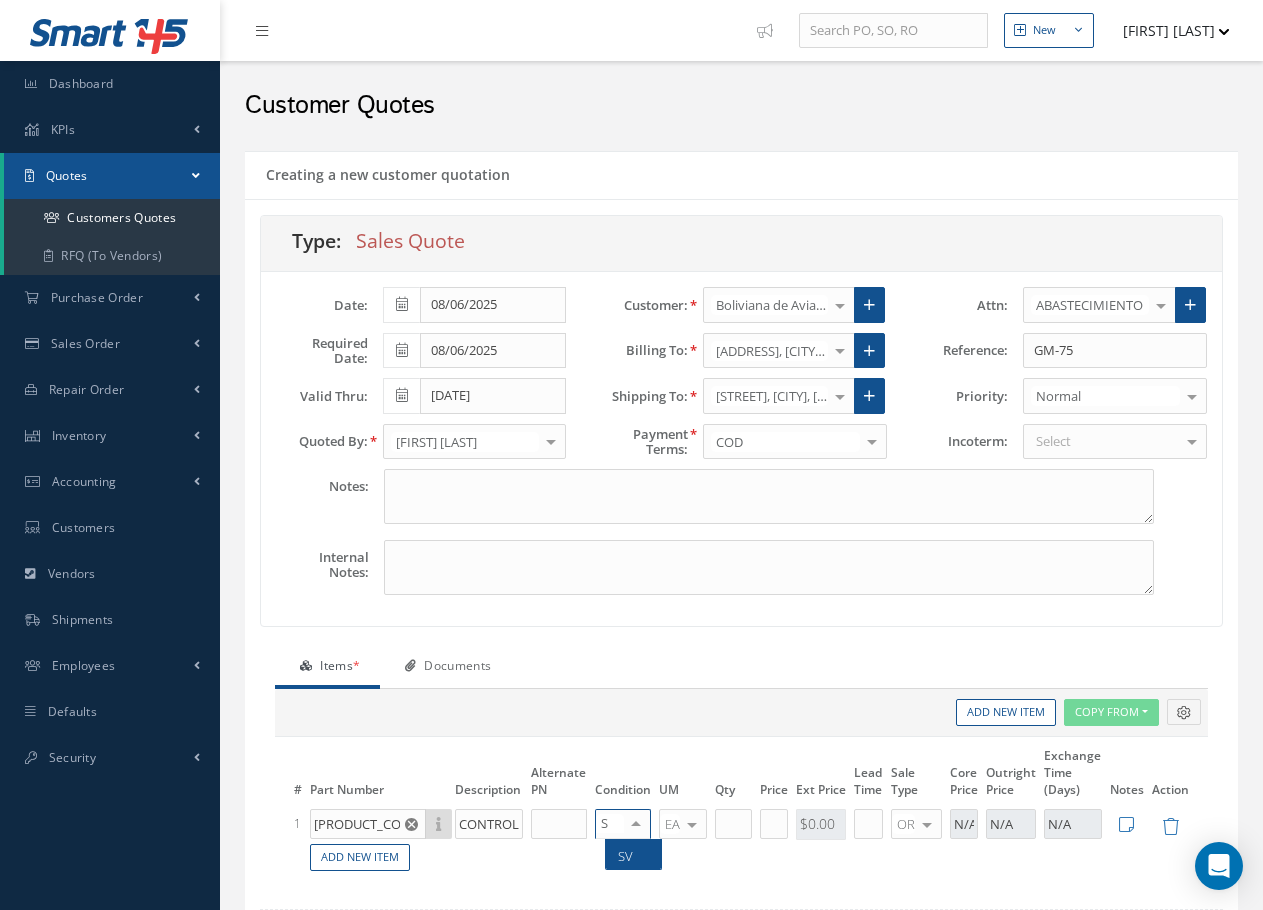type on "SV" 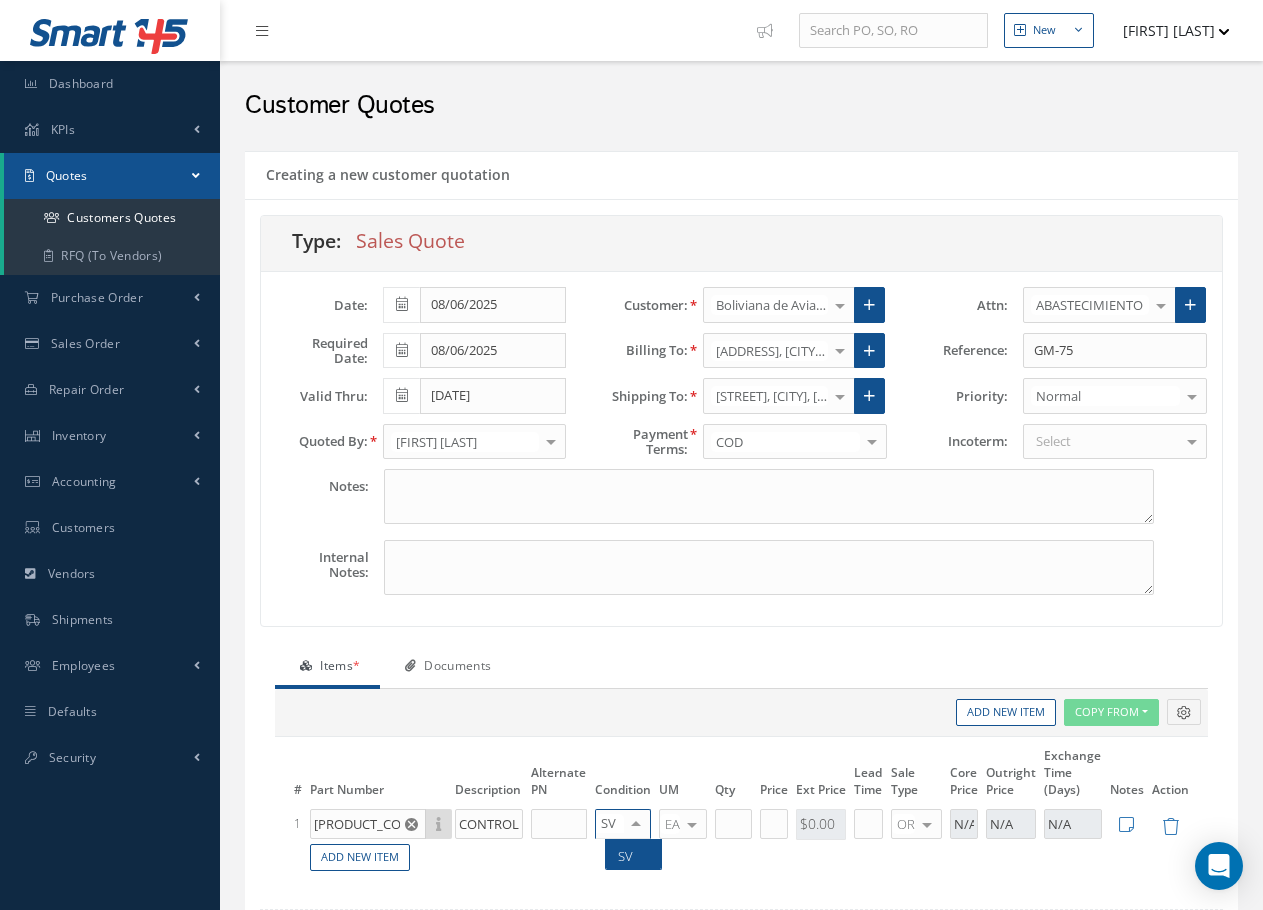 click on "SV" at bounding box center [633, 856] 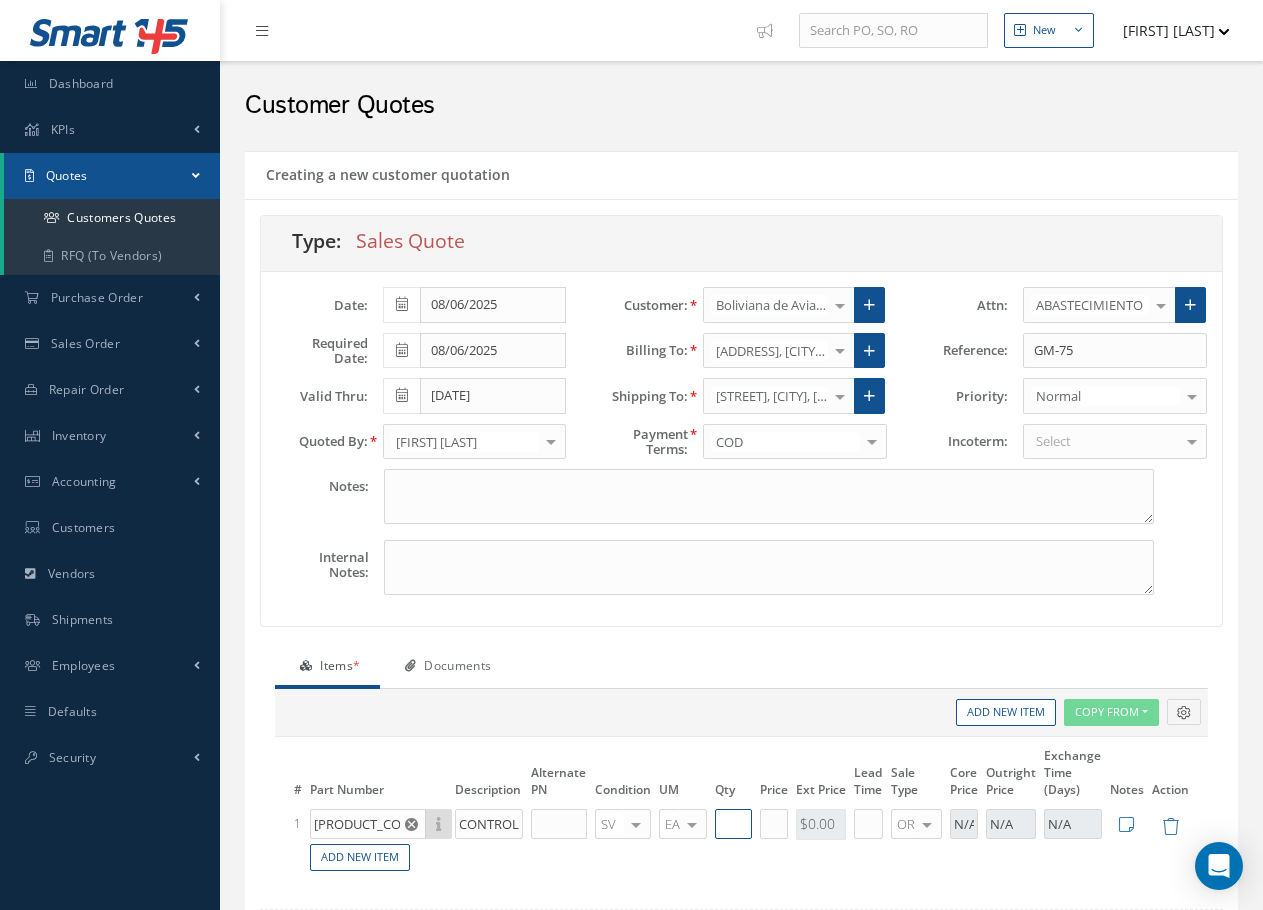 click at bounding box center [733, 824] 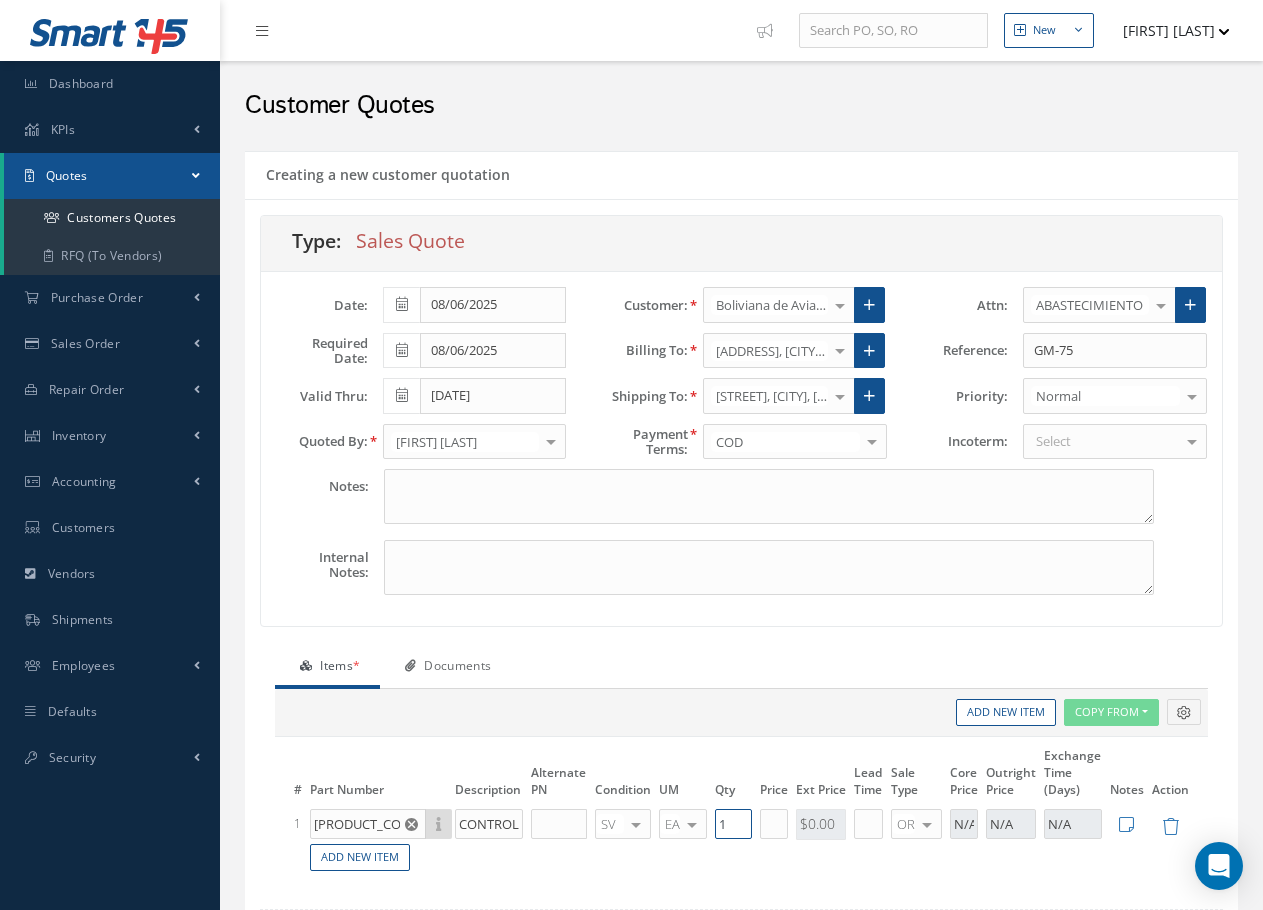 type on "1" 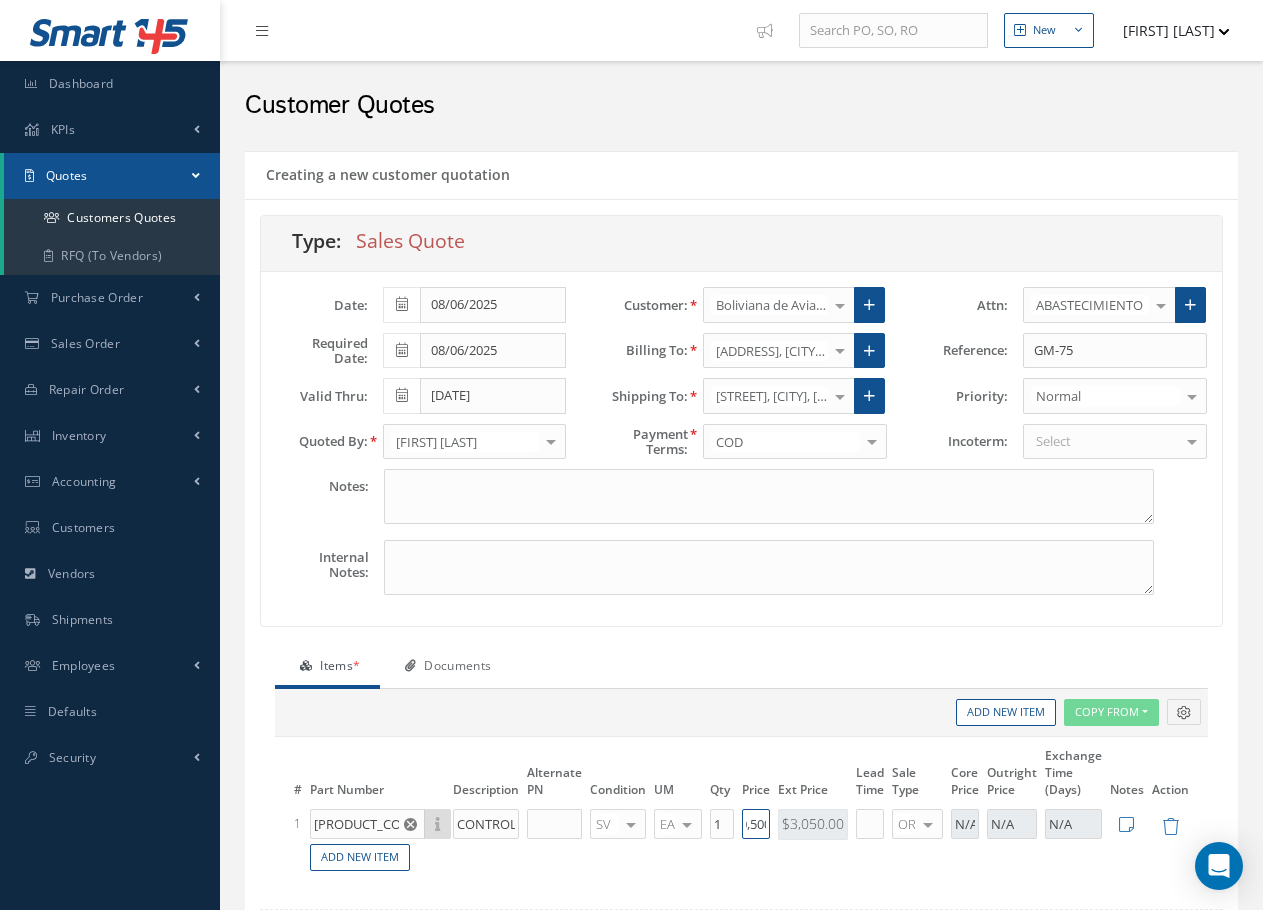 scroll, scrollTop: 0, scrollLeft: 26, axis: horizontal 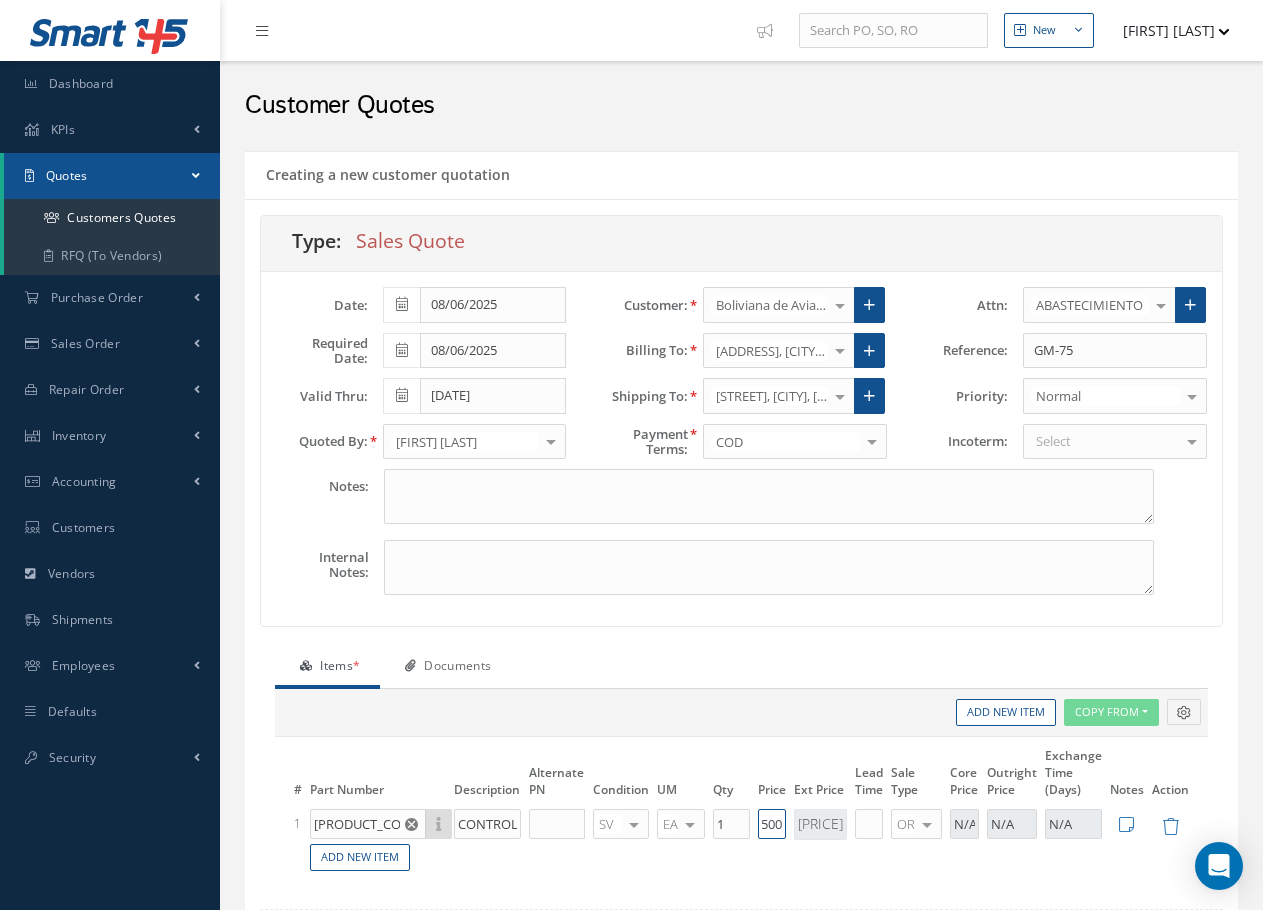 type on "$30,500" 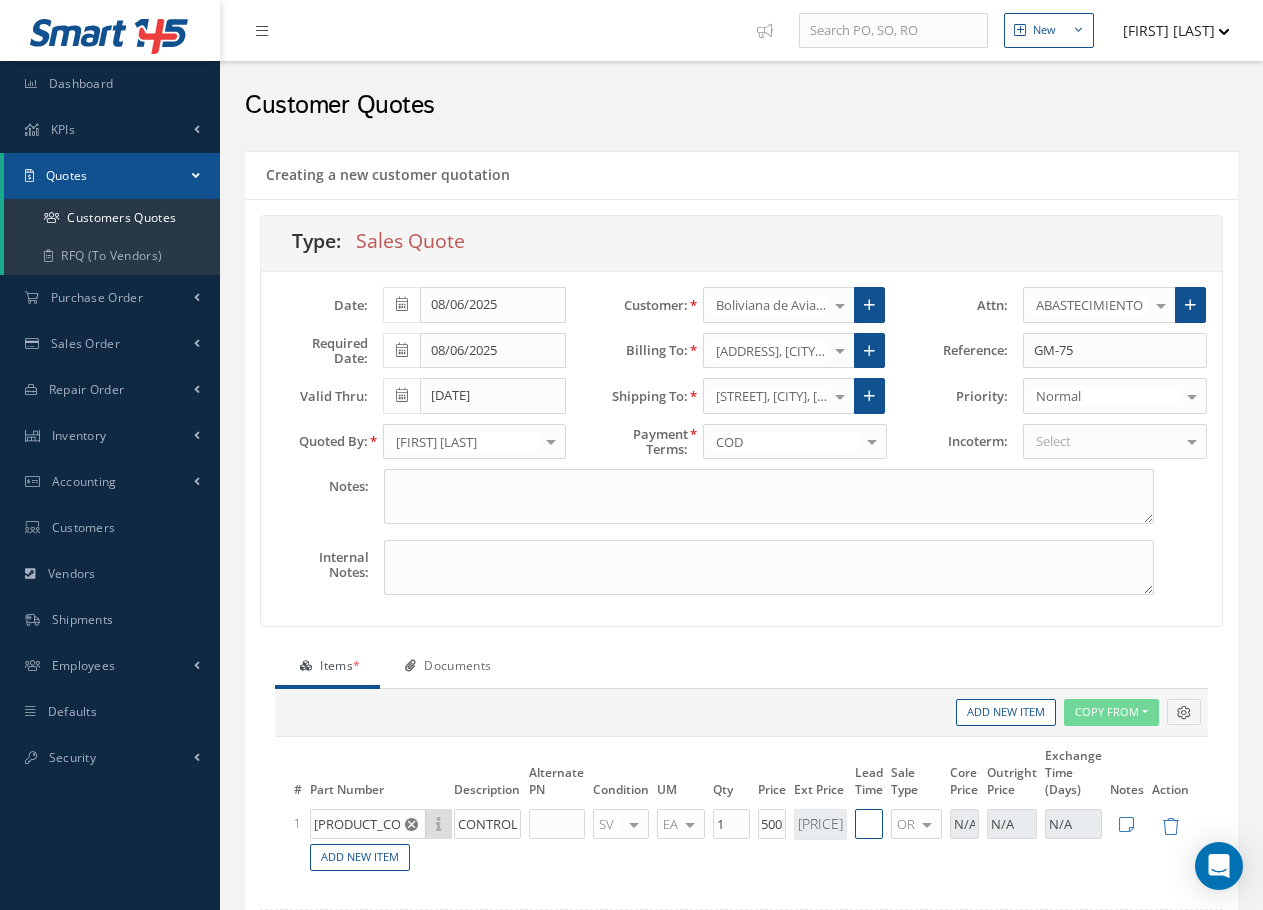 scroll, scrollTop: 0, scrollLeft: 0, axis: both 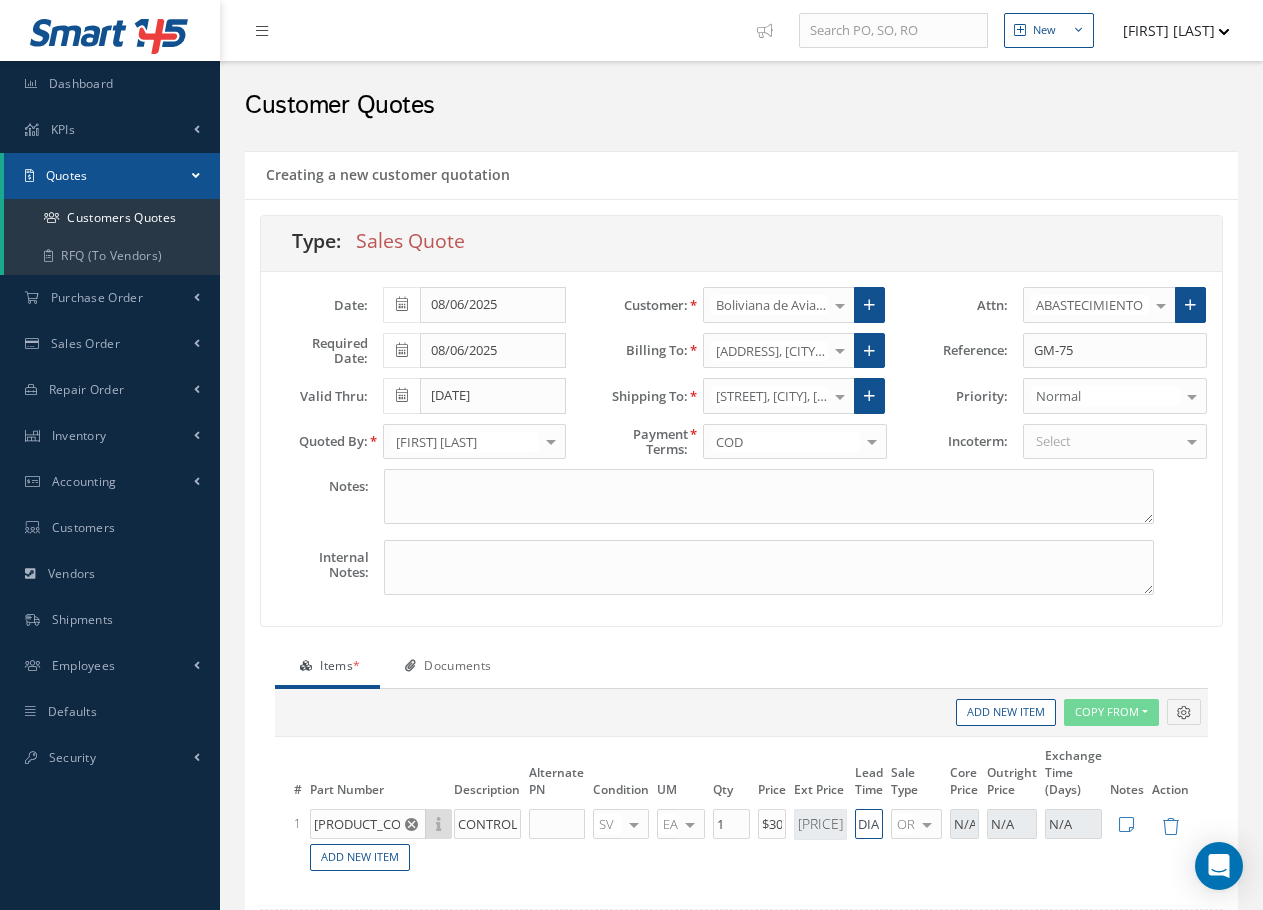 type on "1 DIA" 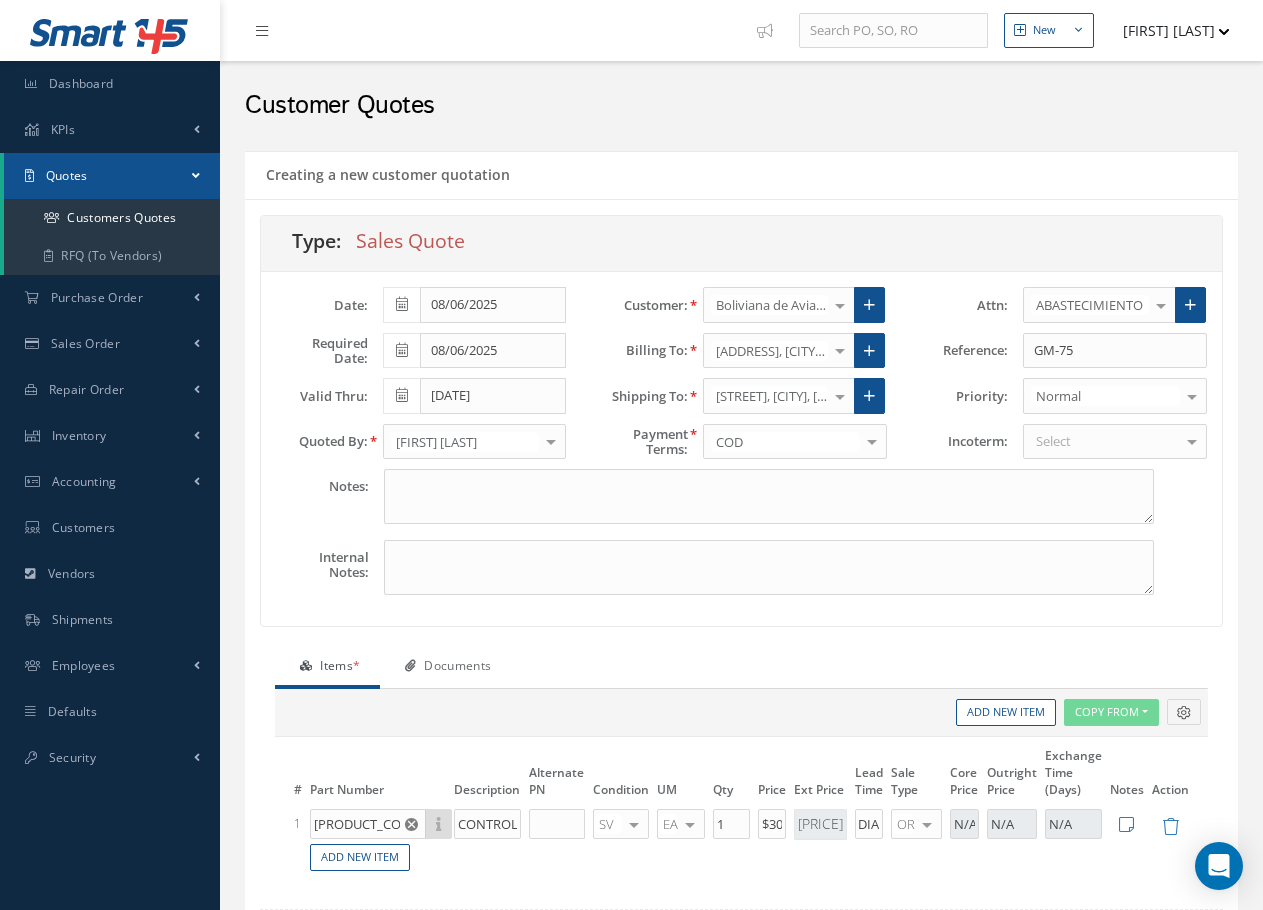 scroll, scrollTop: 0, scrollLeft: 0, axis: both 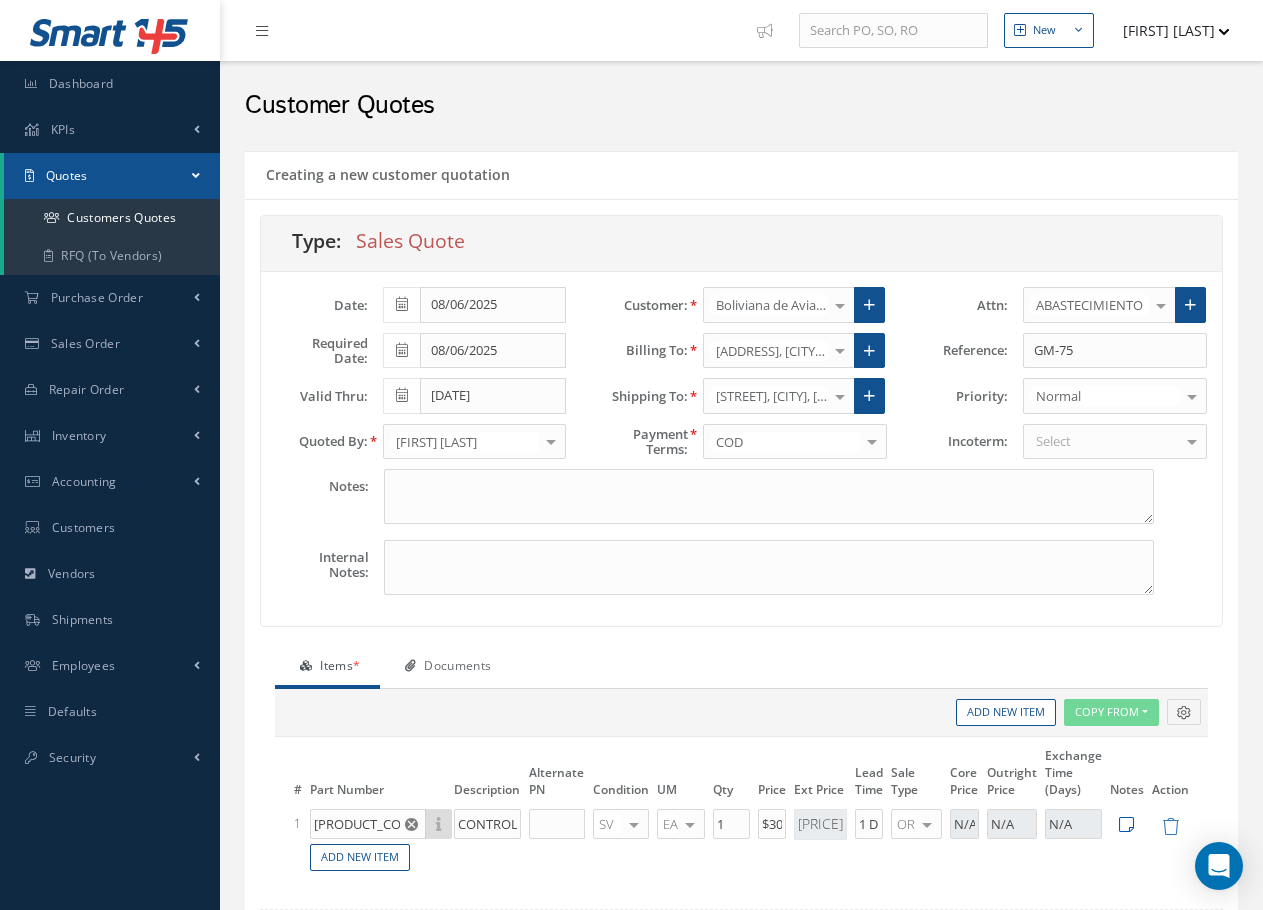click at bounding box center [1126, 824] 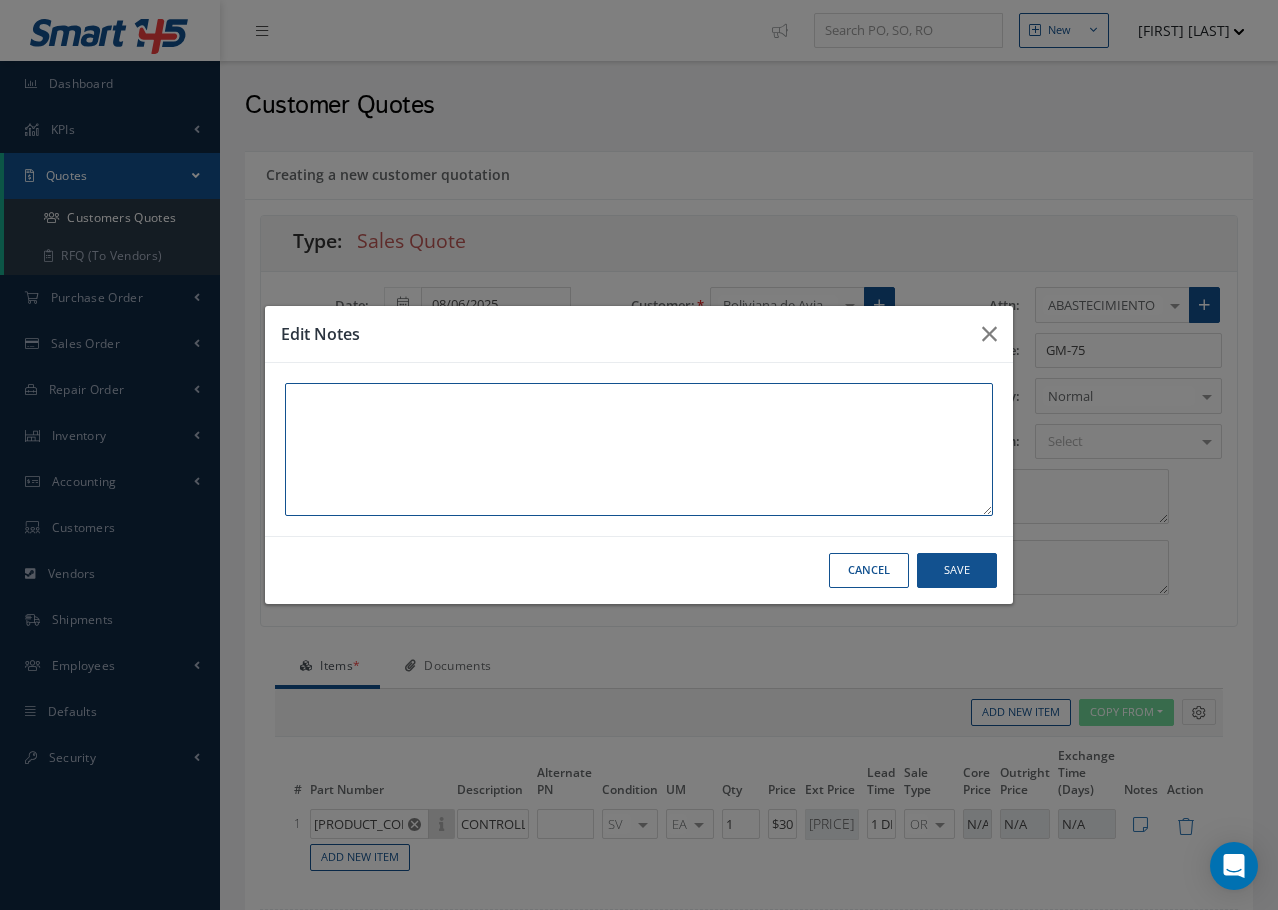 click at bounding box center [639, 449] 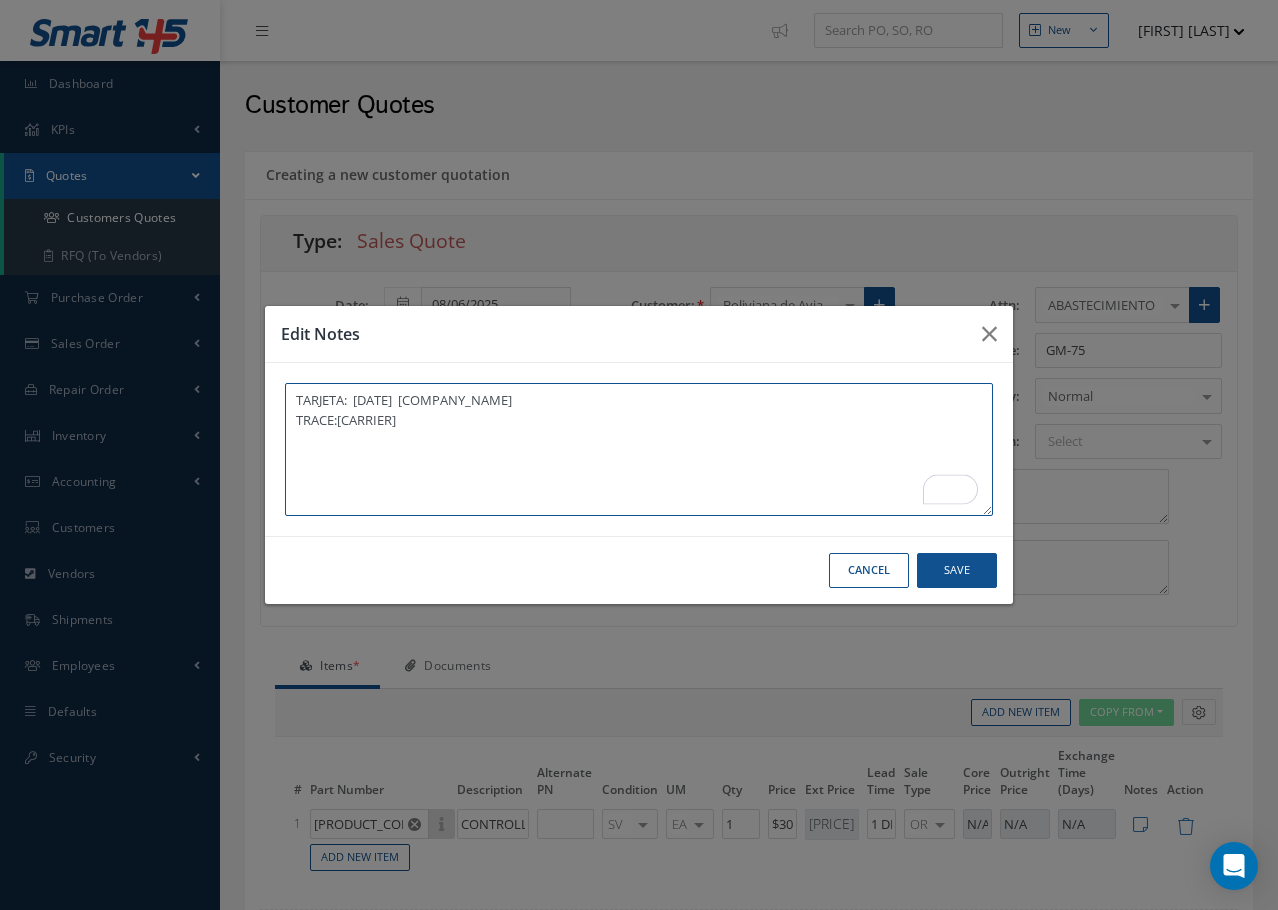 type on "TARJETA:  [DATE]  [COMPANY_NAME]
TRACE:[CARRIER]" 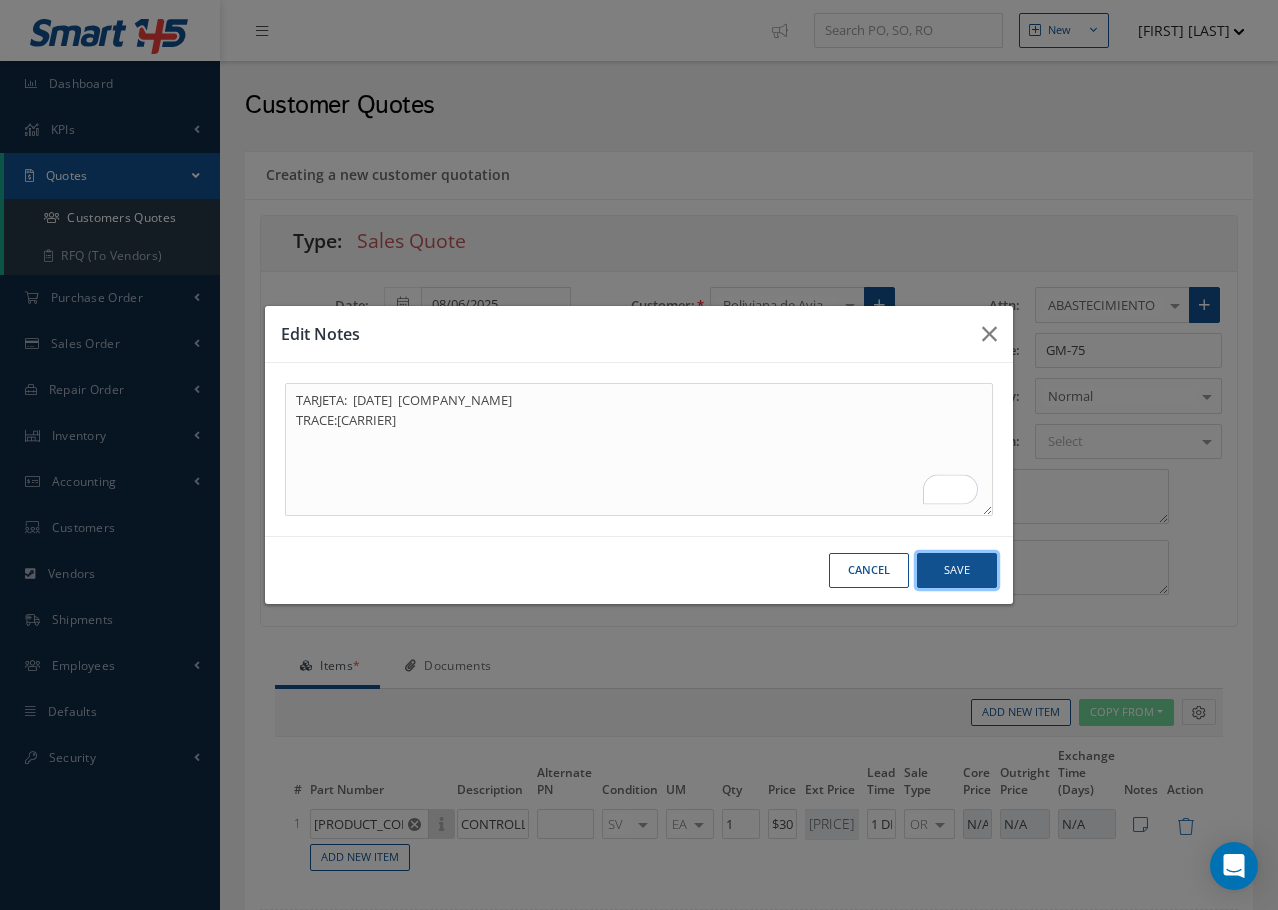 click on "Save" at bounding box center (957, 570) 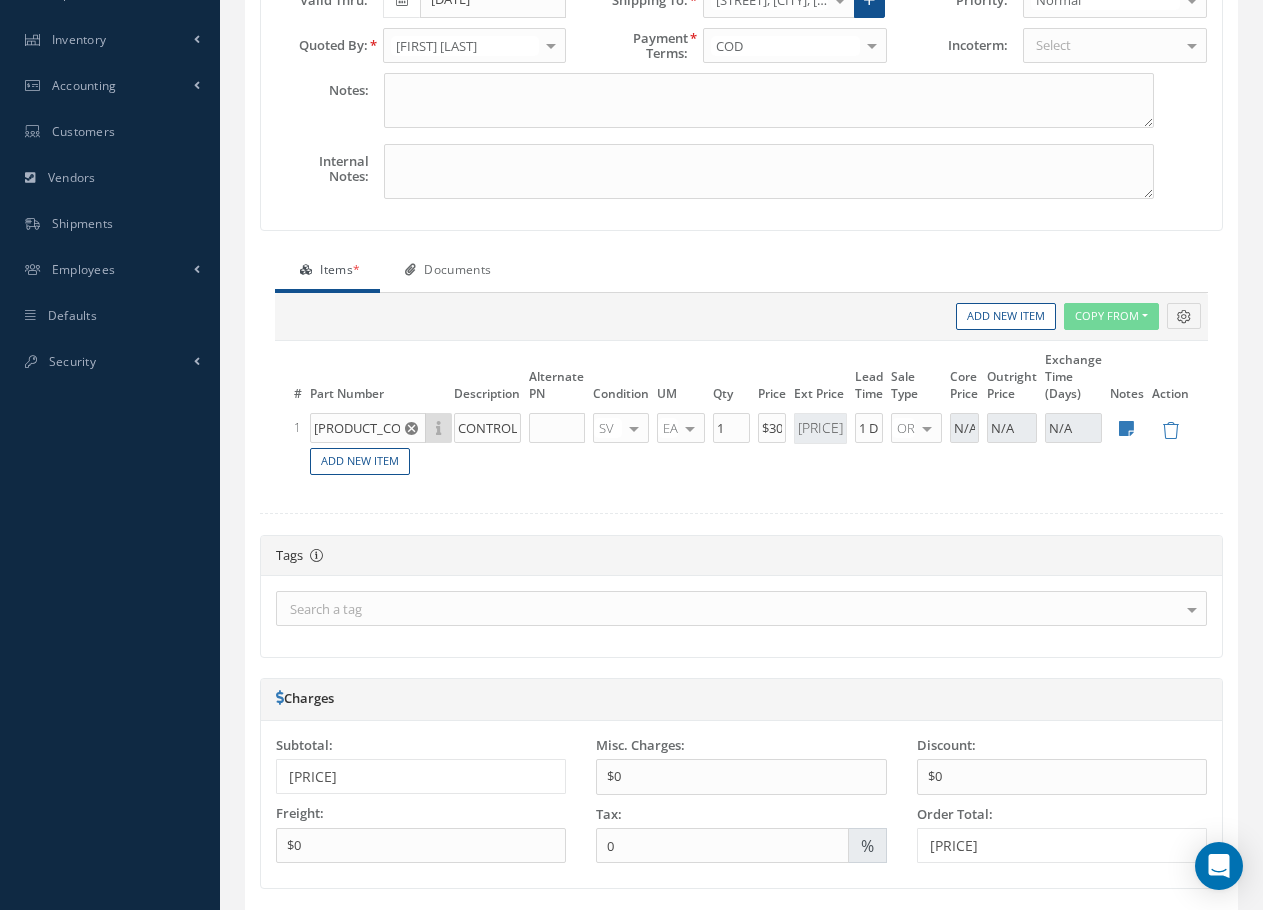 scroll, scrollTop: 400, scrollLeft: 0, axis: vertical 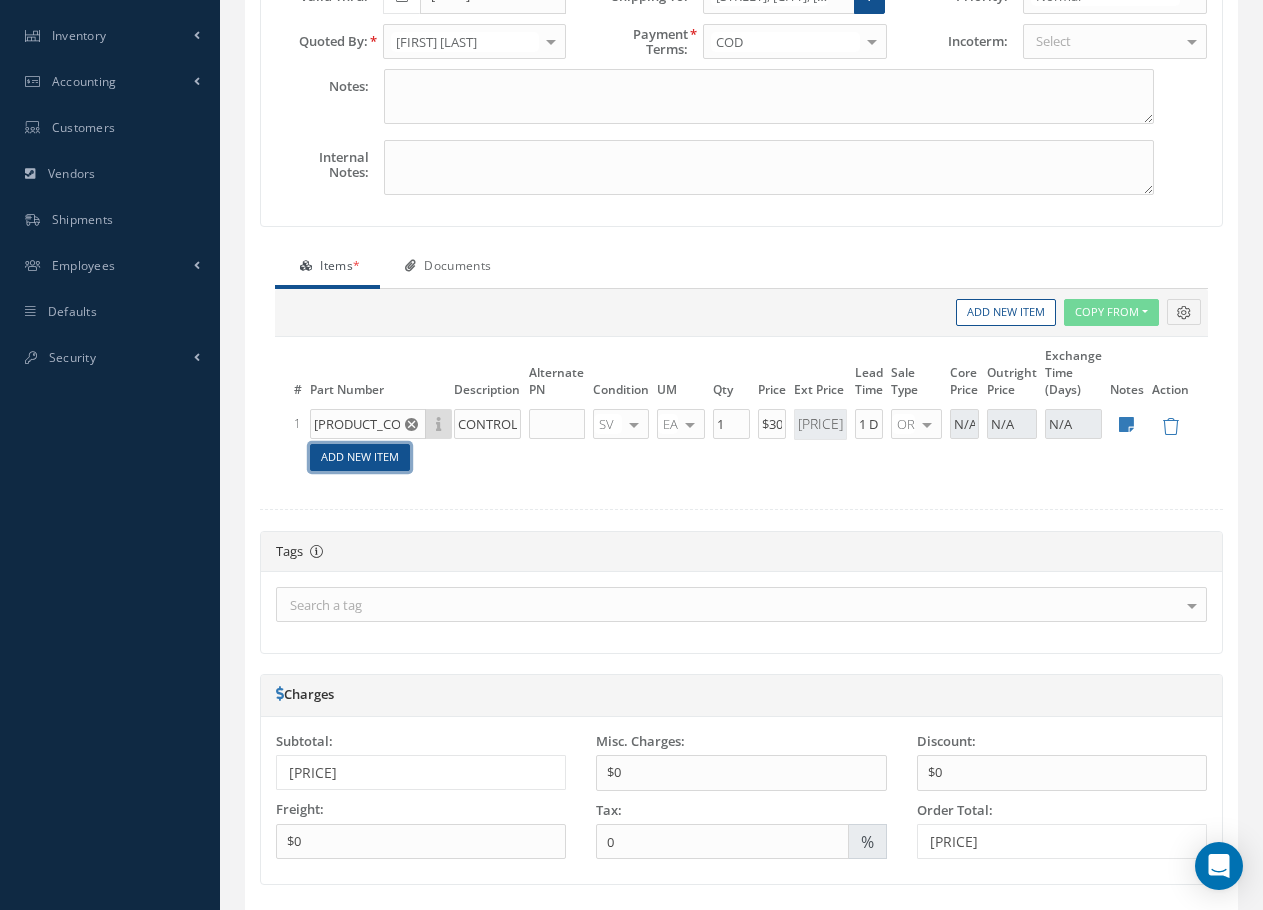 click on "Add New Item" at bounding box center [360, 457] 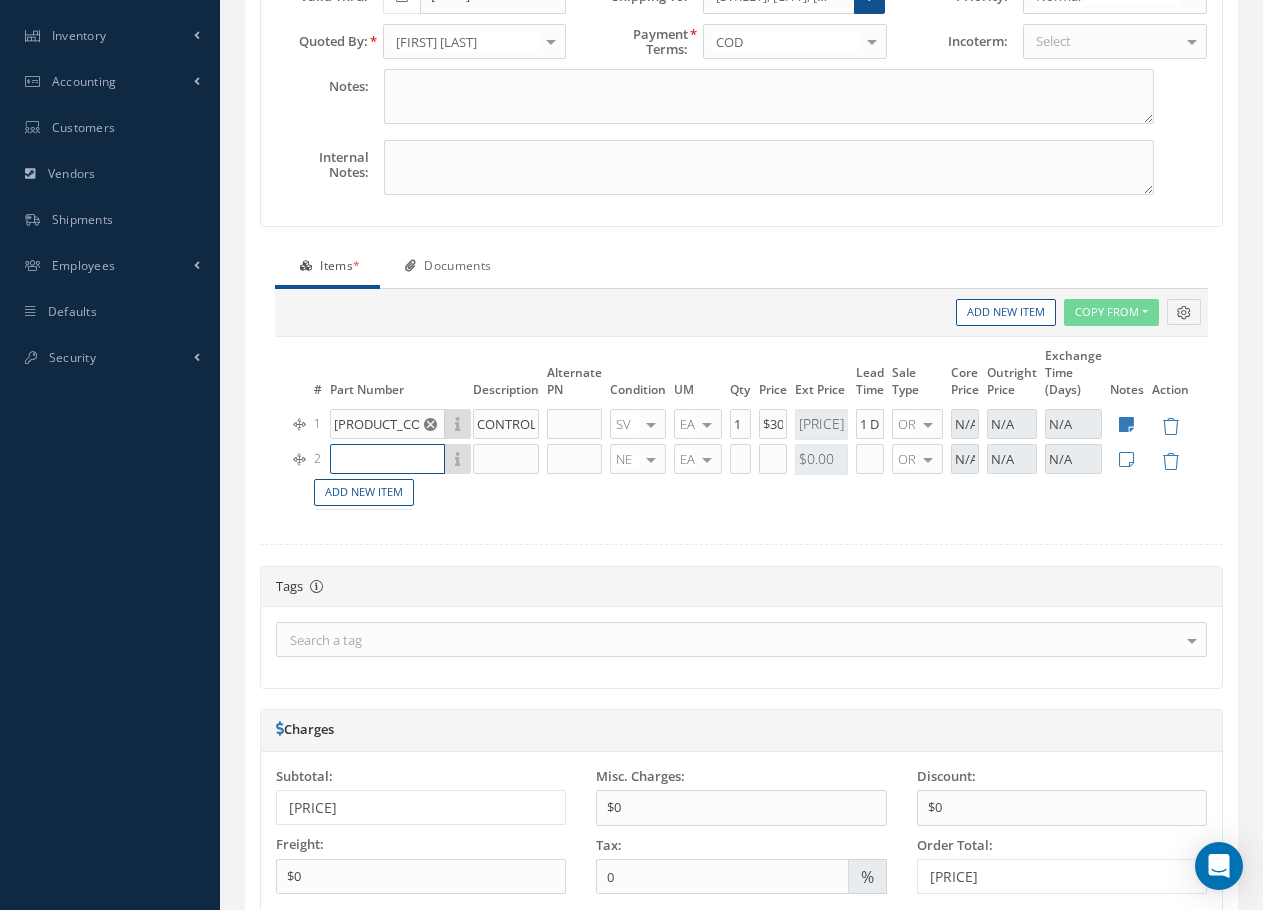 click at bounding box center (387, 459) 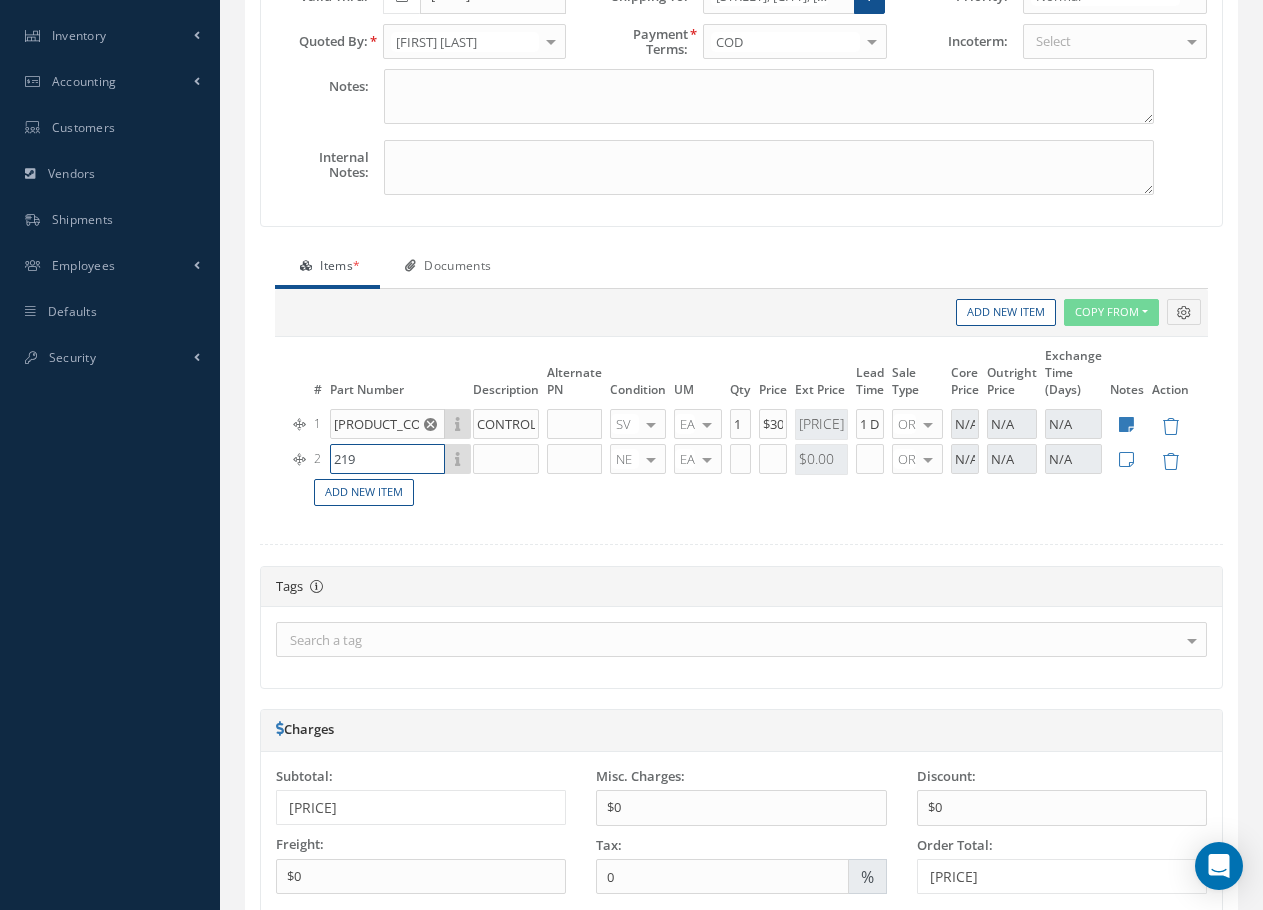 click on "219" at bounding box center [387, 459] 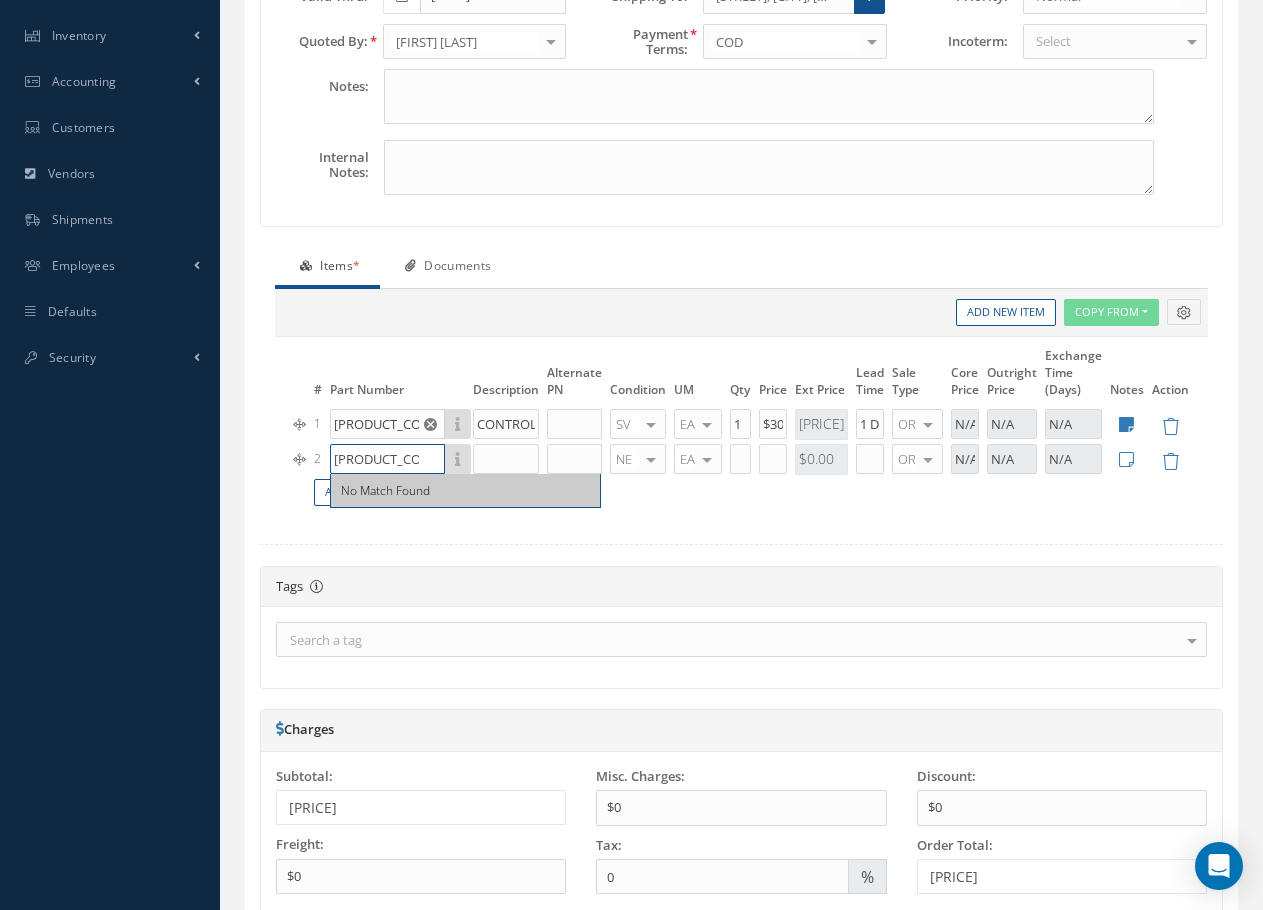 type on "[PRODUCT_CODE]" 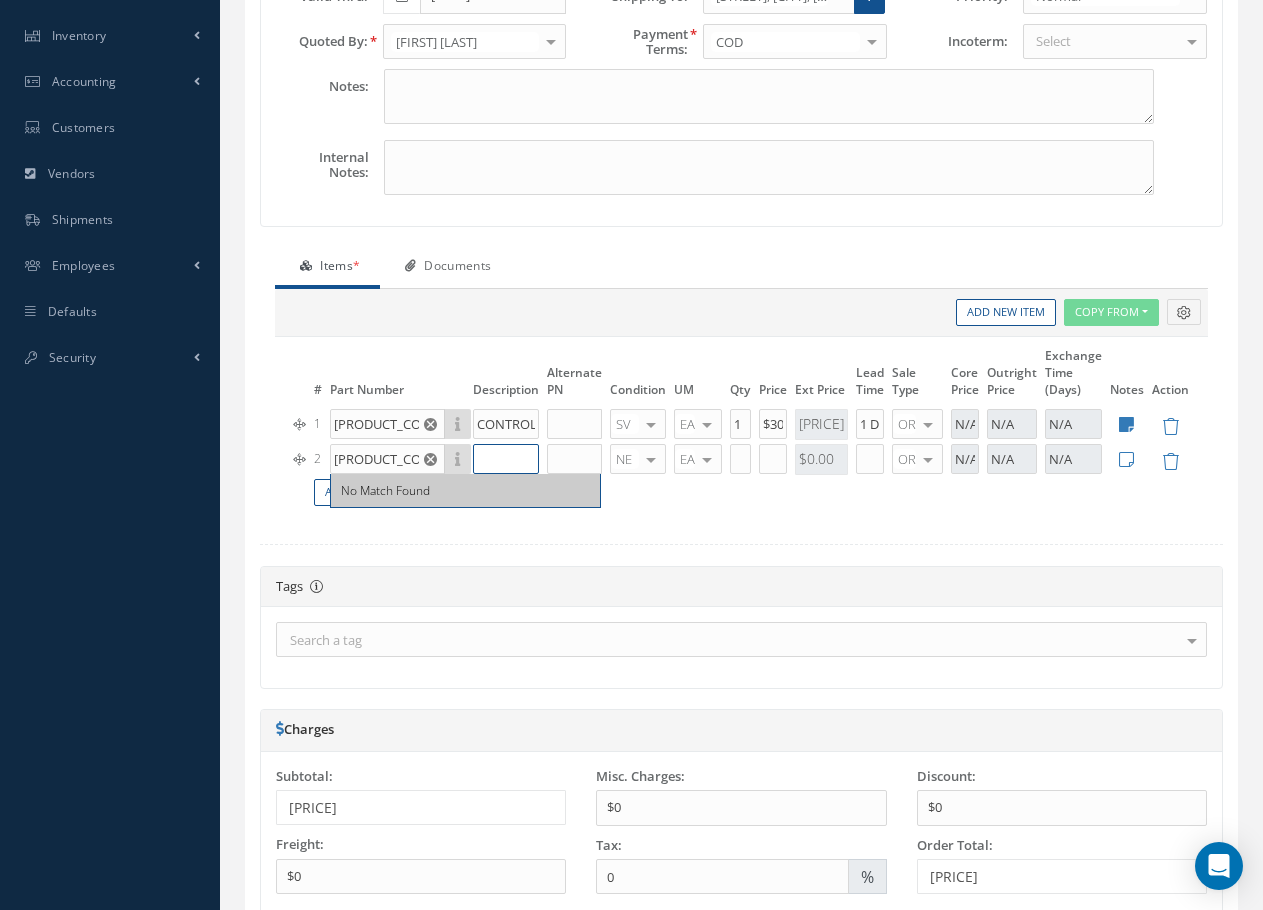 click at bounding box center [506, 459] 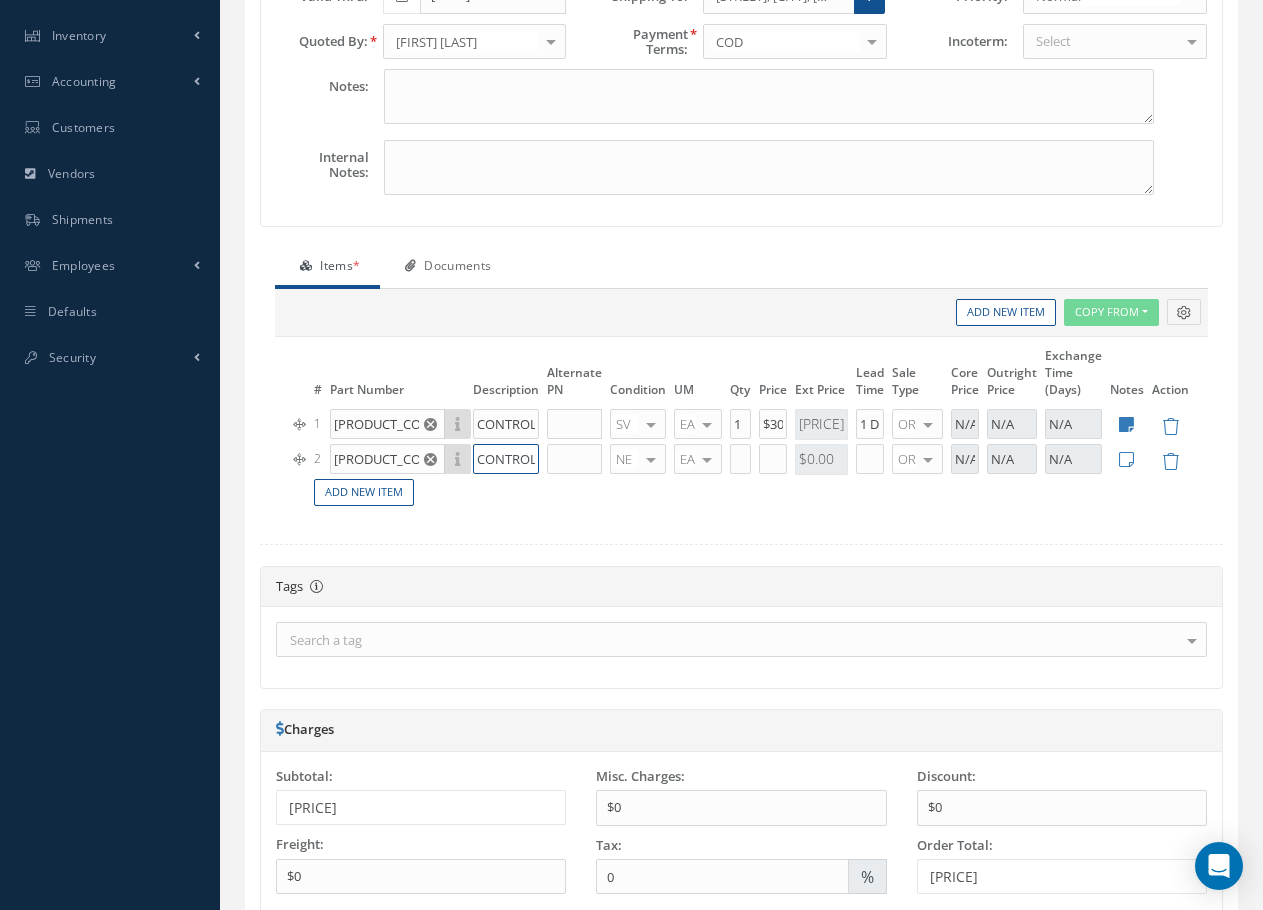scroll, scrollTop: 0, scrollLeft: 1, axis: horizontal 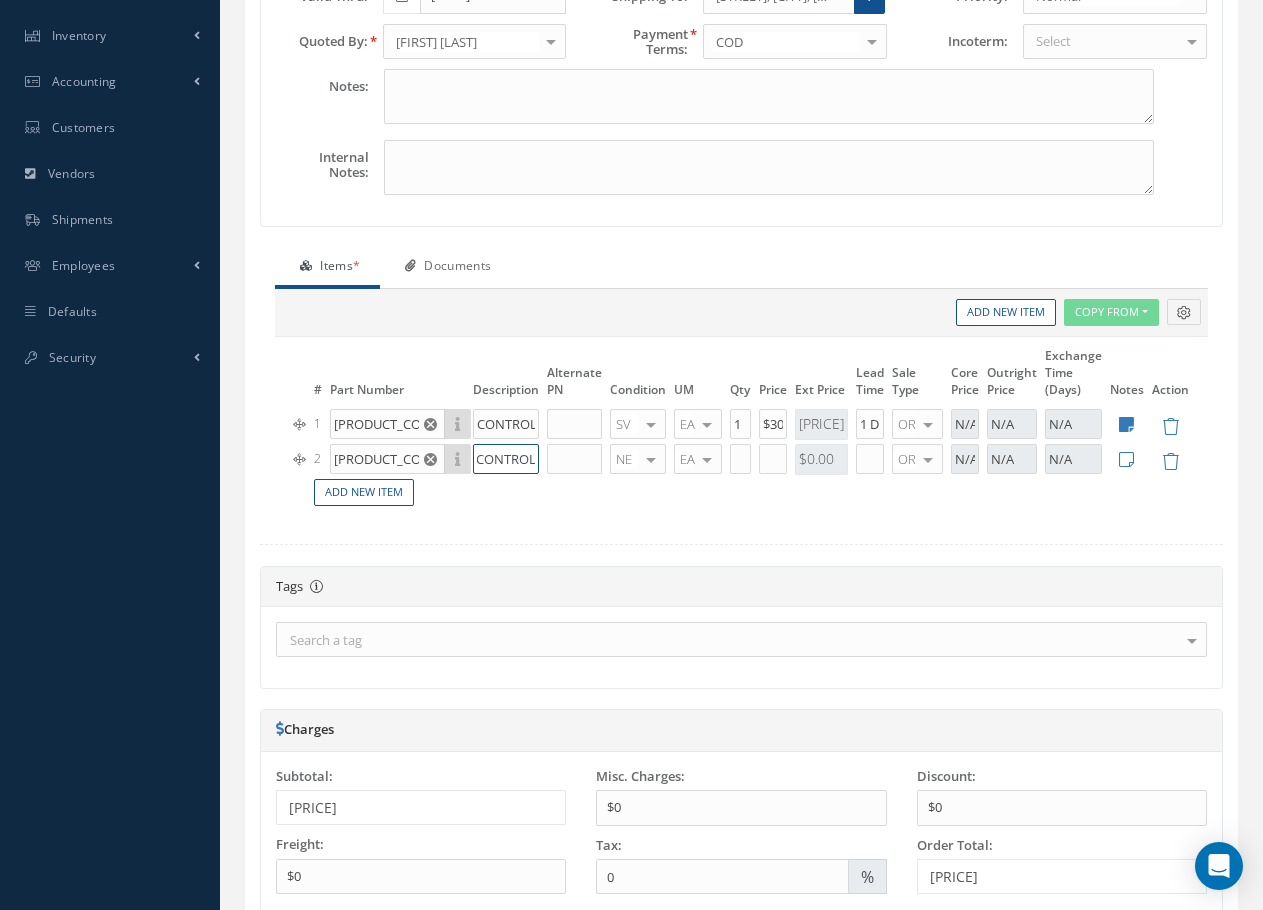 type on "CONTROL" 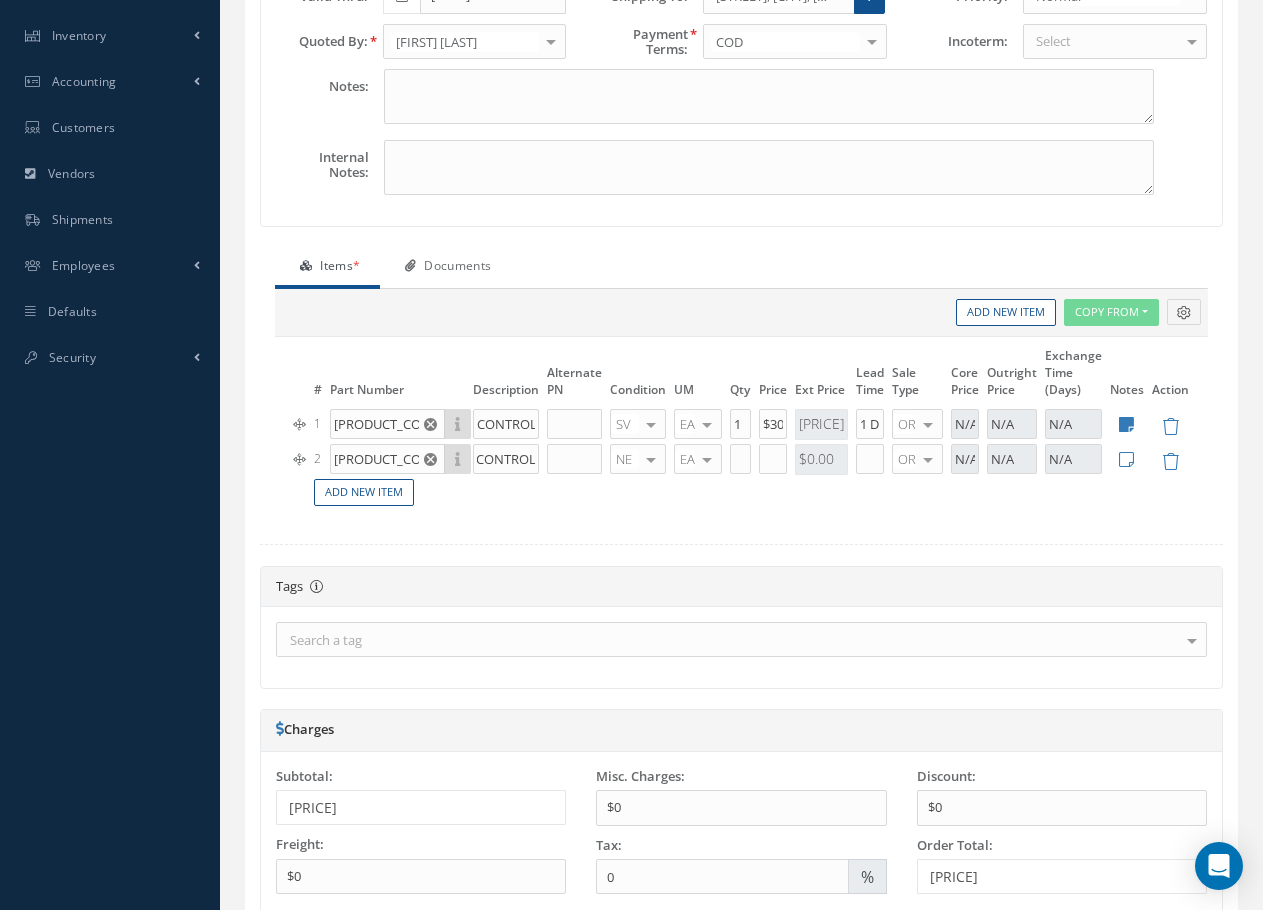 scroll, scrollTop: 0, scrollLeft: 0, axis: both 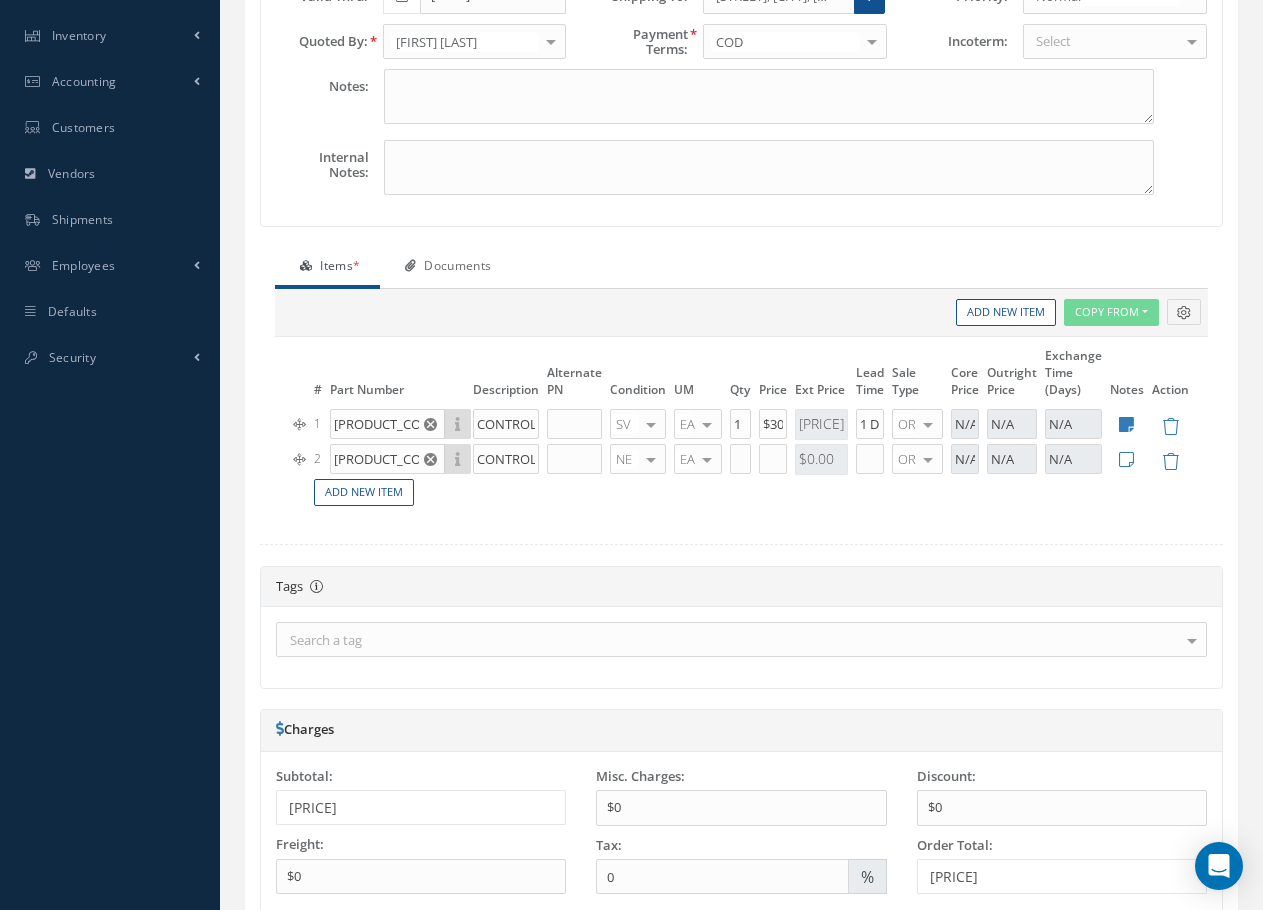 click at bounding box center [651, 459] 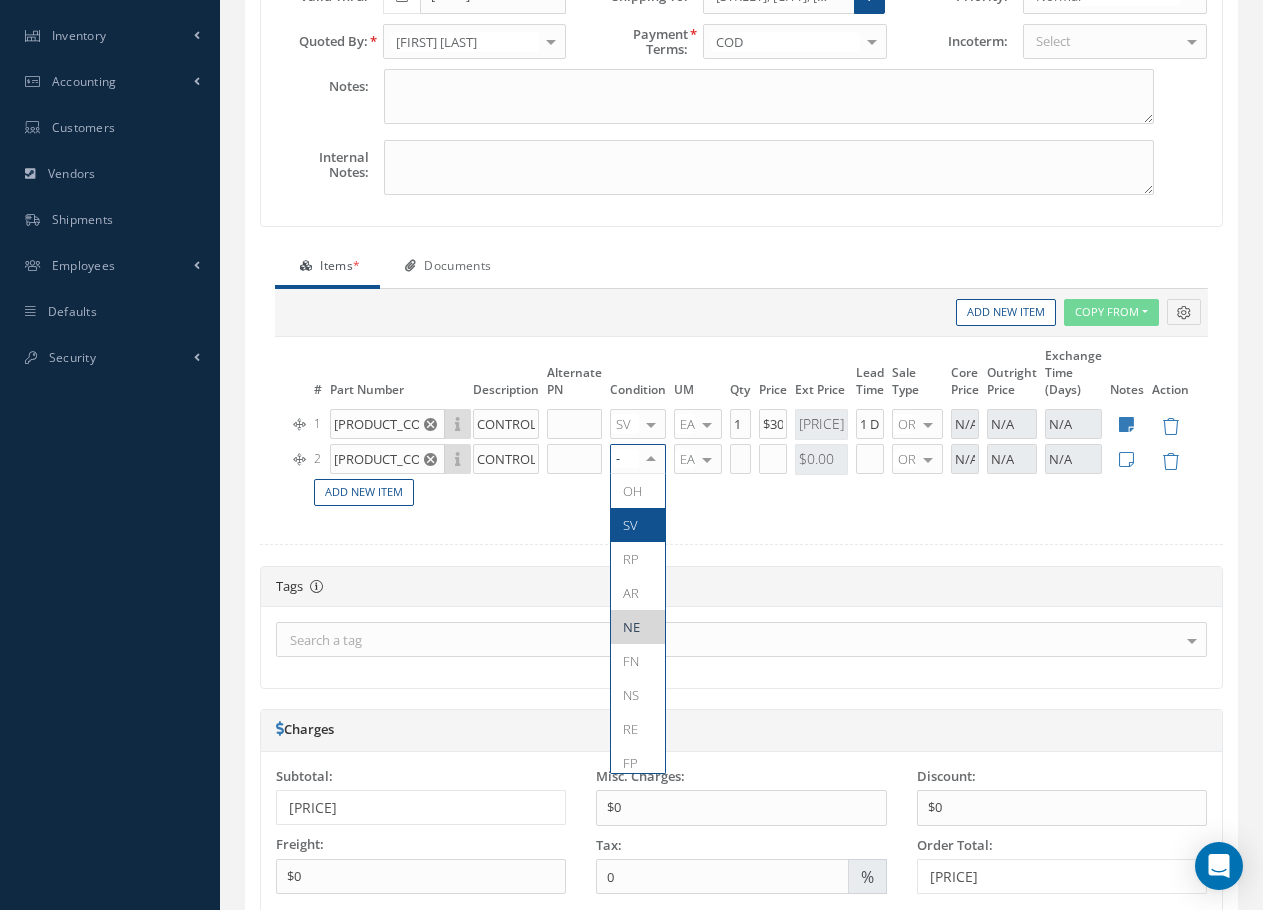 click on "SV" at bounding box center (630, 525) 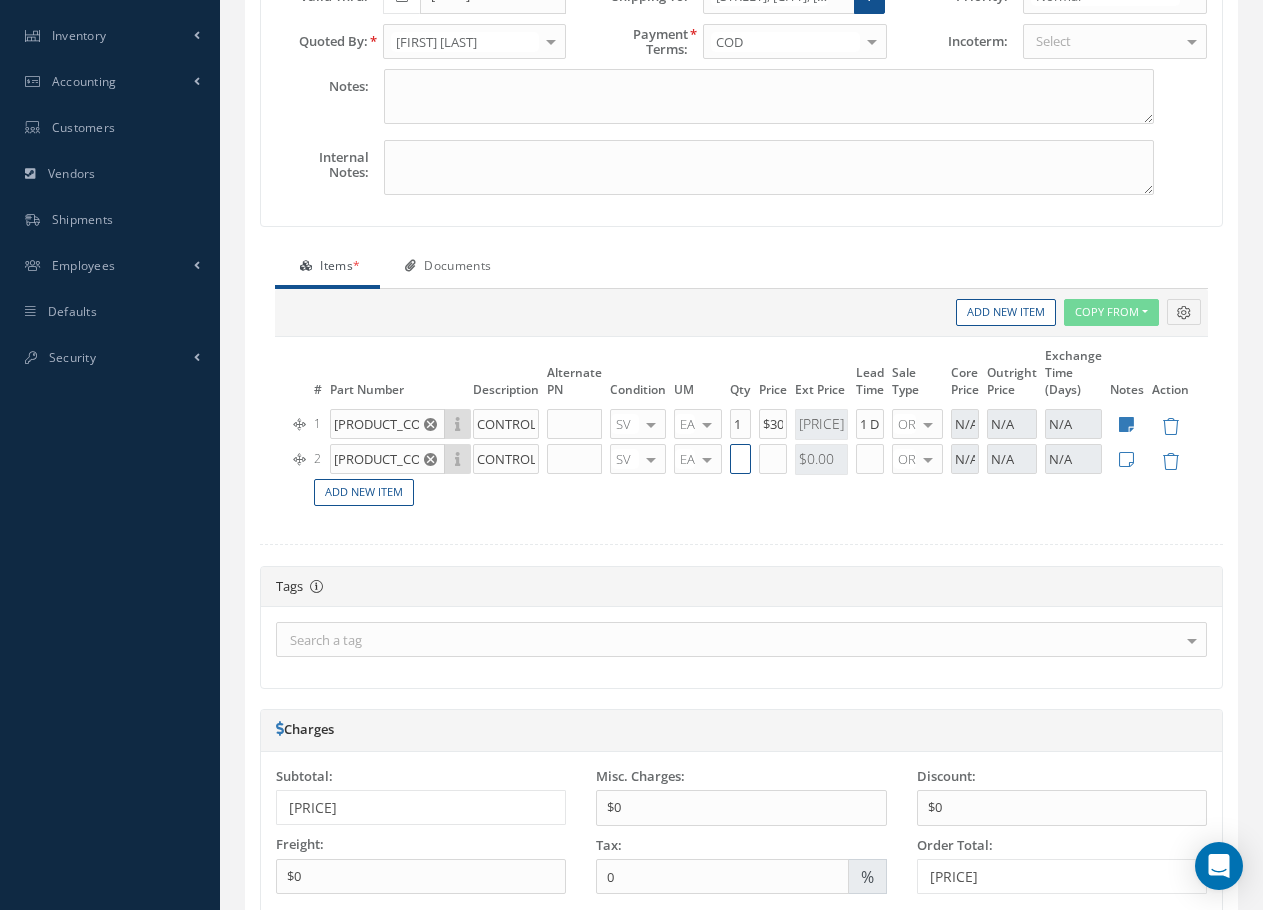 click at bounding box center (740, 459) 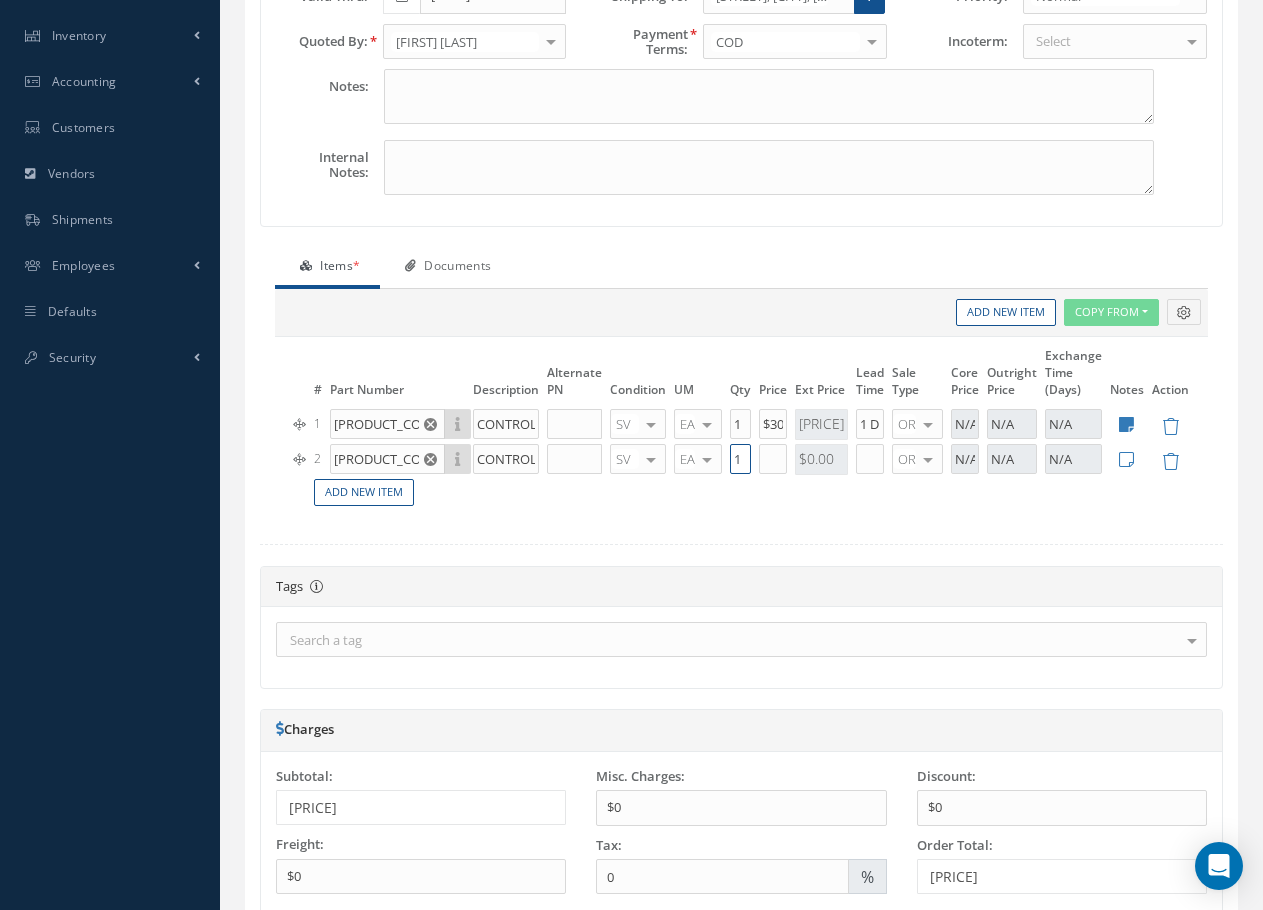 type on "1" 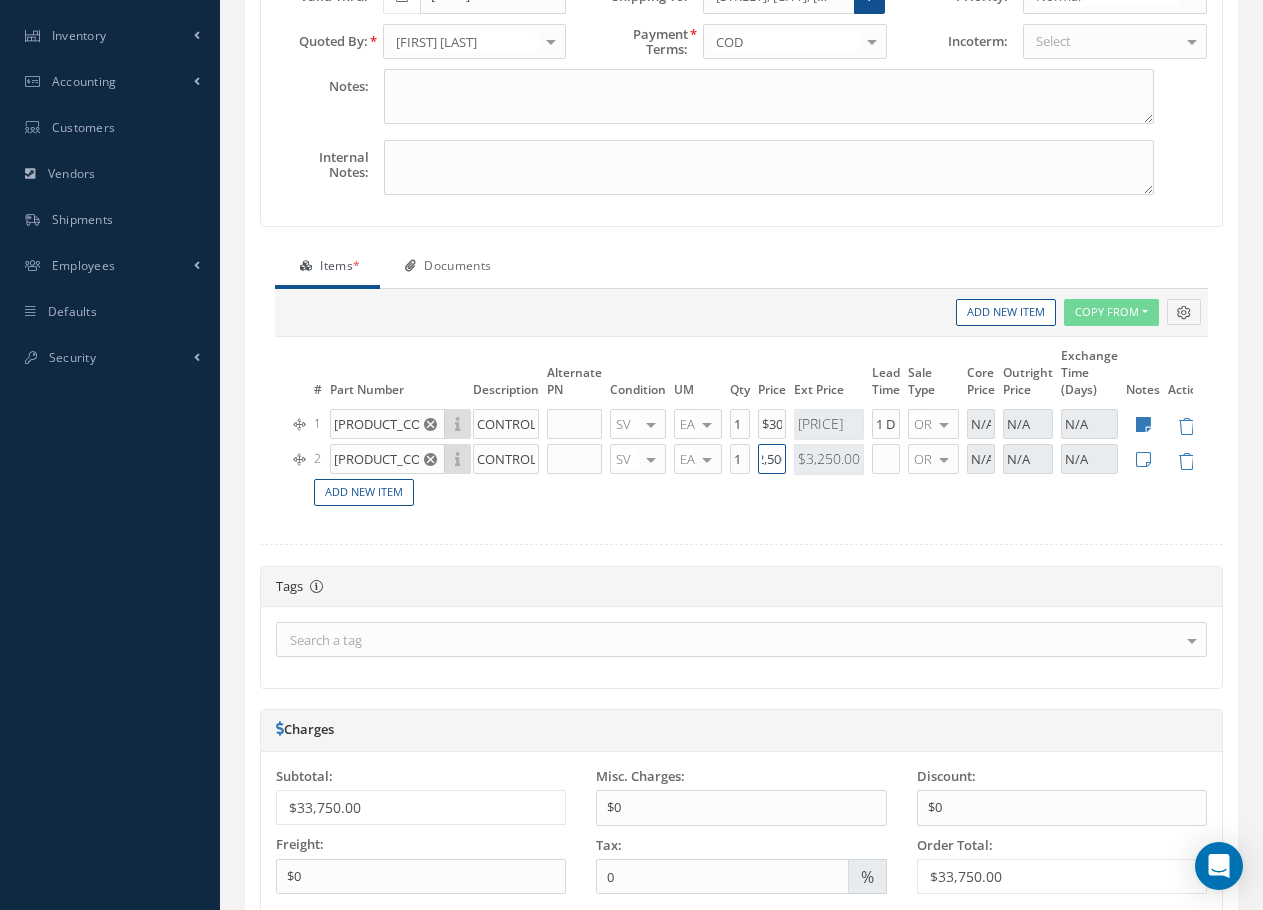 scroll, scrollTop: 0, scrollLeft: 26, axis: horizontal 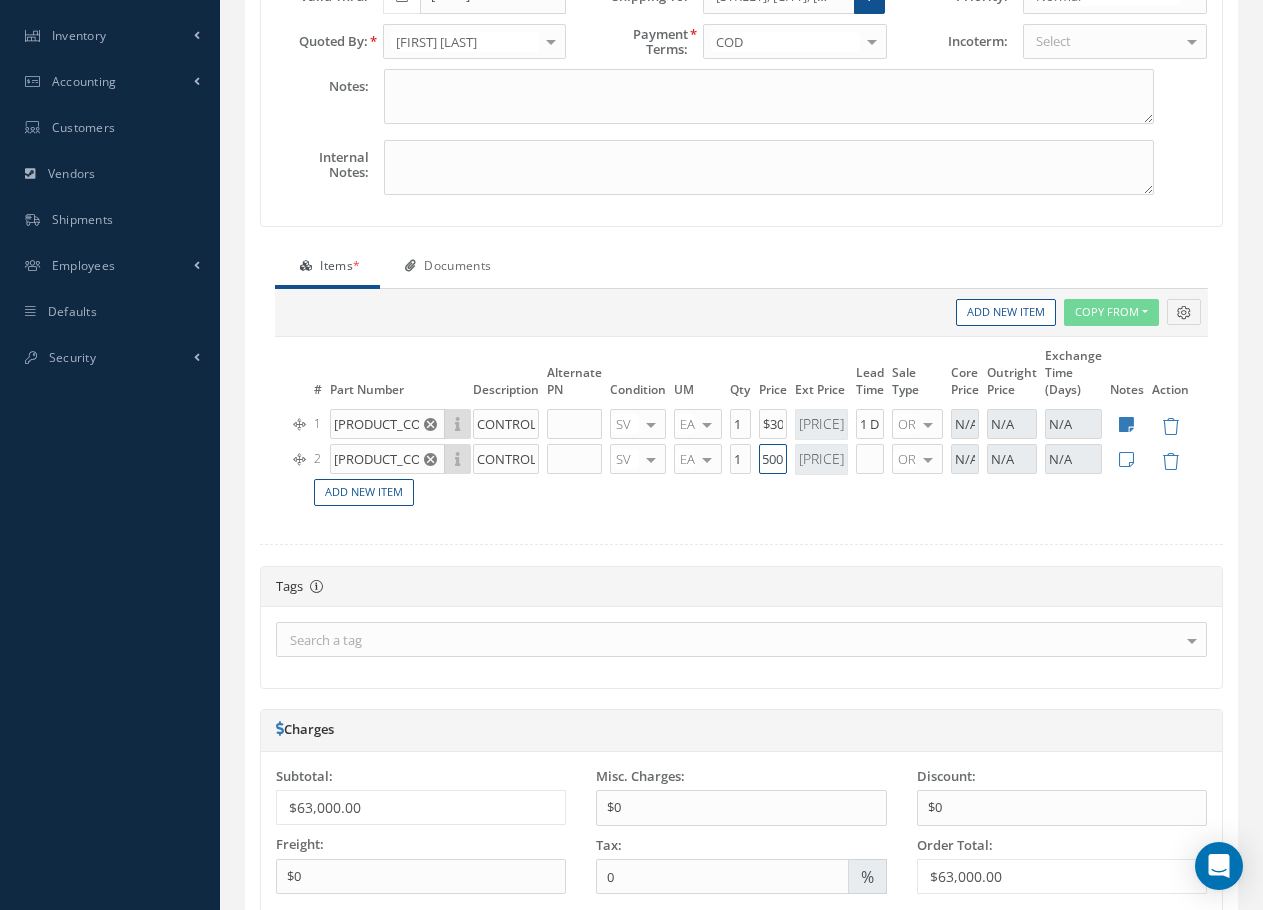 type on "$32,500" 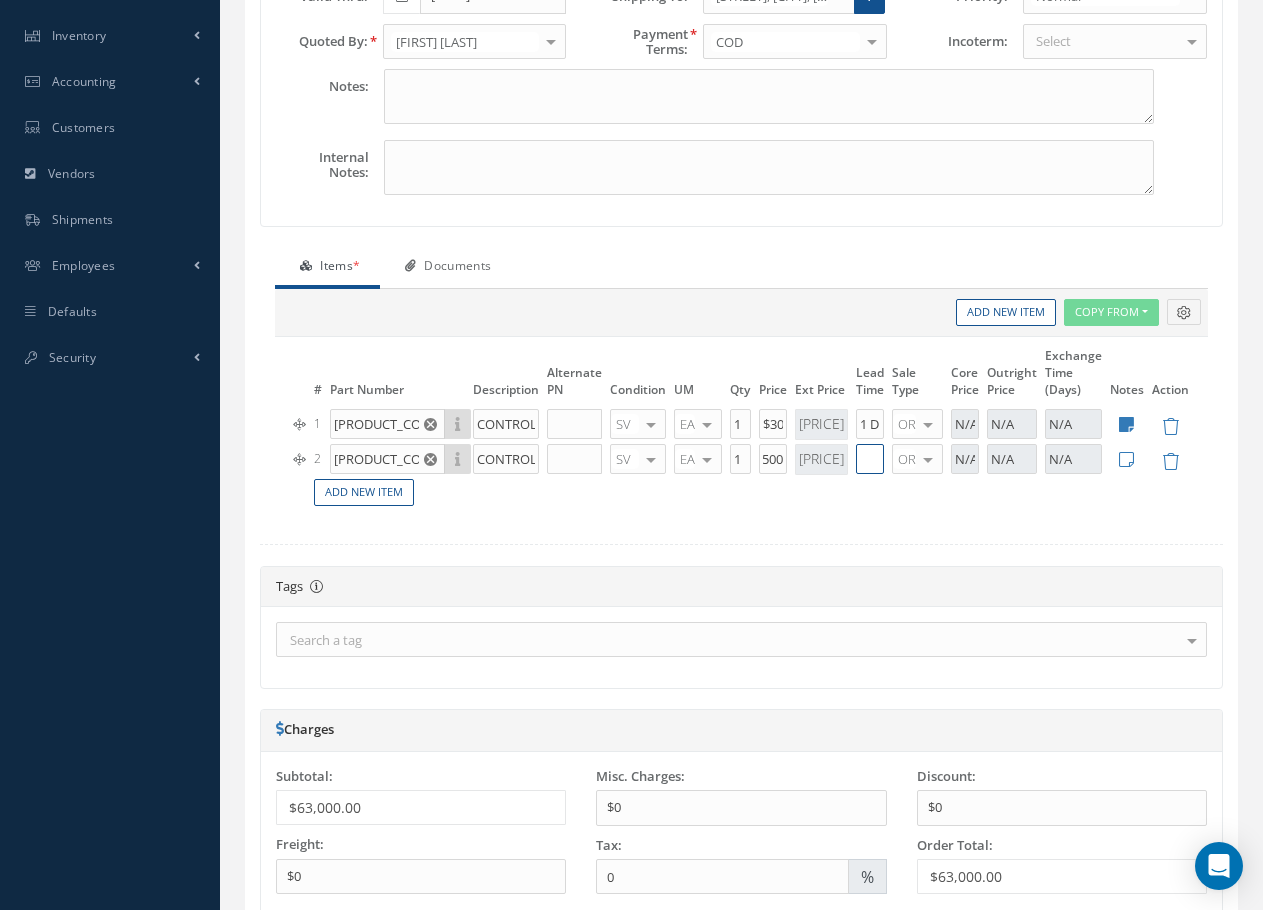 scroll, scrollTop: 0, scrollLeft: 0, axis: both 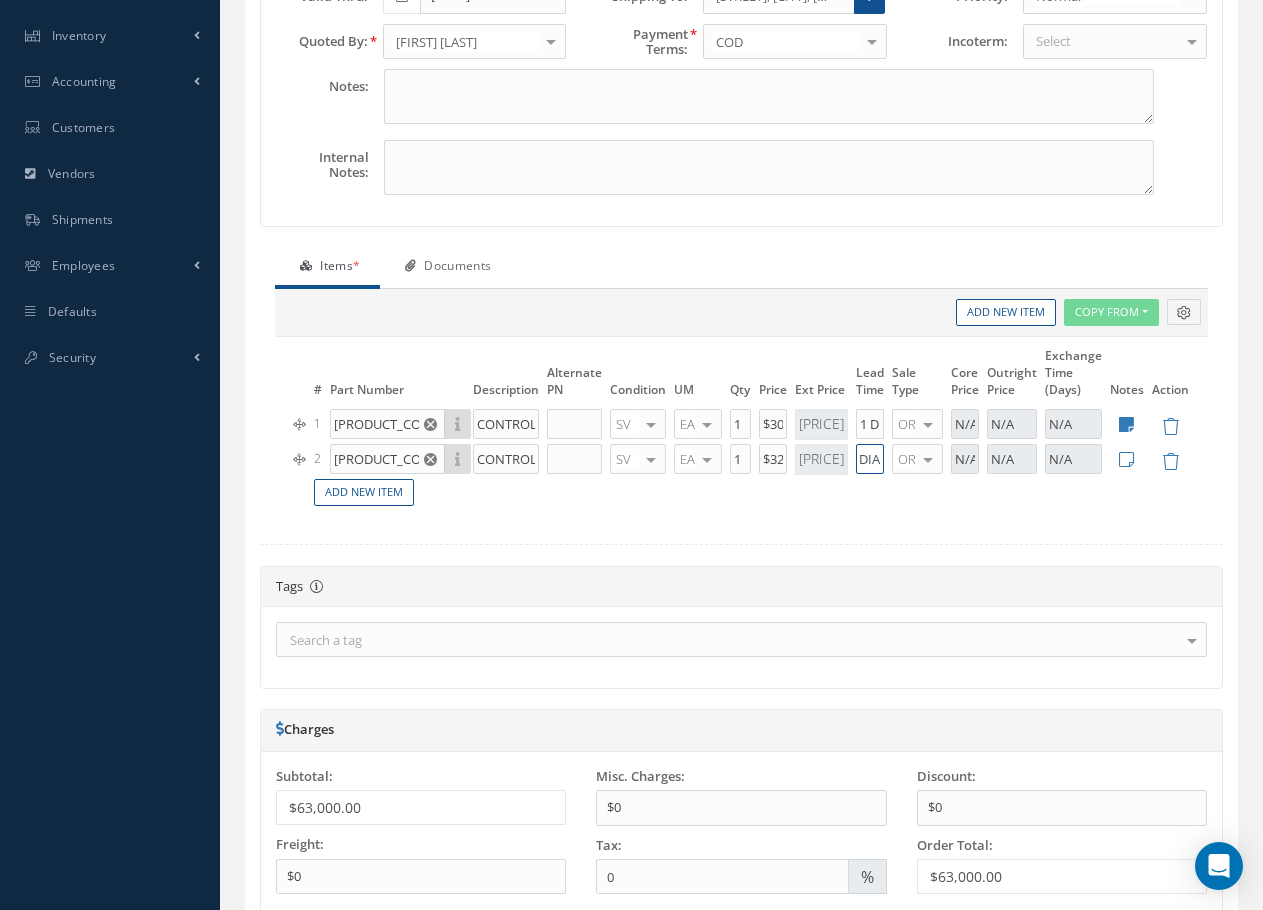 type on "1 DIA" 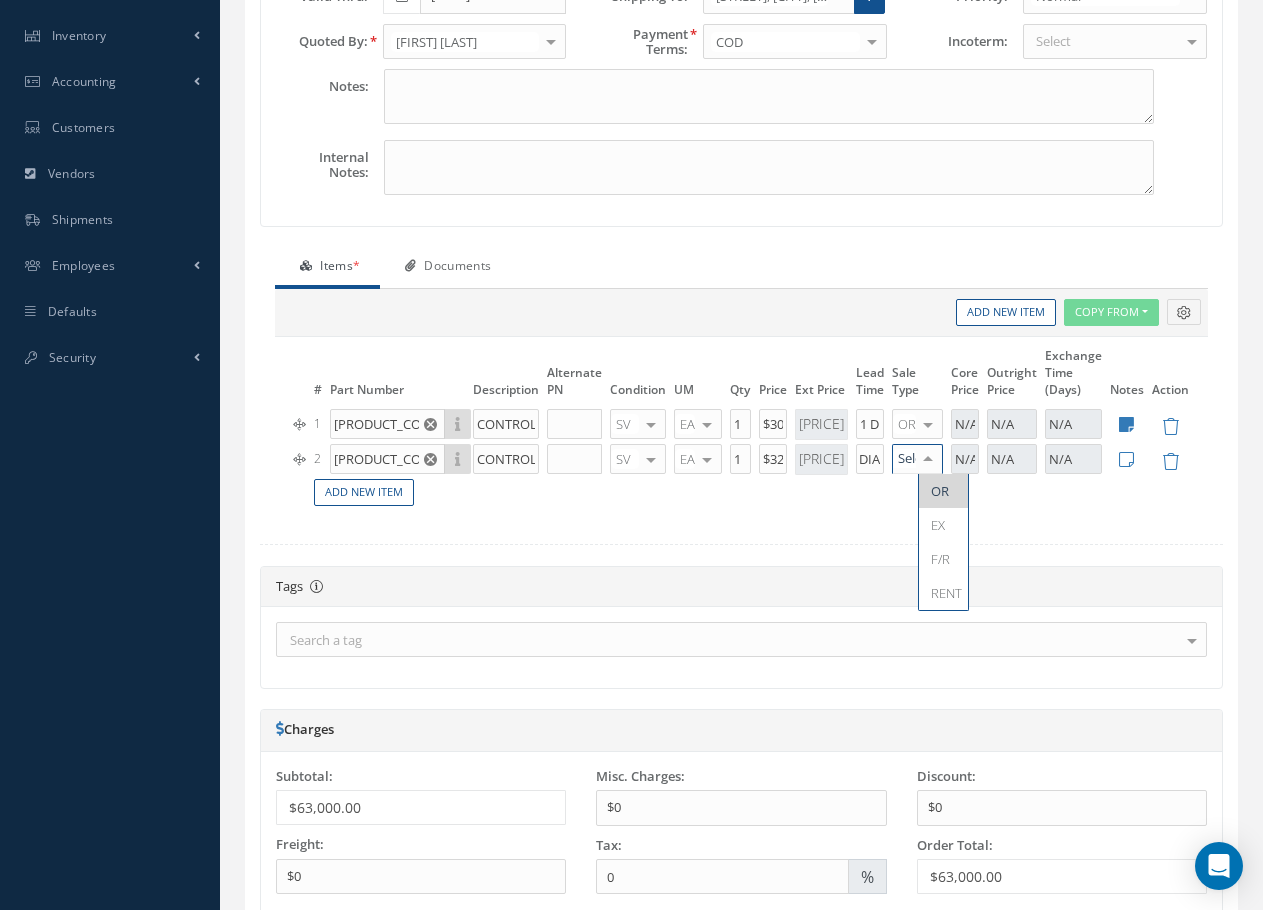 scroll, scrollTop: 0, scrollLeft: 0, axis: both 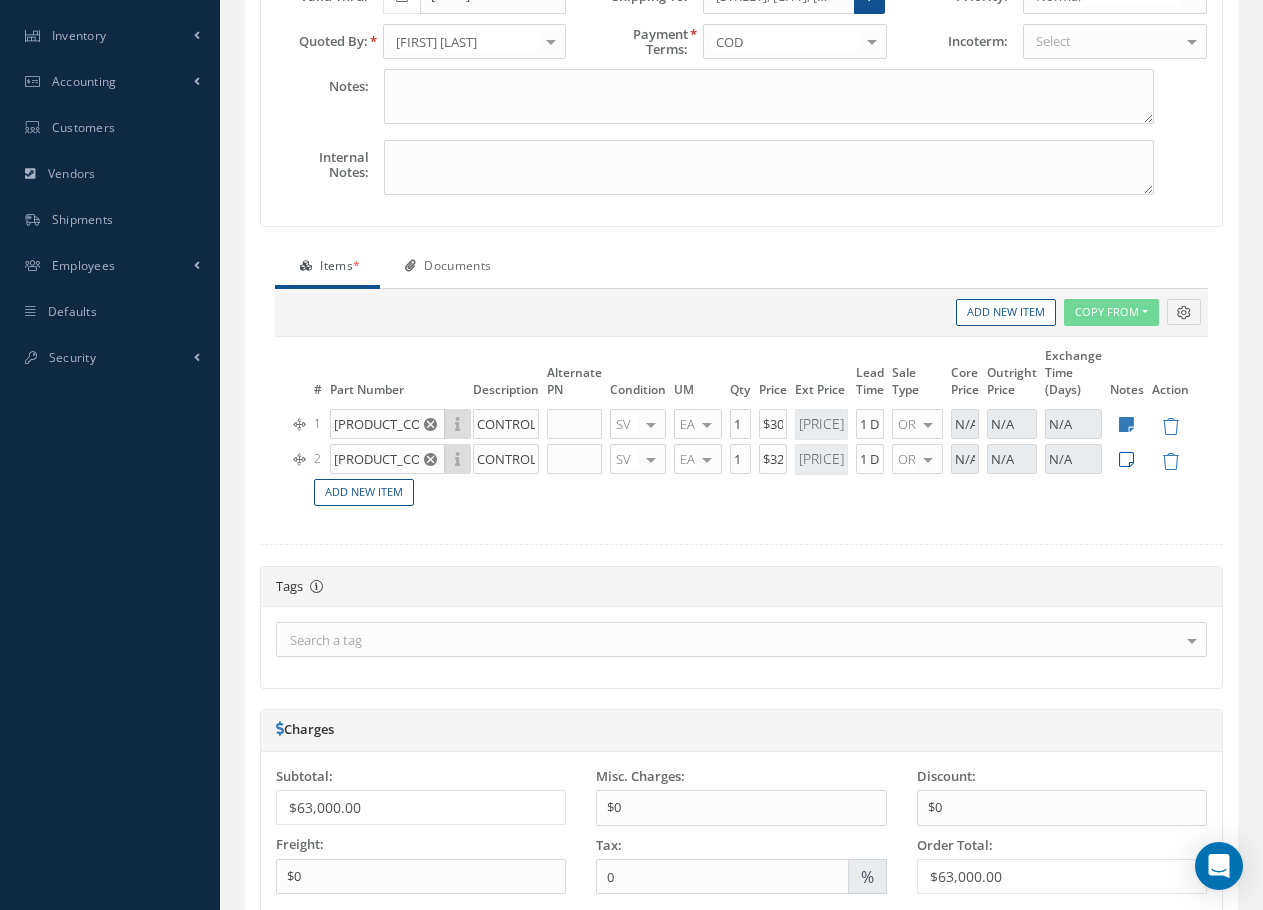 click at bounding box center (1126, 459) 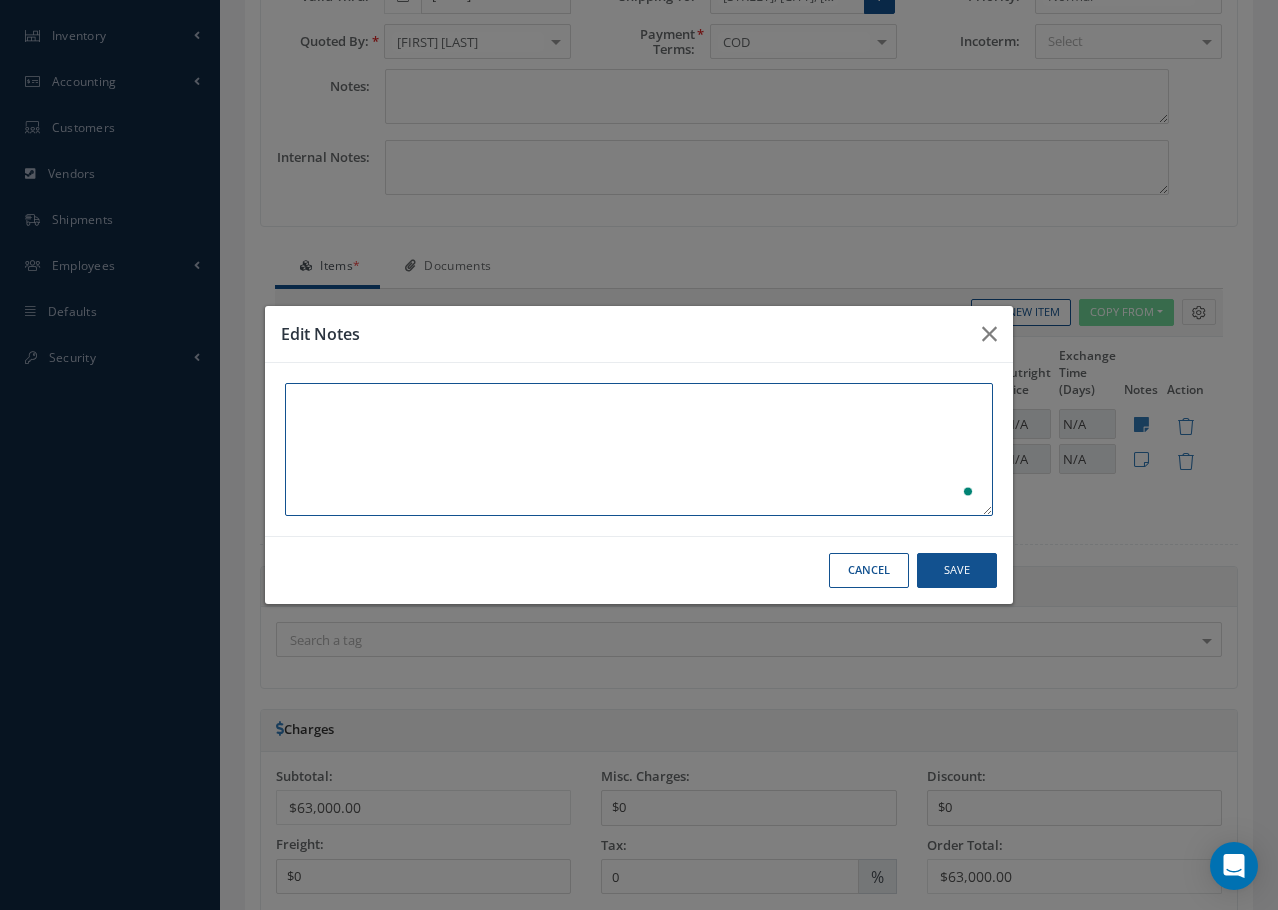 click at bounding box center (639, 449) 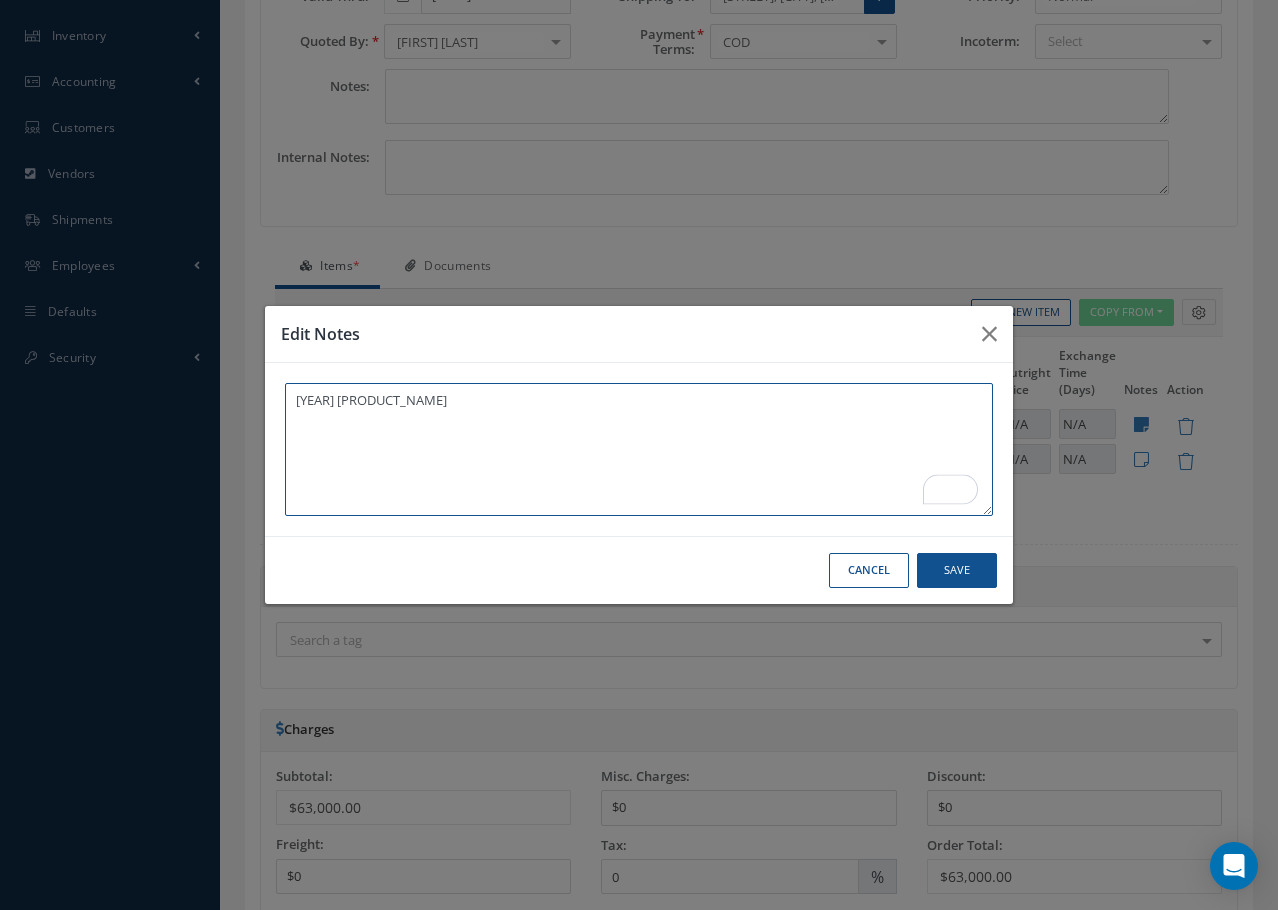 type on "[YEAR] [PRODUCT_NAME]" 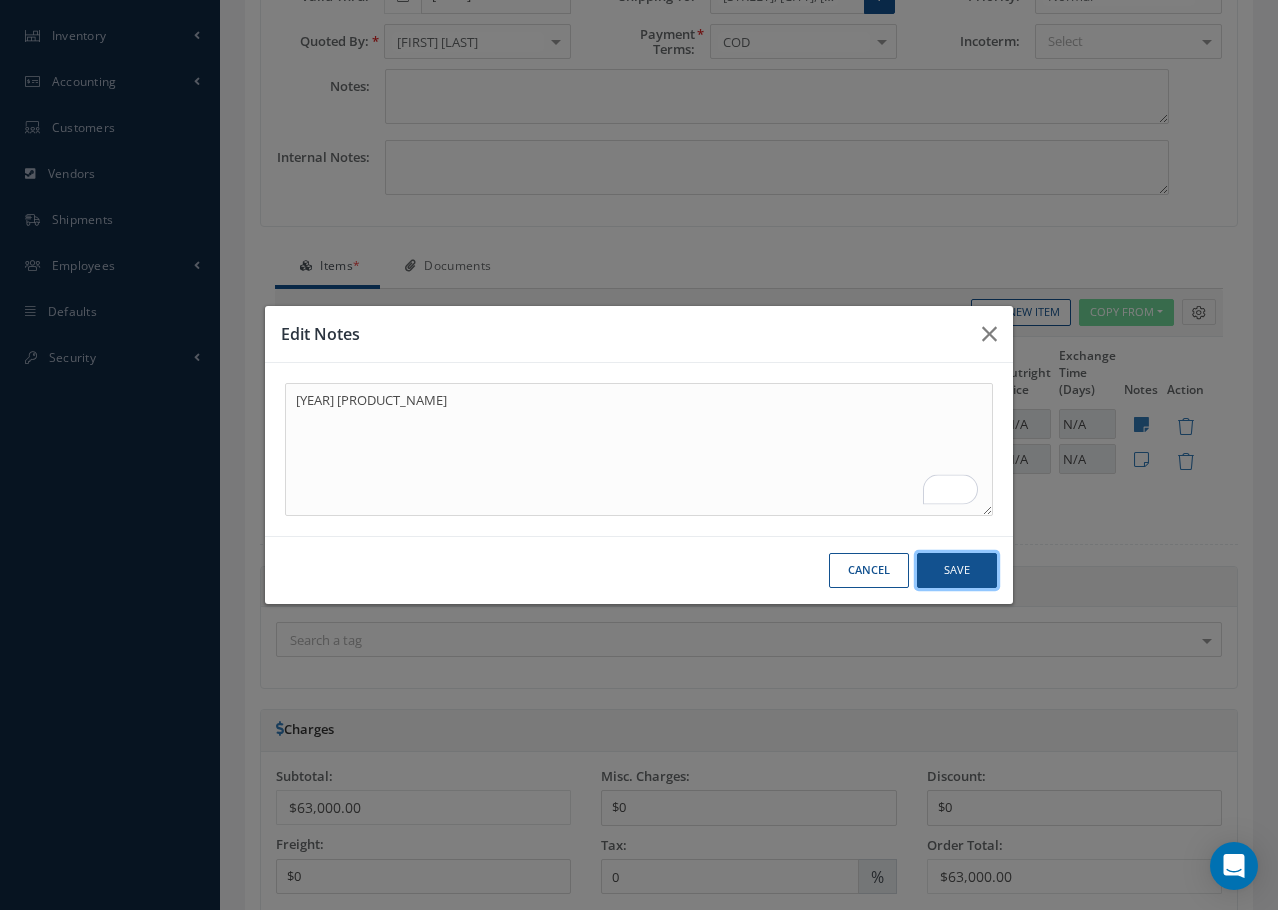 click on "Save" at bounding box center (957, 570) 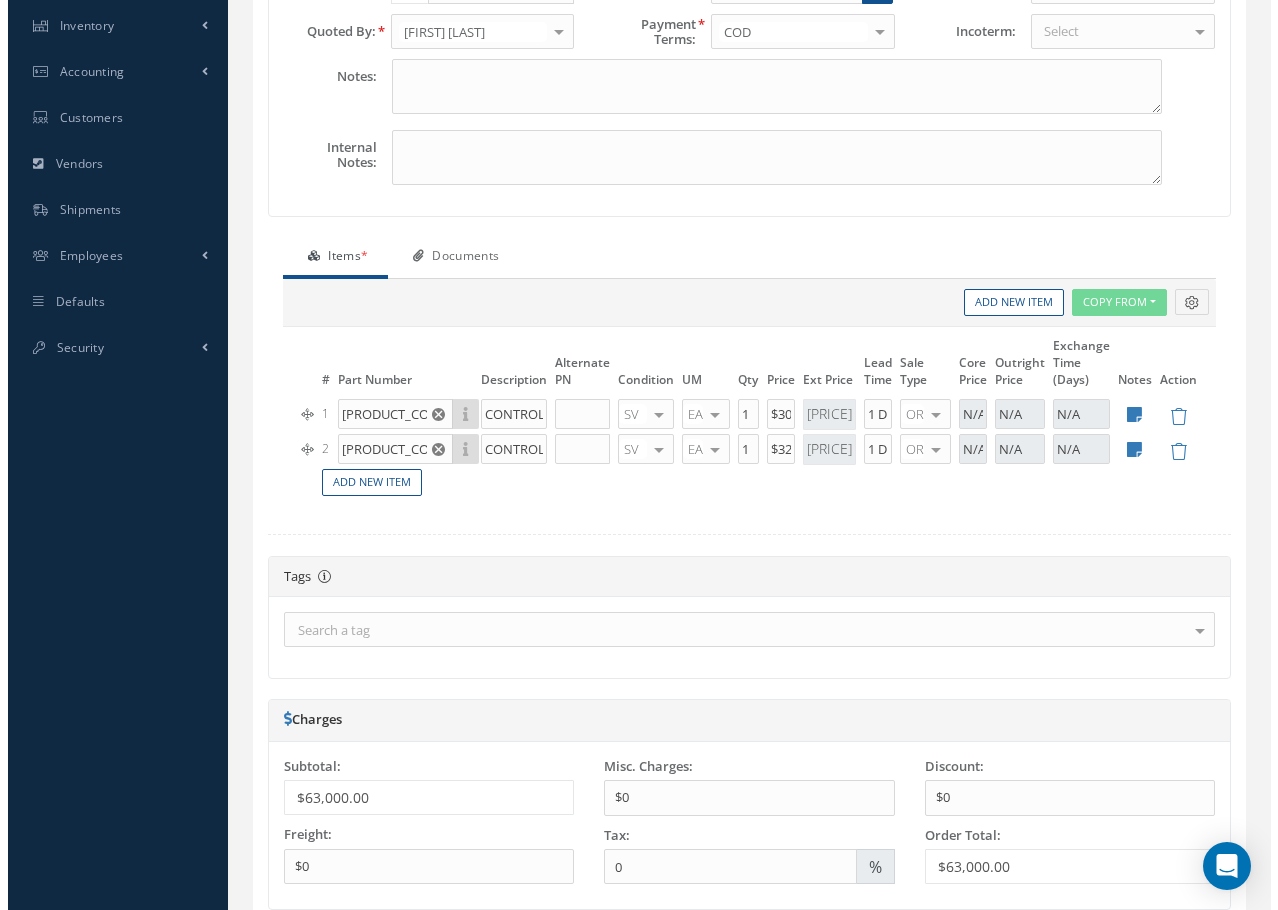 scroll, scrollTop: 602, scrollLeft: 0, axis: vertical 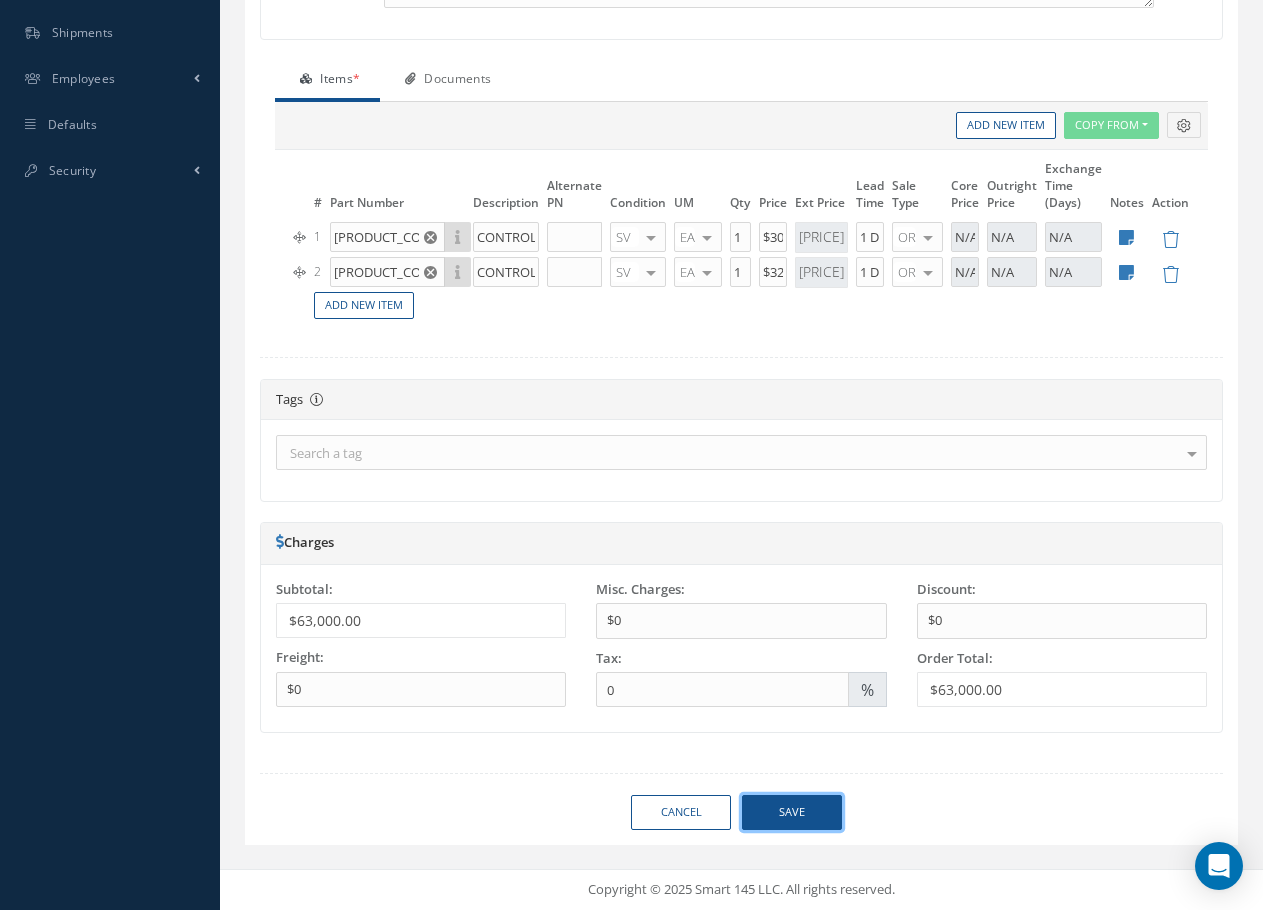 click on "Save" at bounding box center (792, 812) 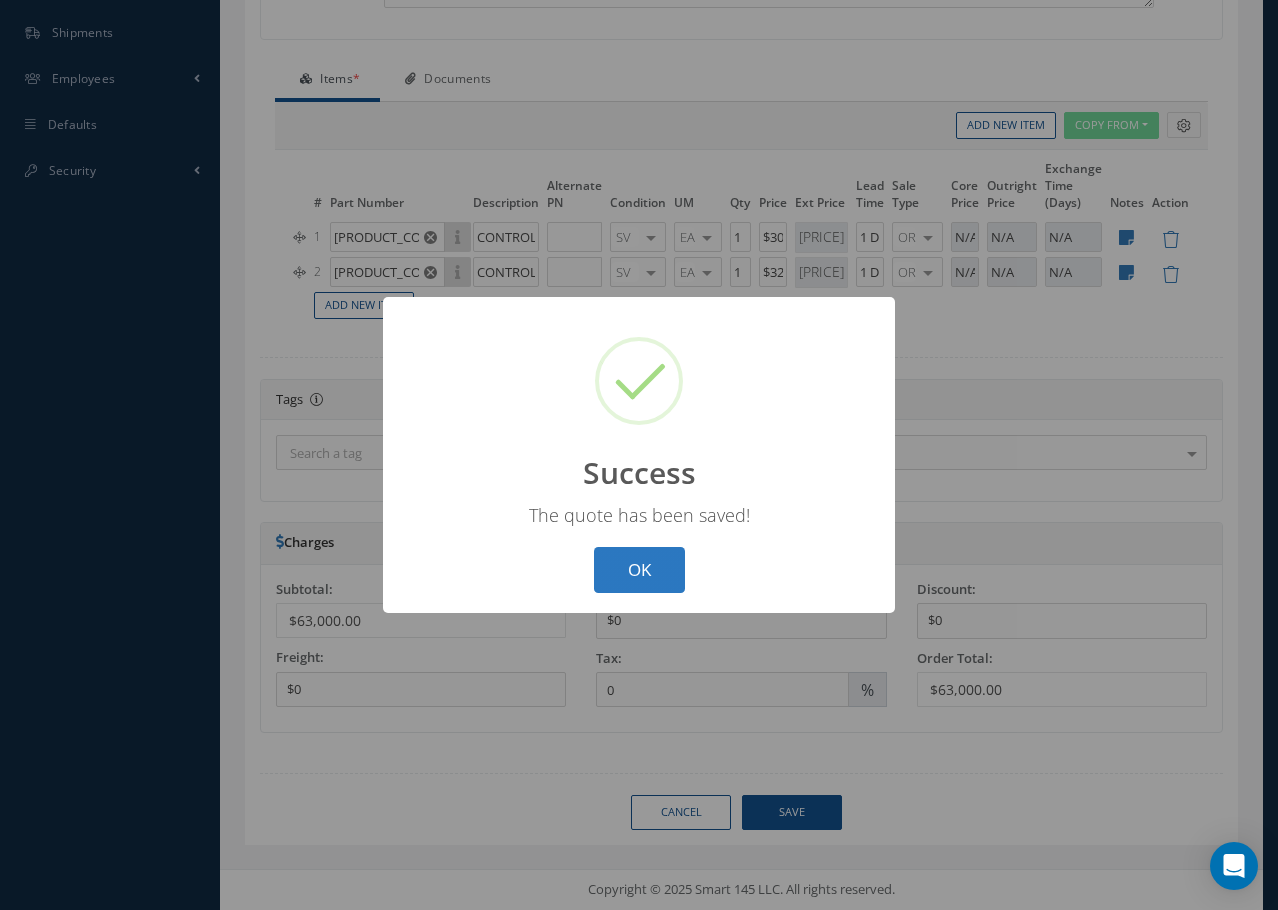 click on "OK" at bounding box center (639, 570) 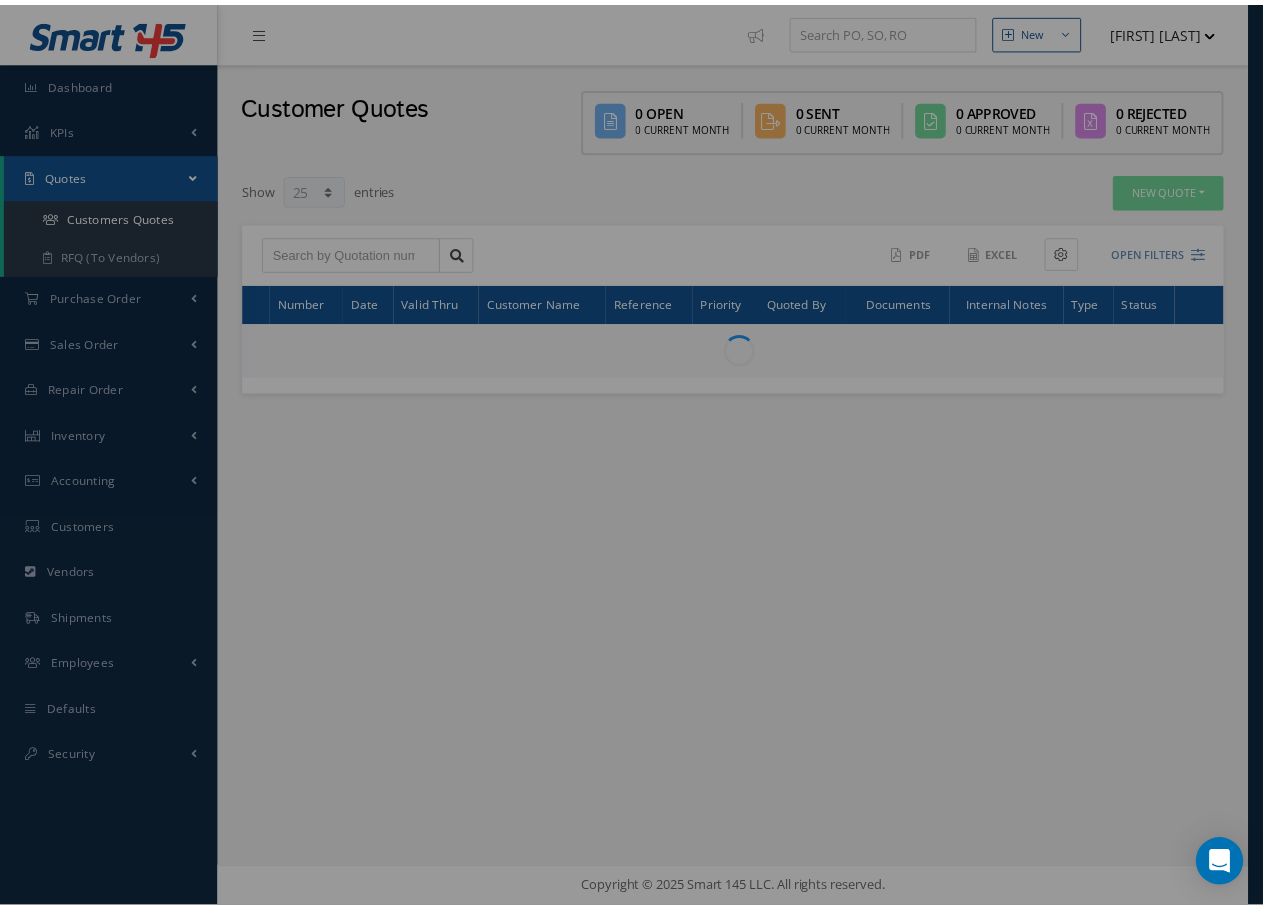 scroll, scrollTop: 0, scrollLeft: 0, axis: both 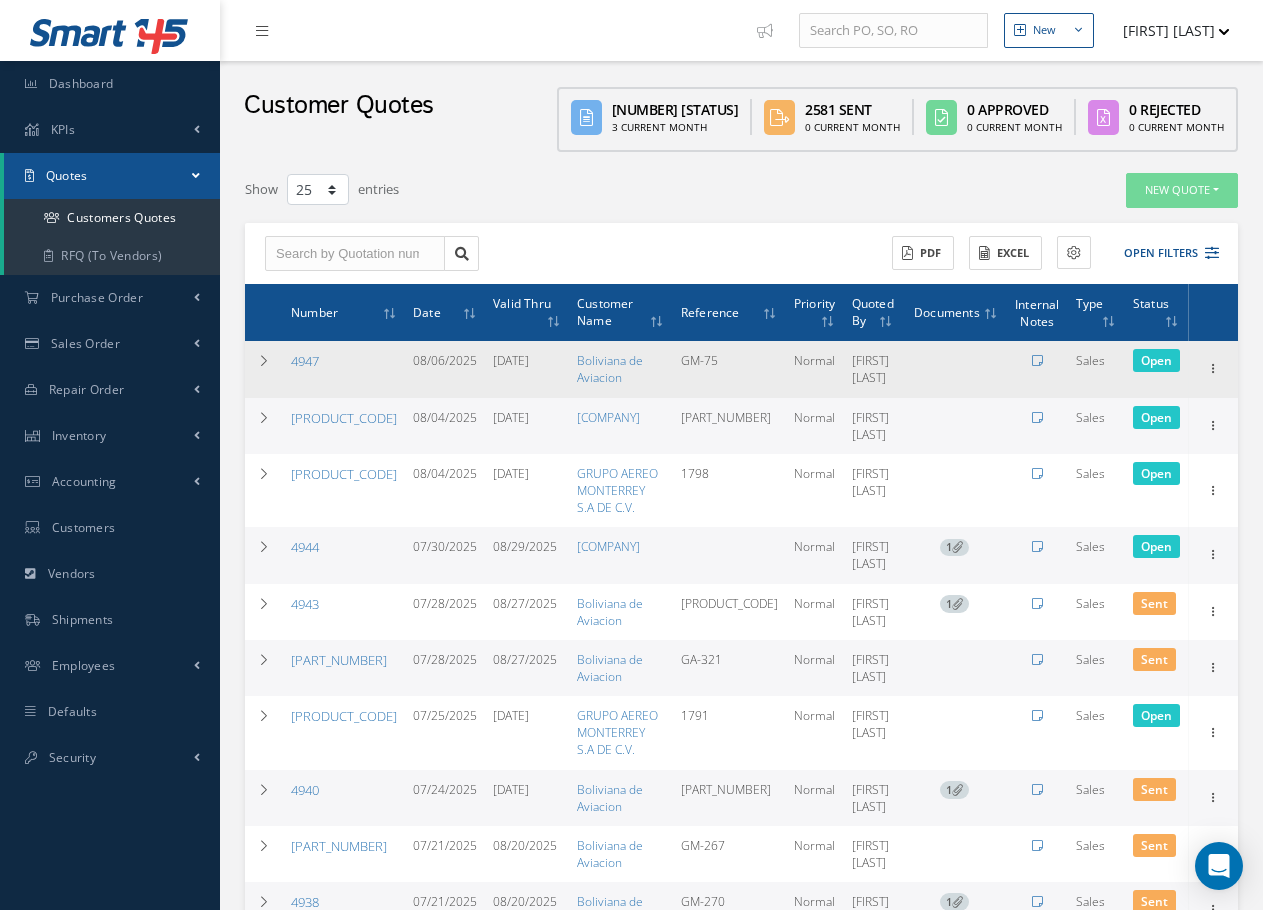 click on "Open" at bounding box center (1157, 369) 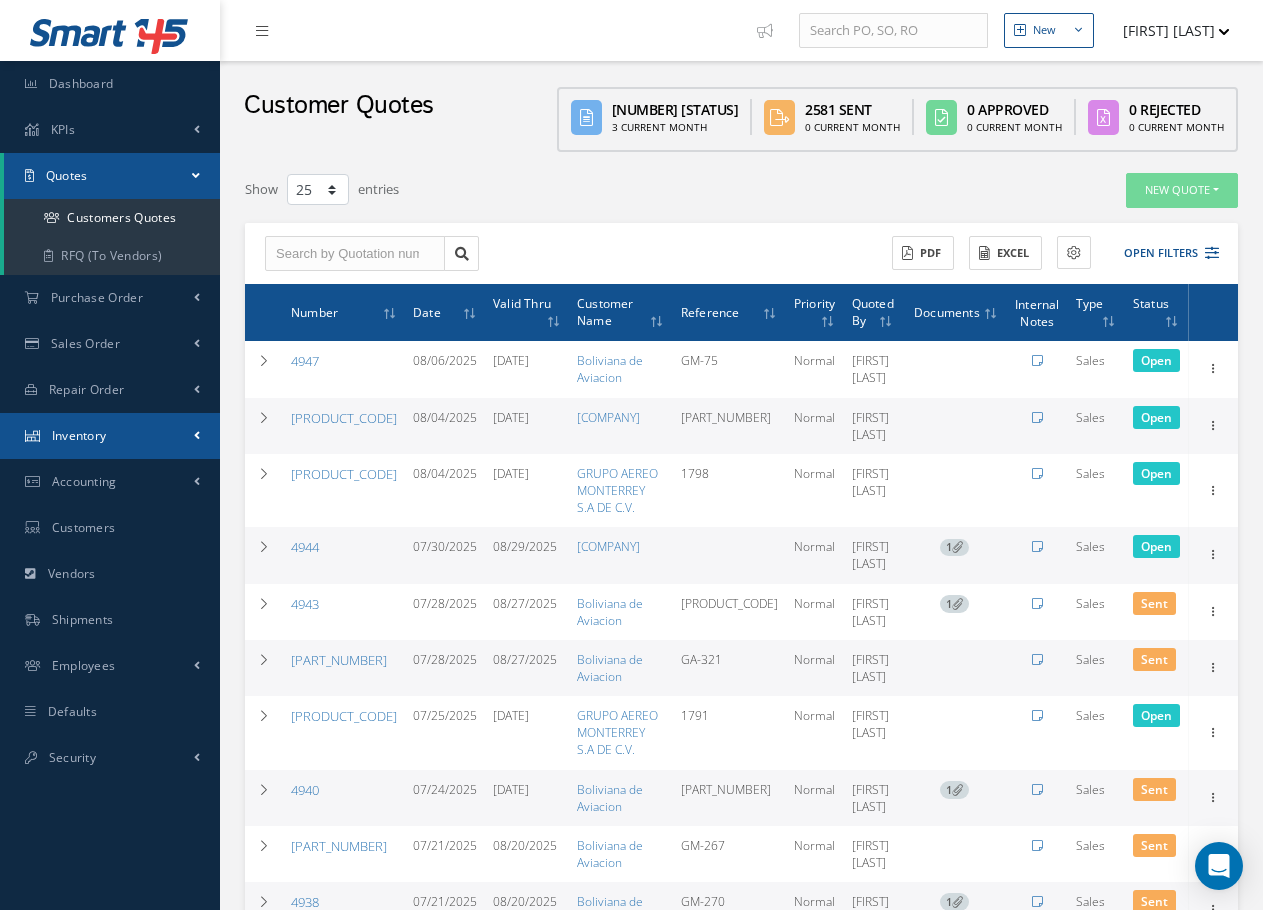 click on "Inventory" at bounding box center [79, 435] 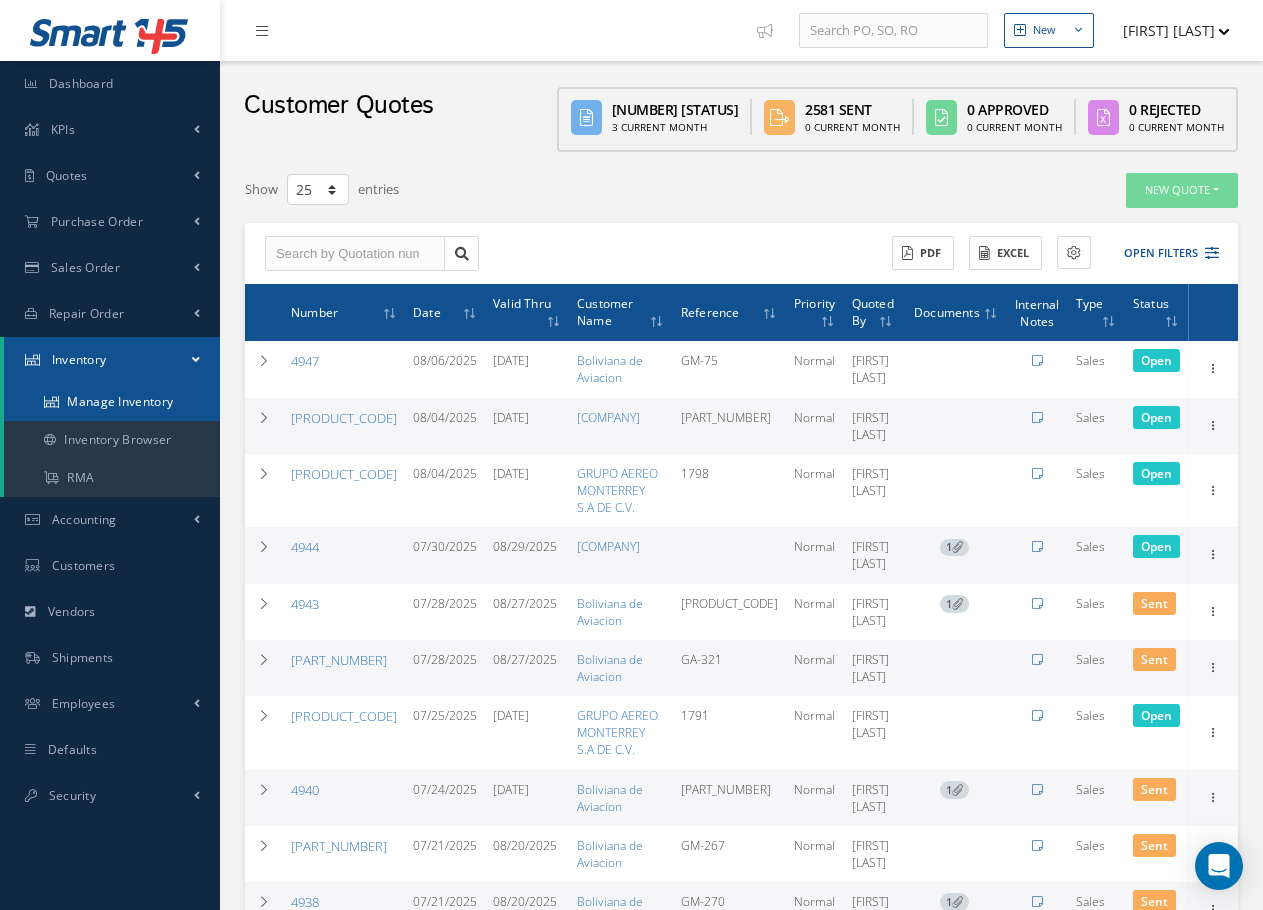 click on "Manage Inventory" at bounding box center [112, 402] 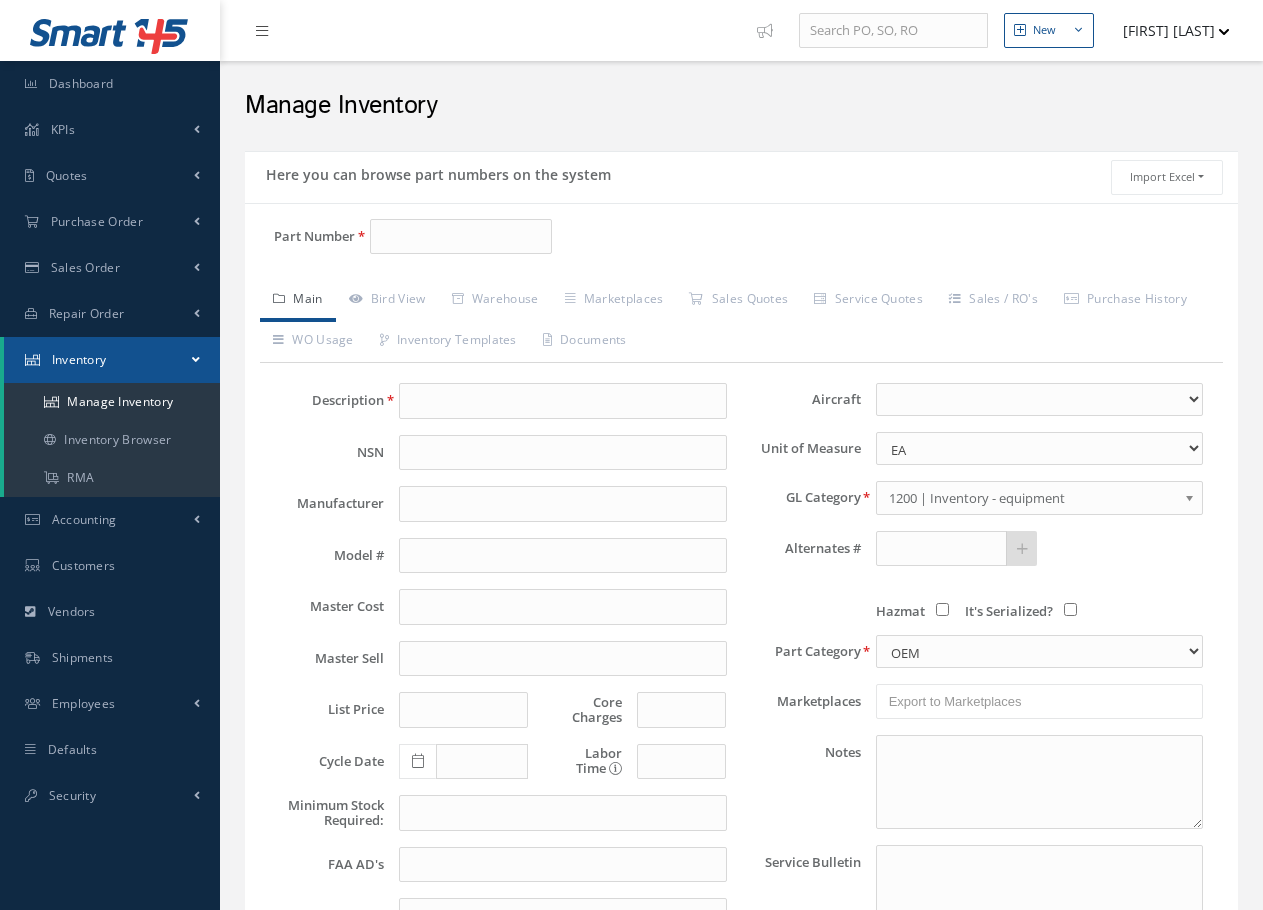 scroll, scrollTop: 0, scrollLeft: 0, axis: both 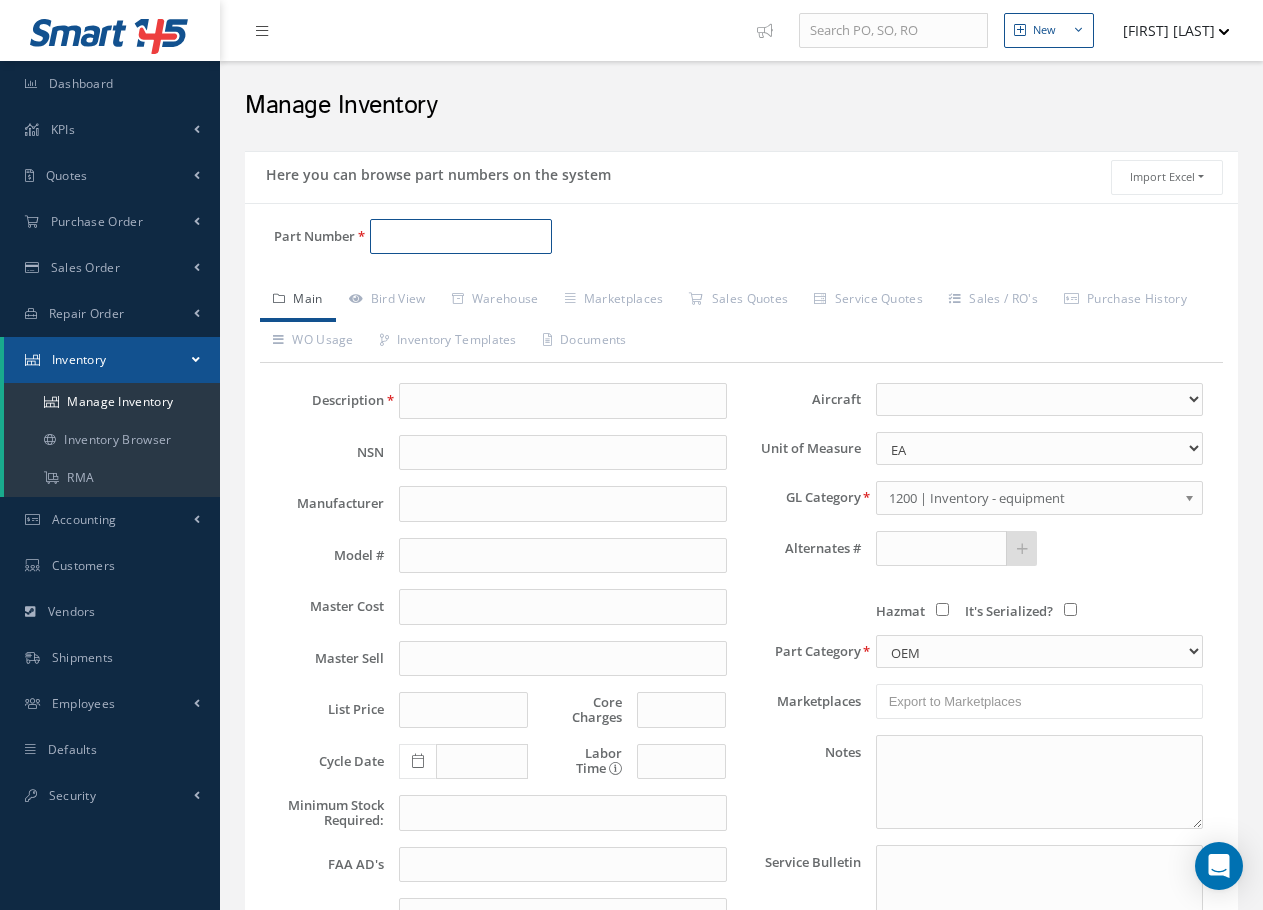 click on "Part Number" at bounding box center (461, 237) 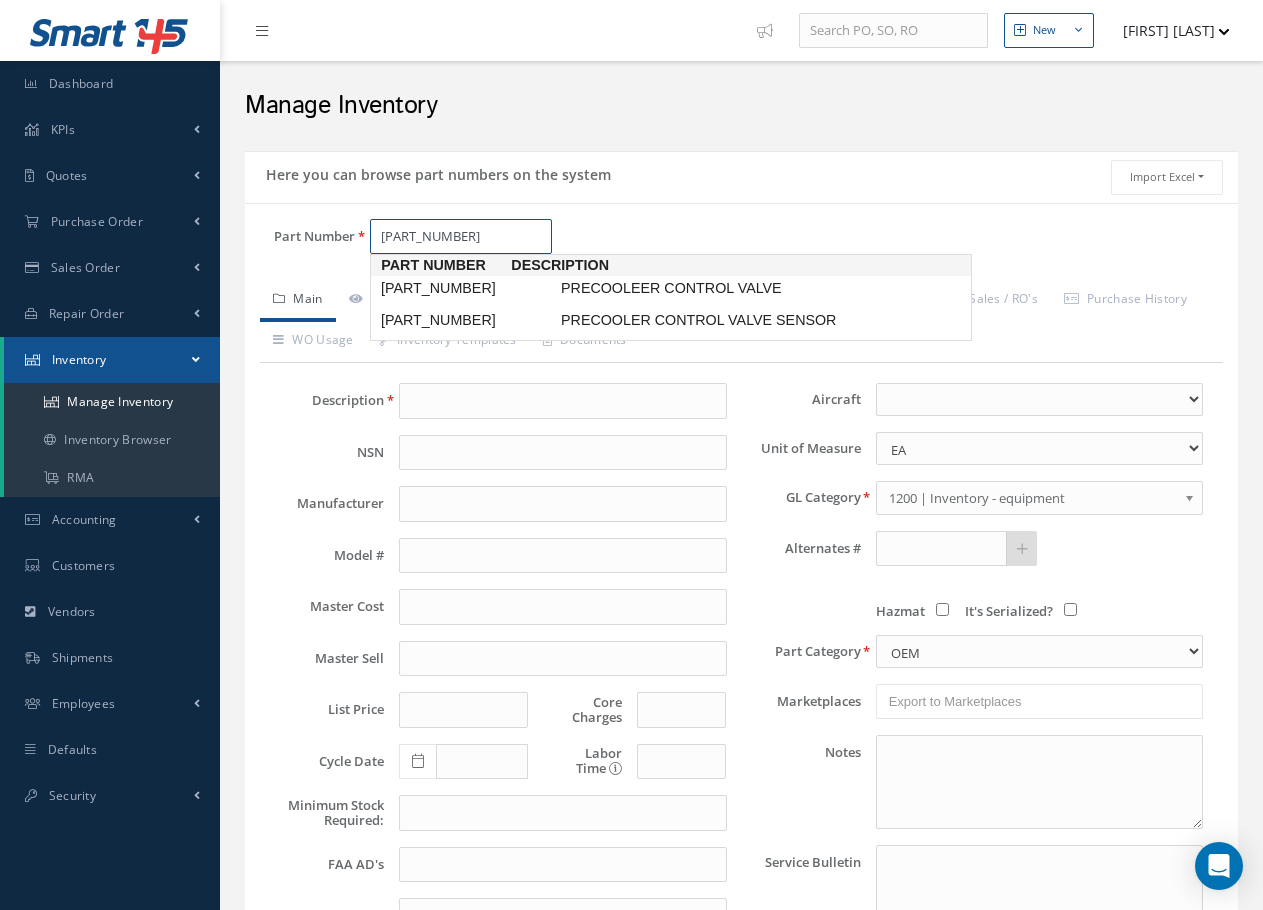type on "129666-2" 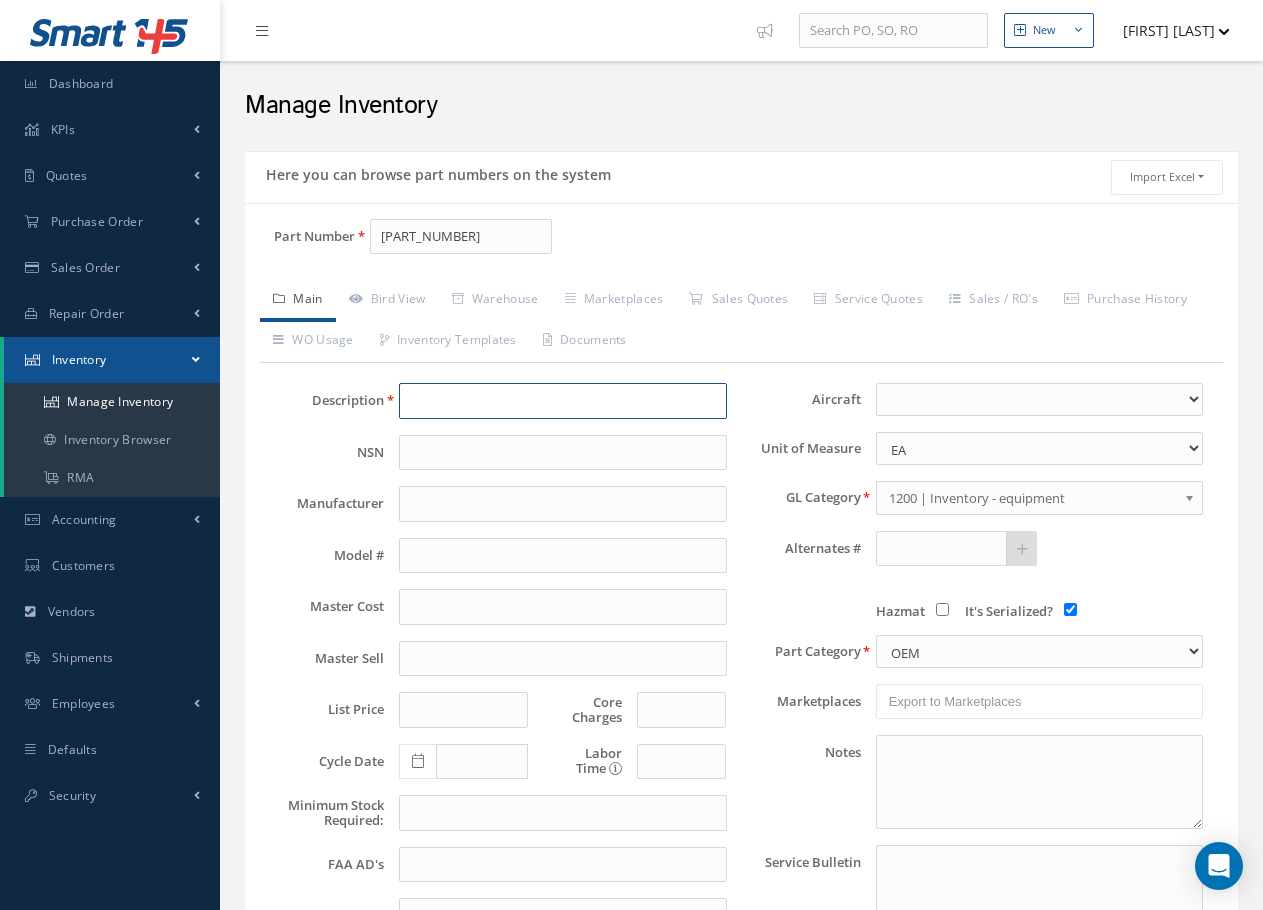 type on "PRECOOLEER CONTROL VALVE" 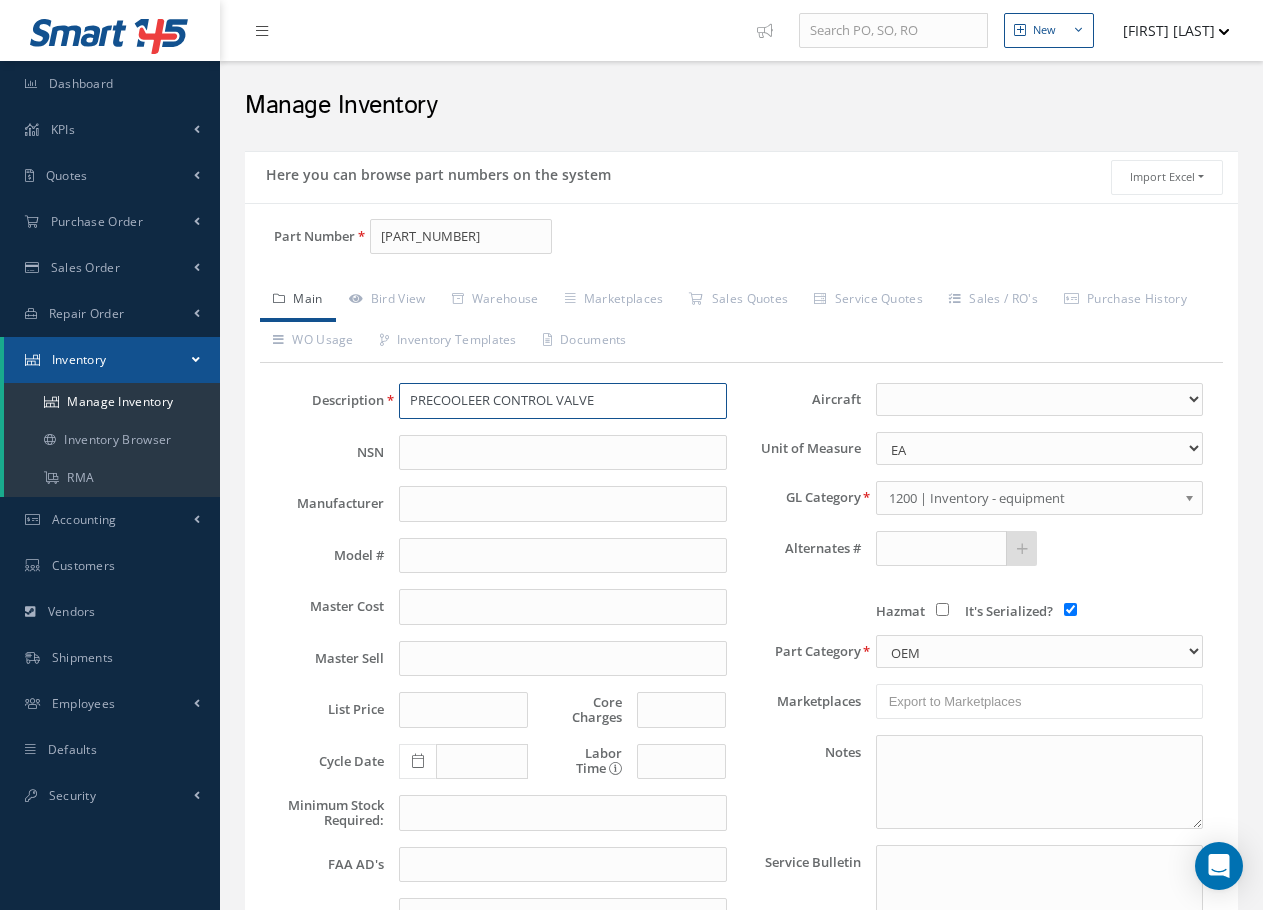 type on "Honeywell" 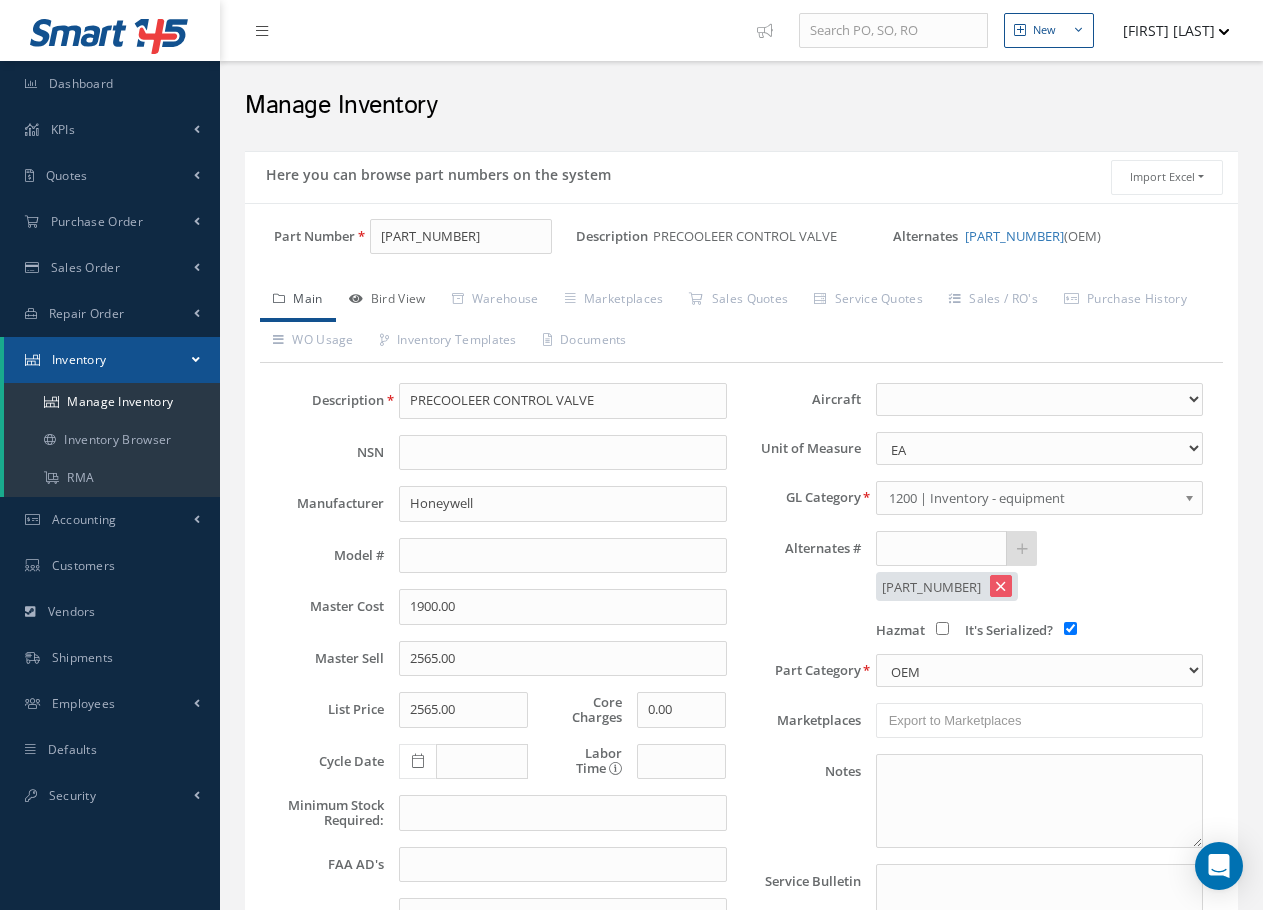 click on "Bird View" at bounding box center (387, 301) 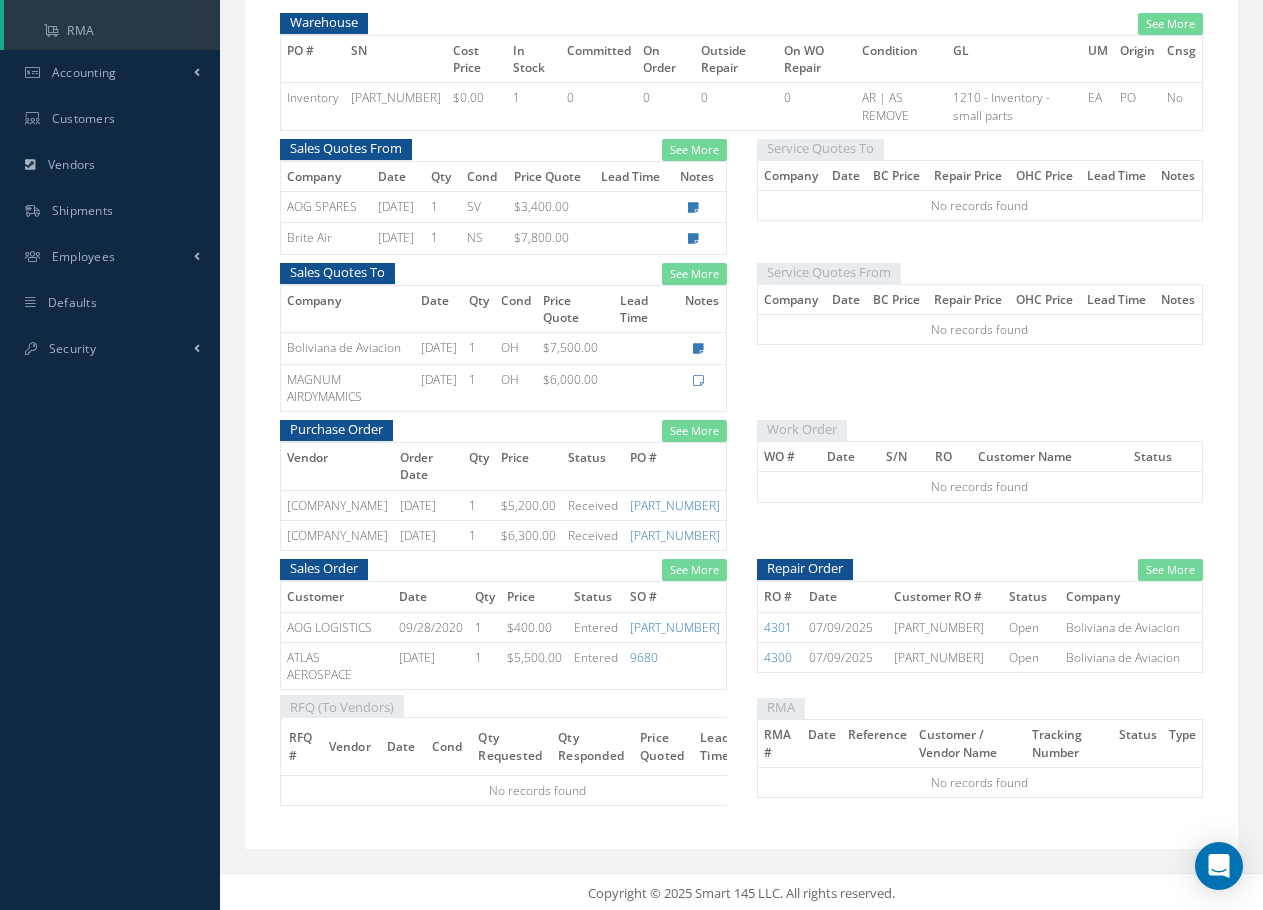 scroll, scrollTop: 448, scrollLeft: 0, axis: vertical 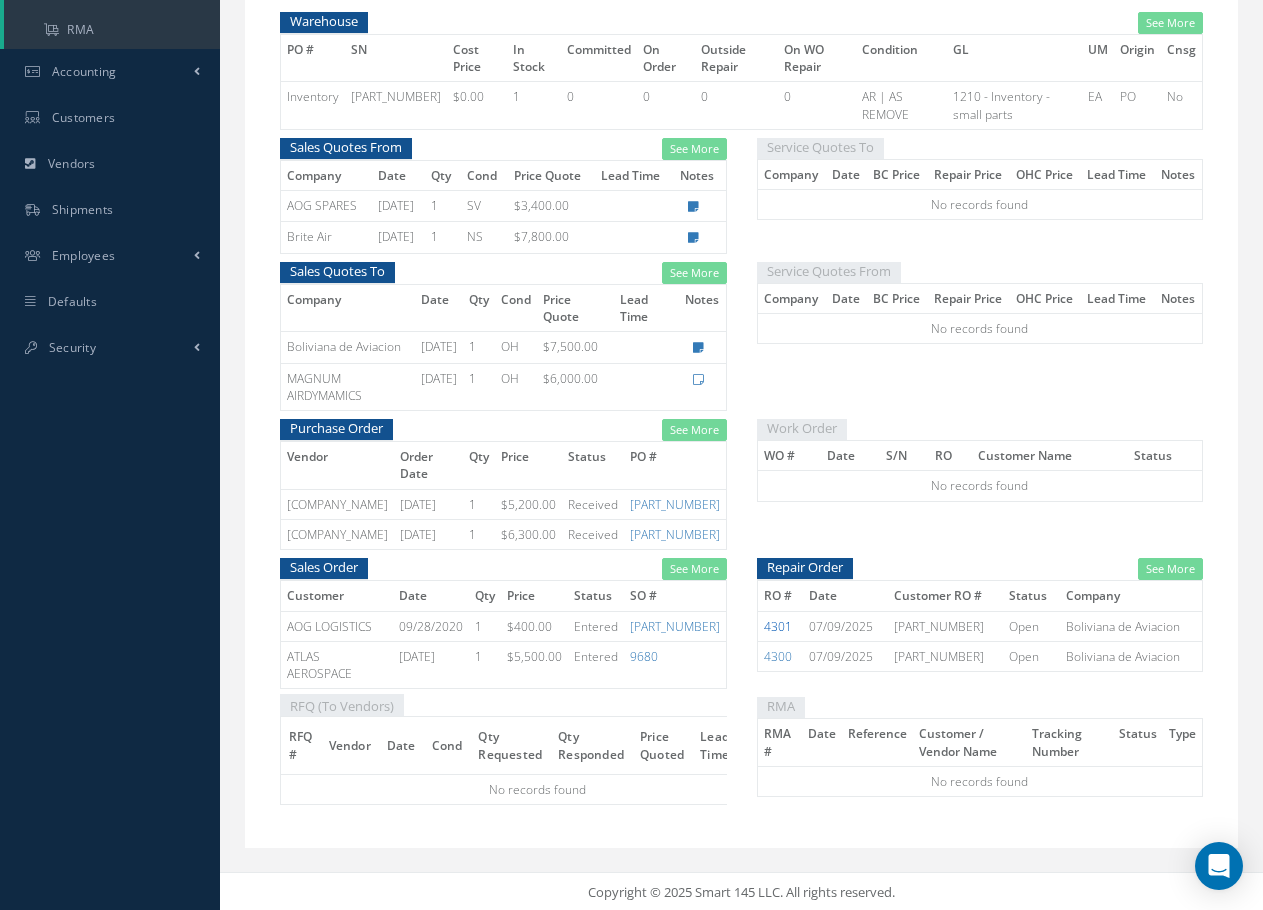 click on "4301" at bounding box center [778, 626] 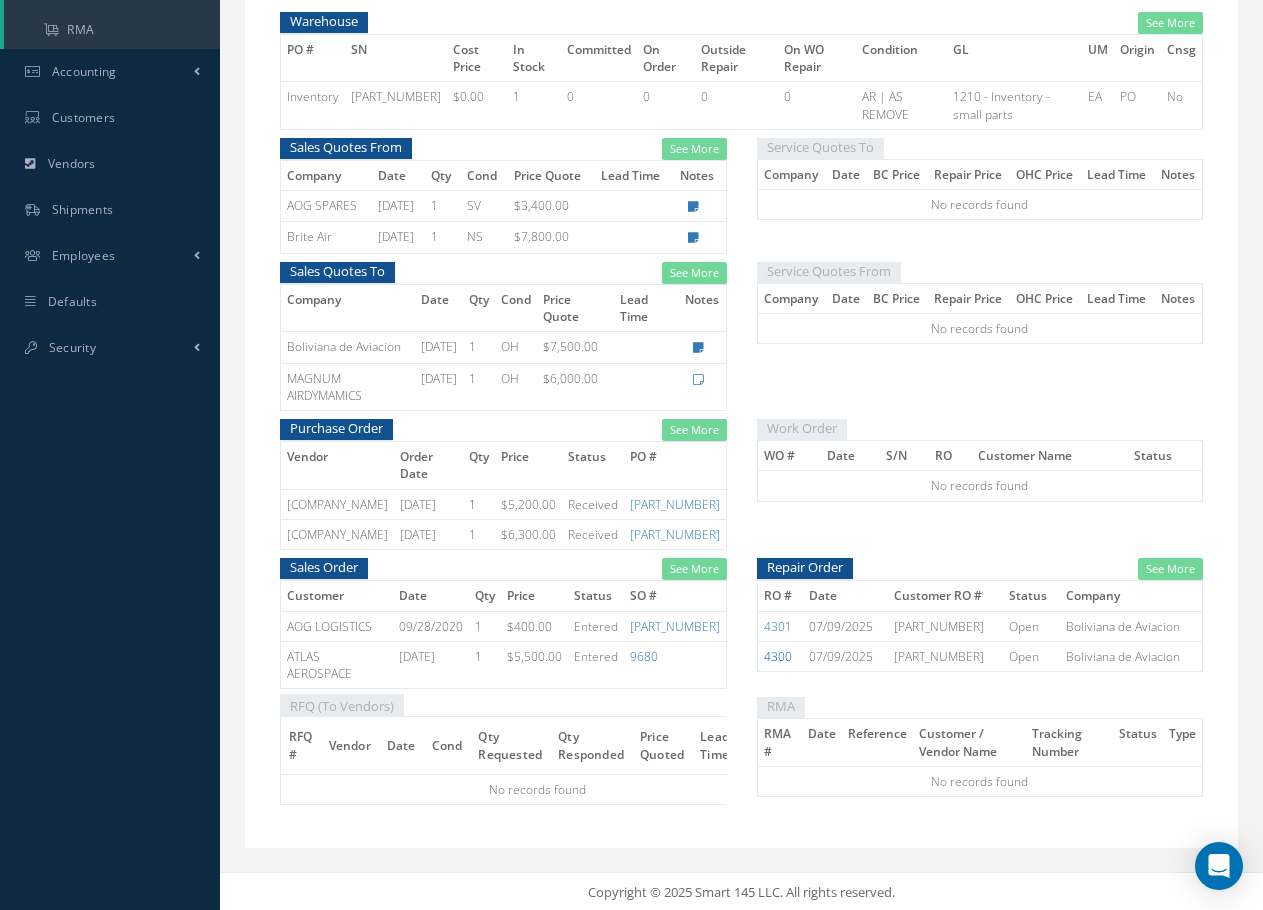 click on "4300" at bounding box center (778, 656) 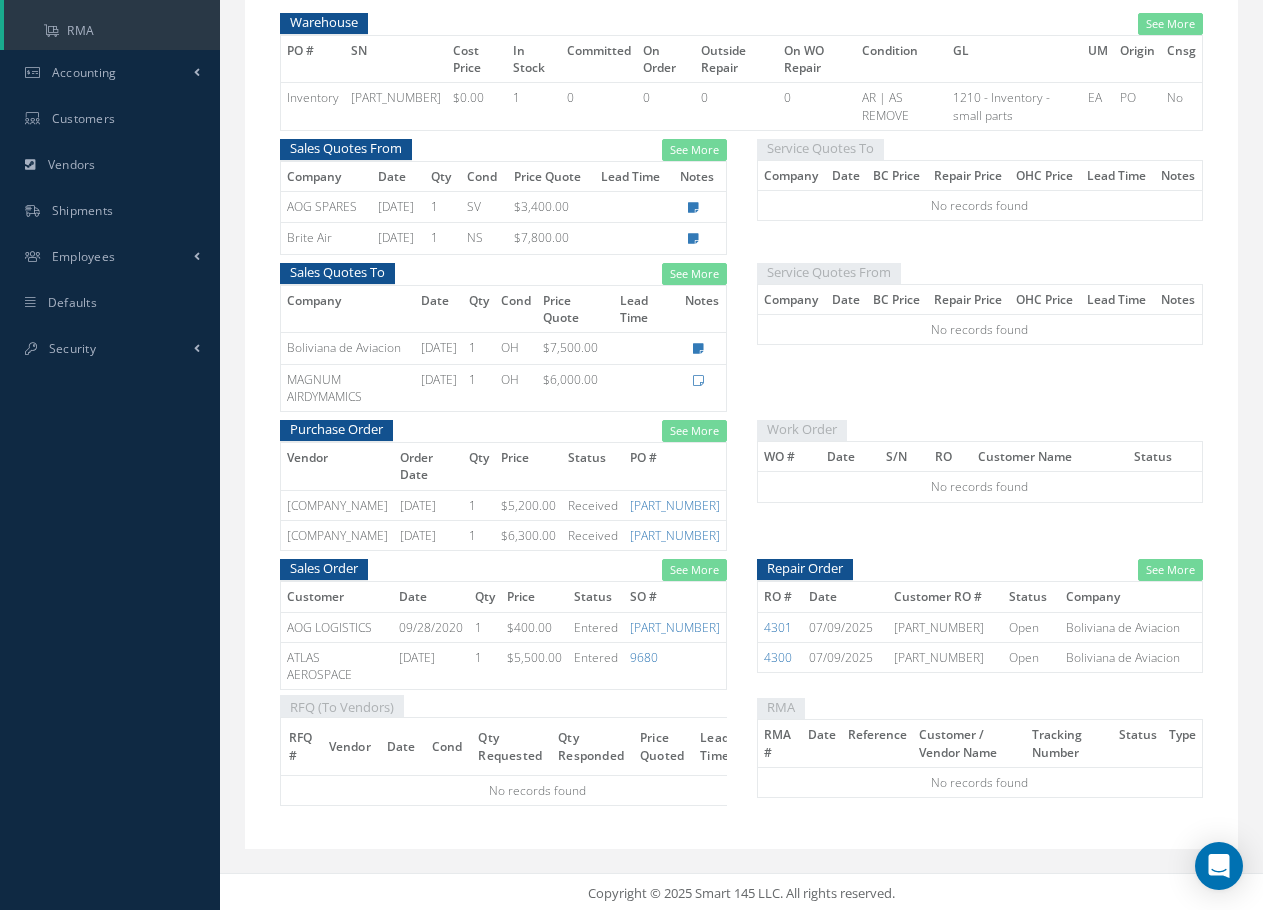 scroll, scrollTop: 448, scrollLeft: 0, axis: vertical 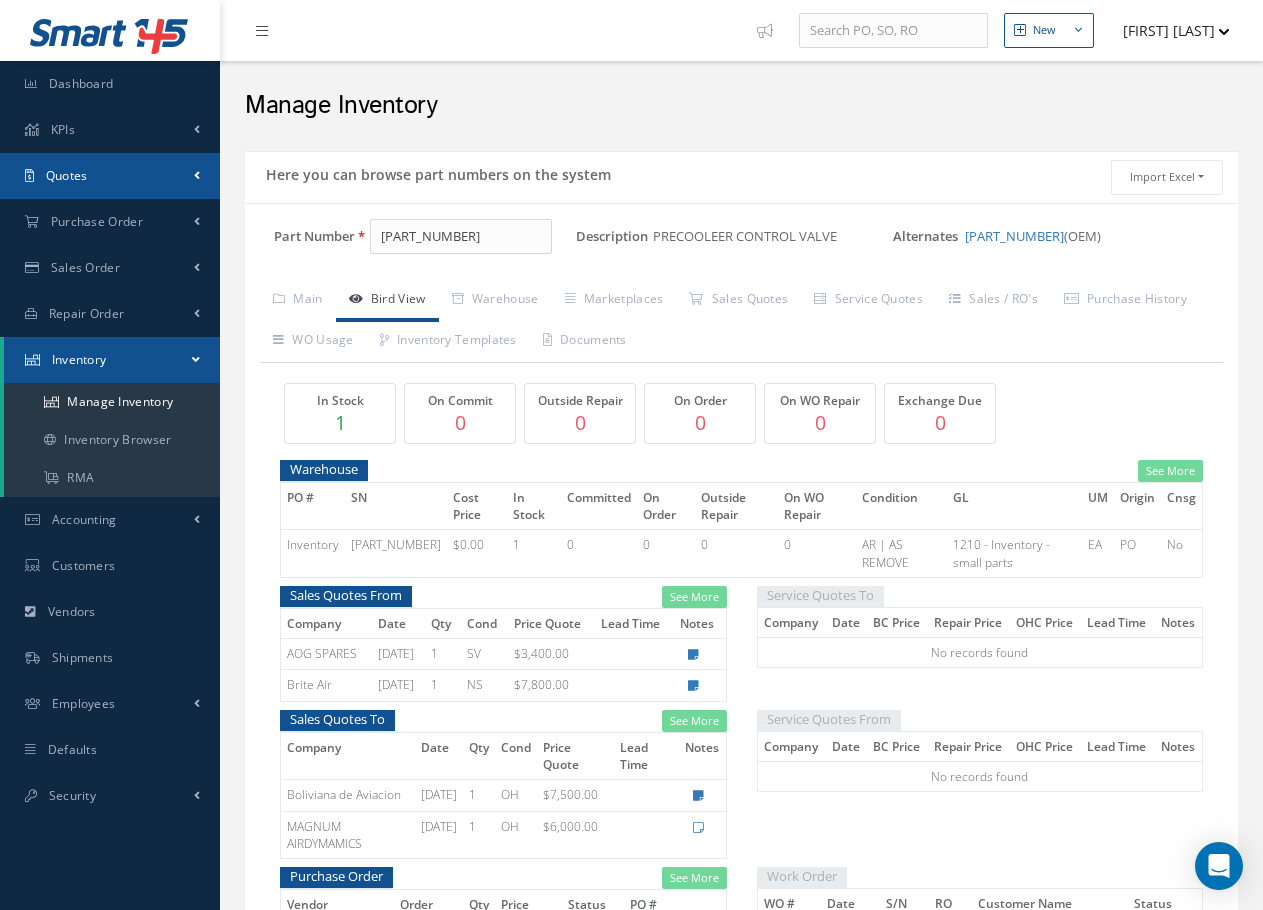click on "Quotes" at bounding box center (110, 176) 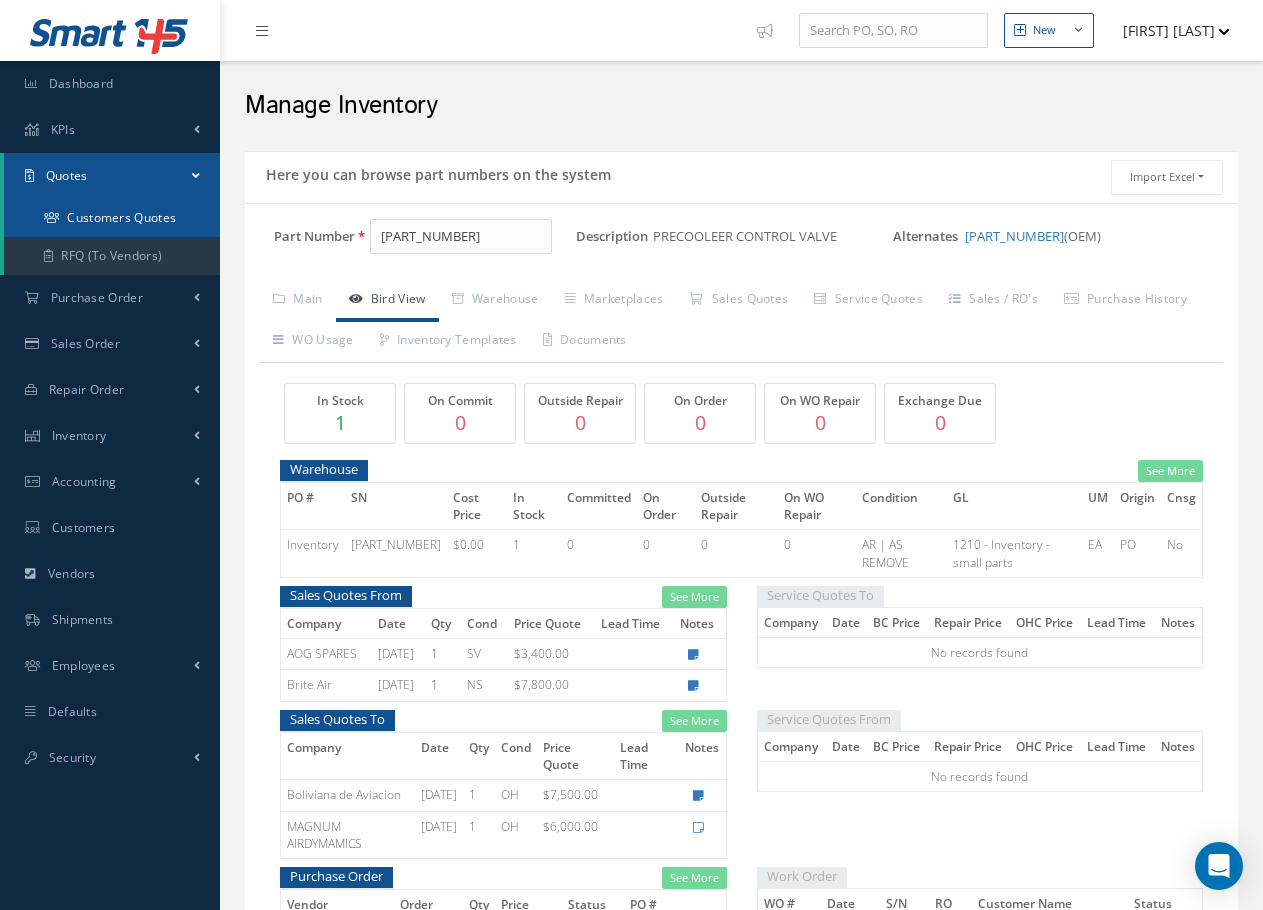 click on "Customers Quotes" at bounding box center (112, 218) 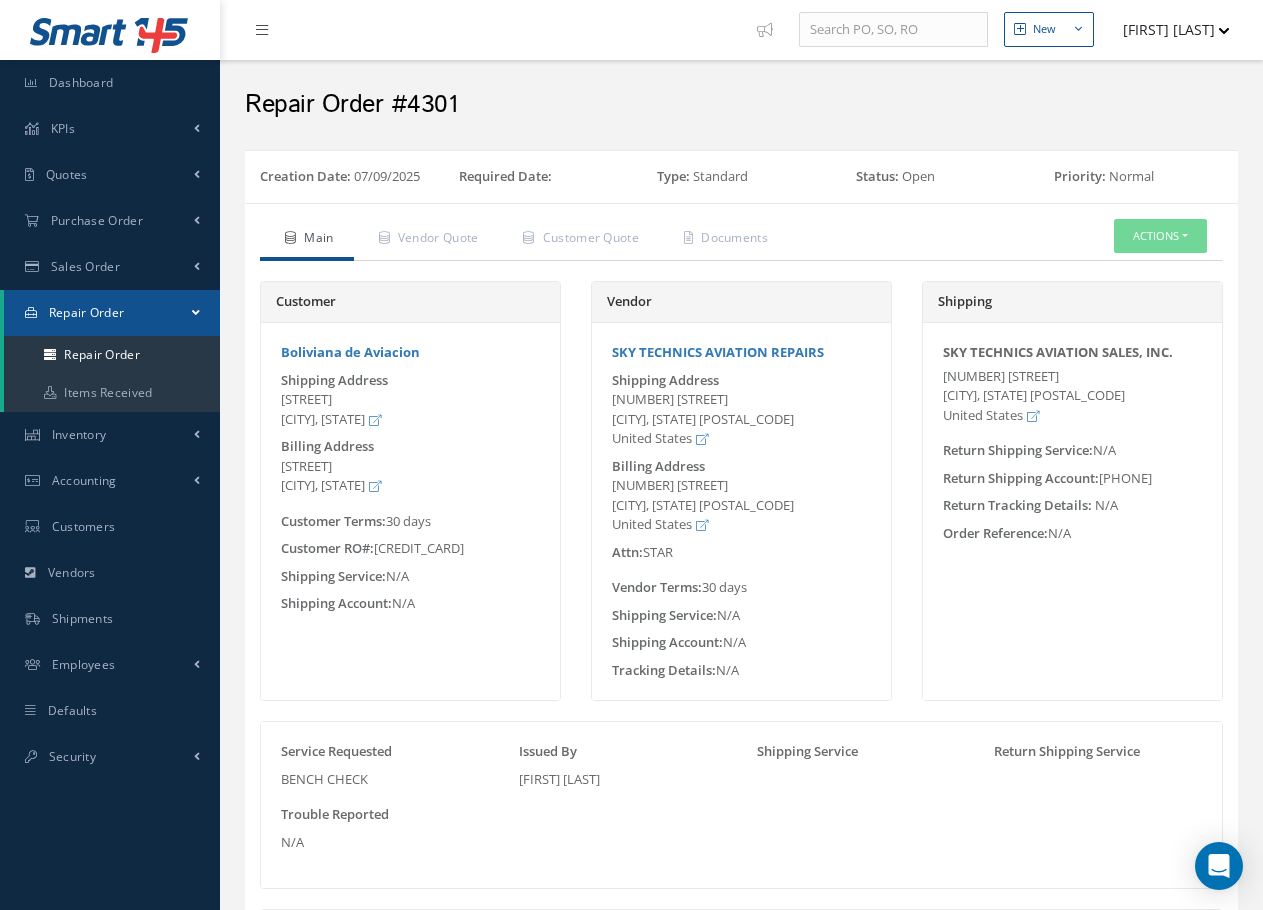 scroll, scrollTop: 0, scrollLeft: 0, axis: both 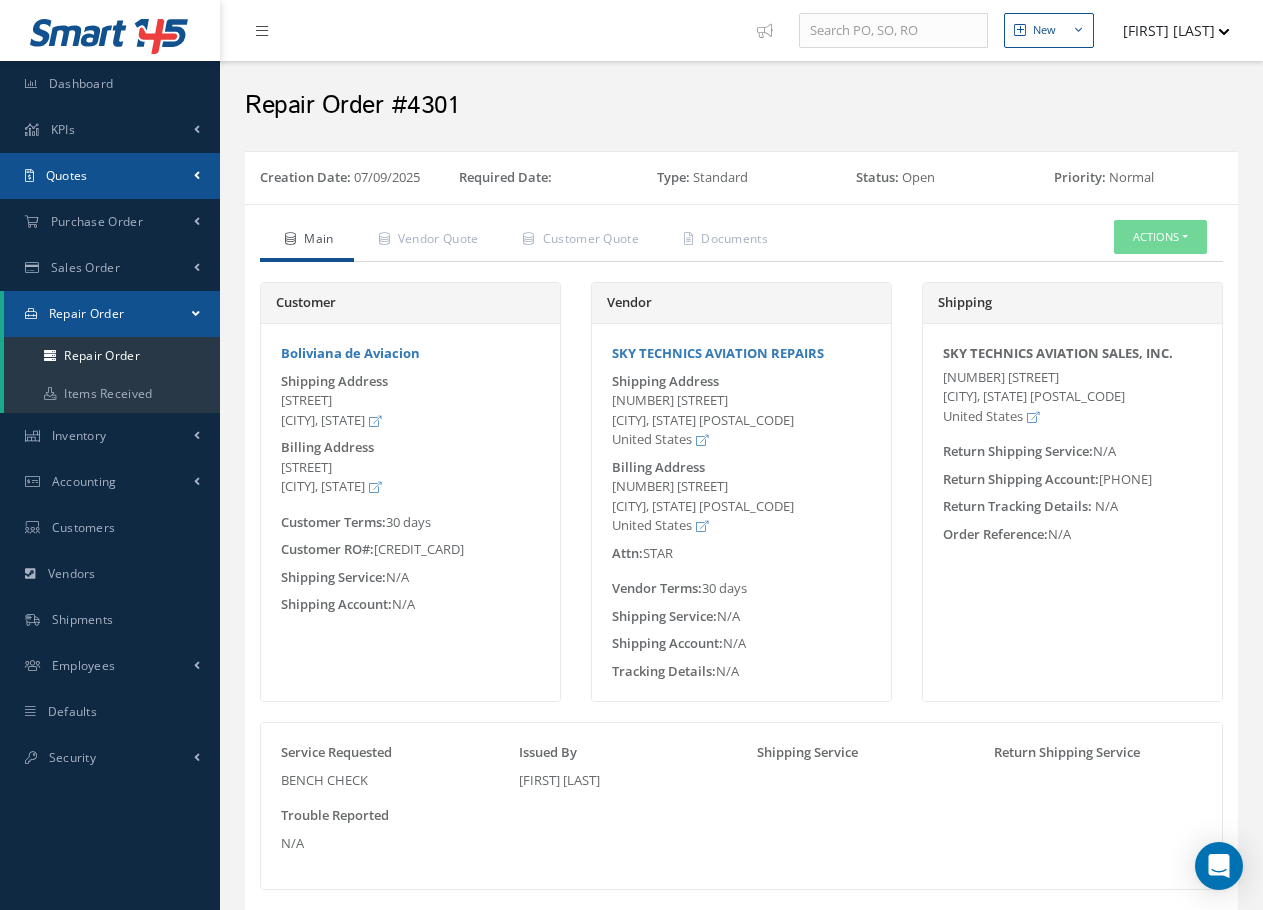 click on "Quotes" at bounding box center [67, 175] 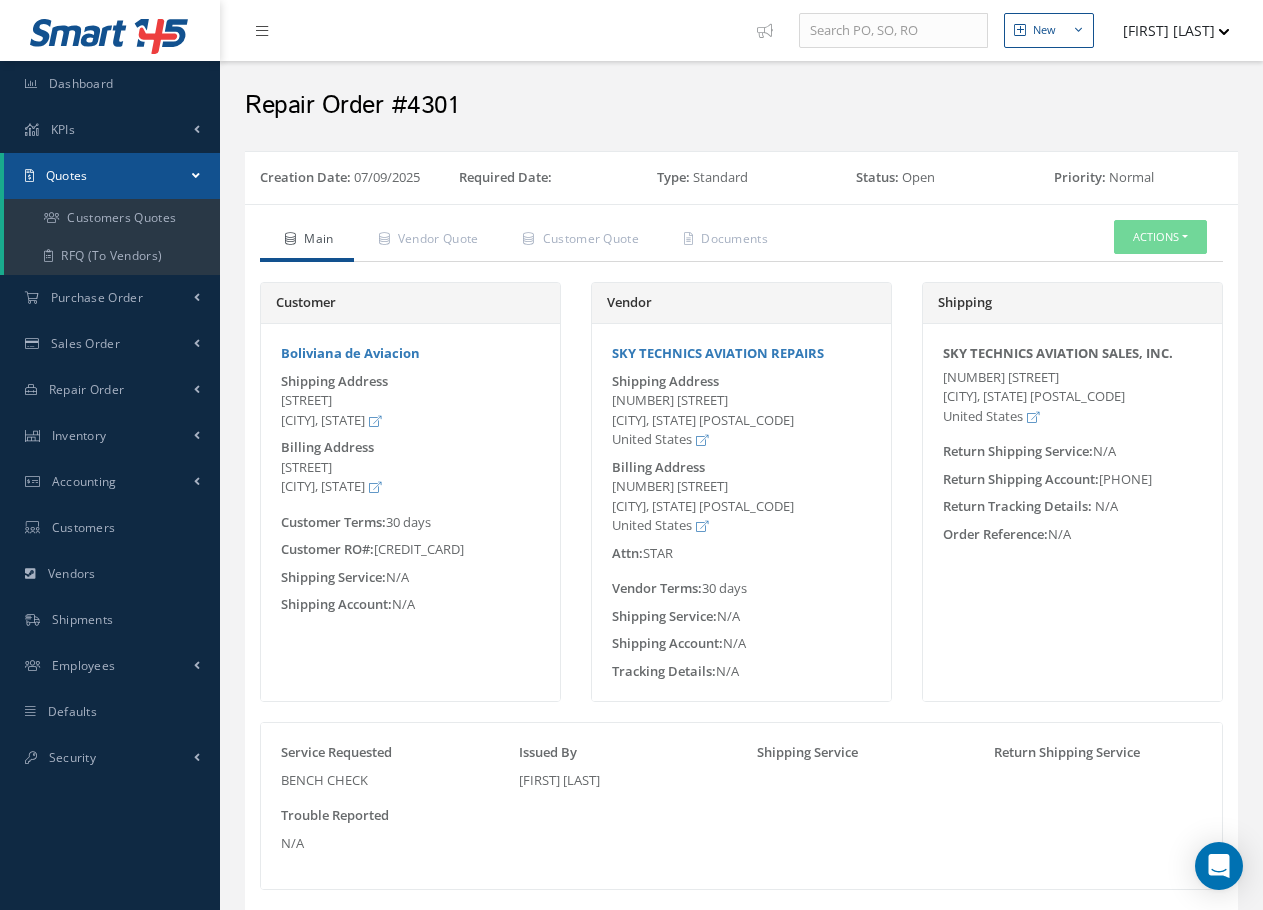 click on "Quotes" at bounding box center [67, 175] 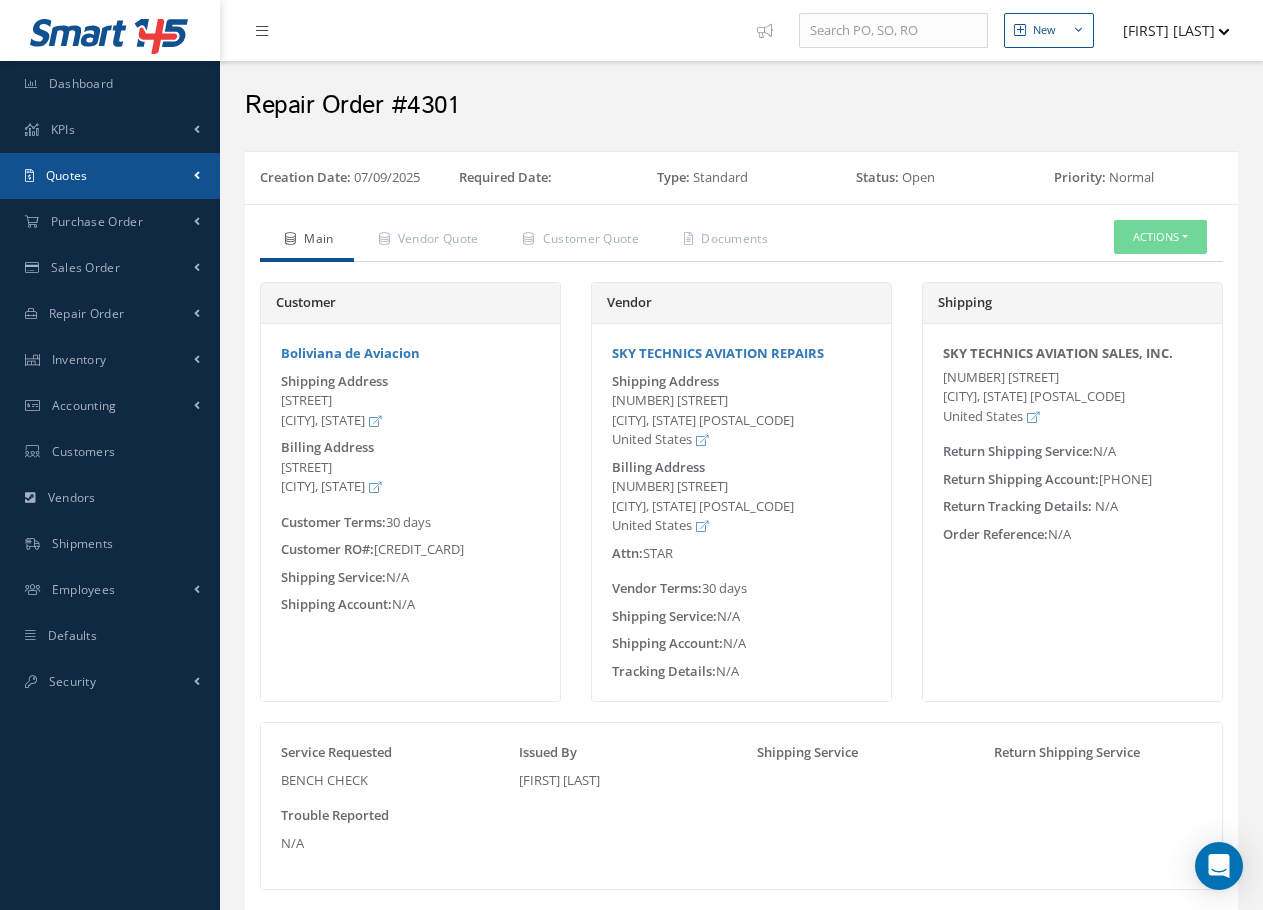 click on "Quotes" at bounding box center (67, 175) 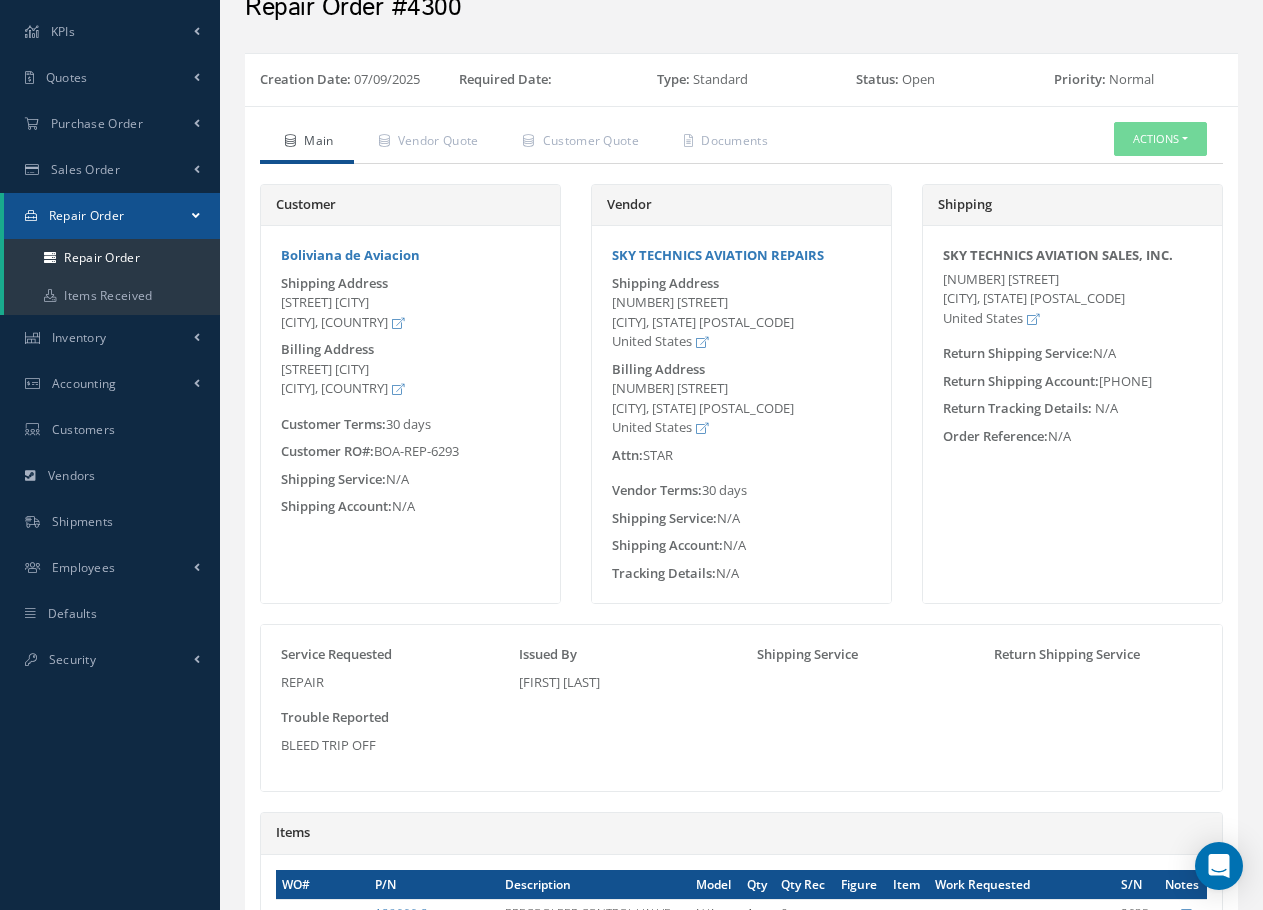 scroll, scrollTop: 0, scrollLeft: 0, axis: both 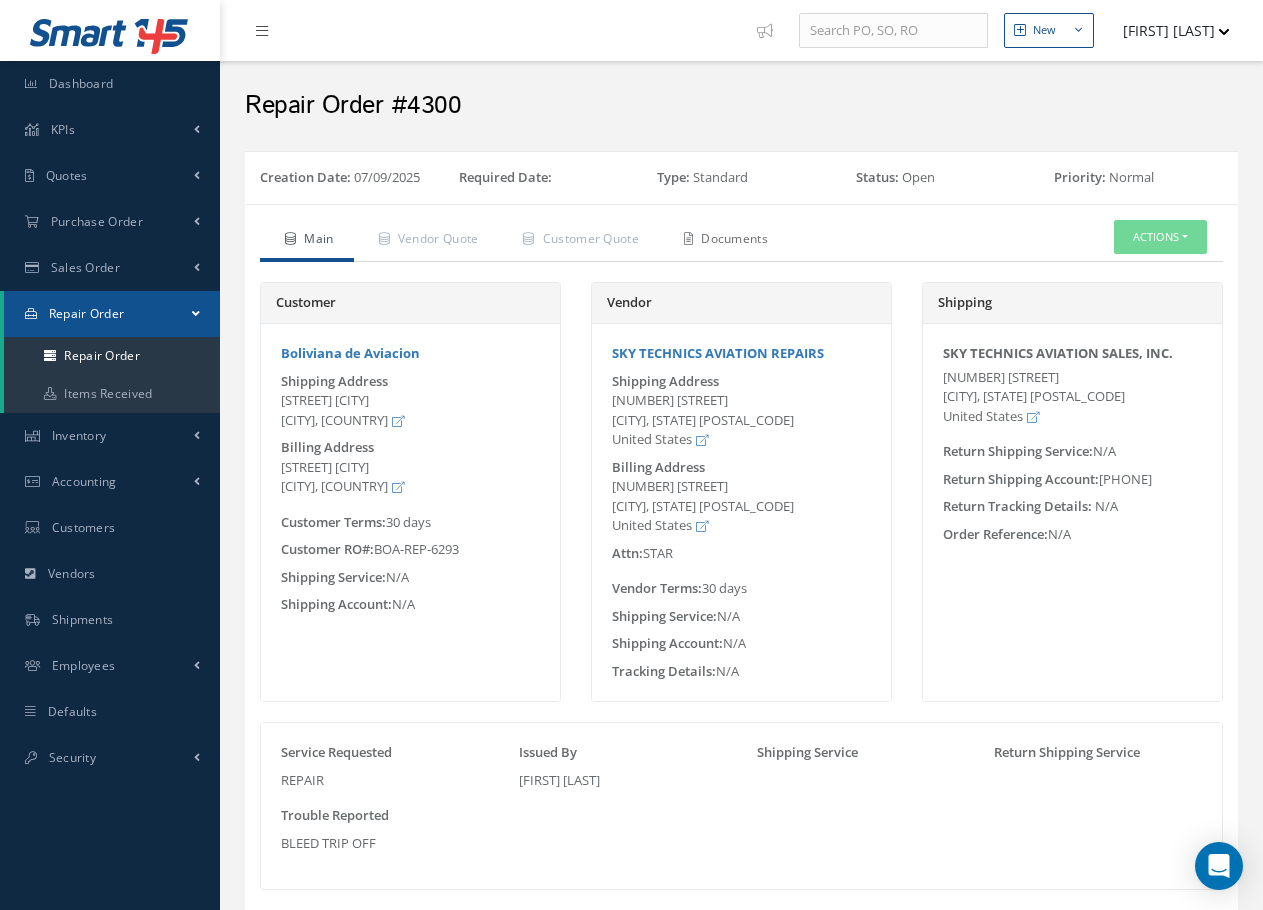 click on "Documents" at bounding box center [723, 241] 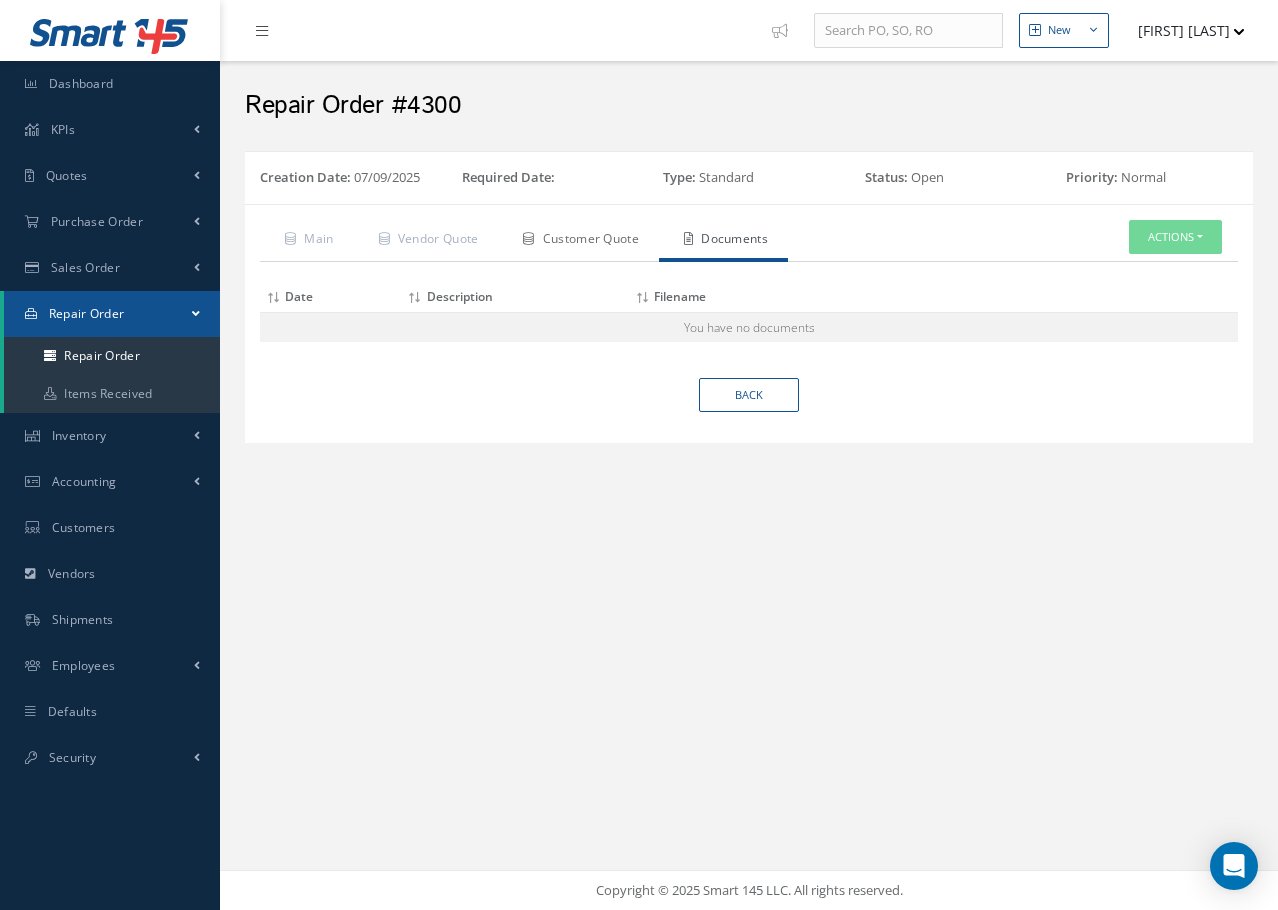 click on "Customer Quote" at bounding box center [578, 241] 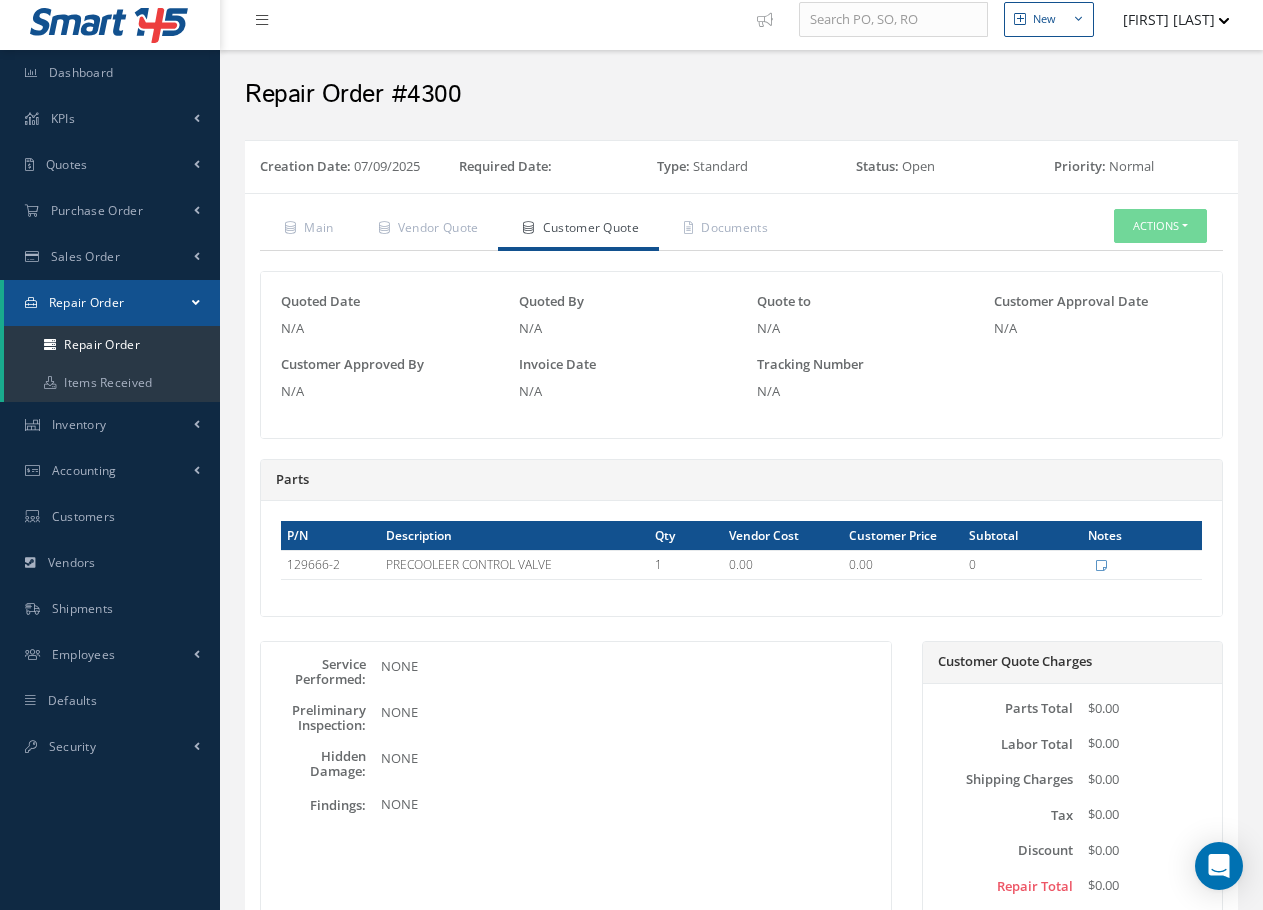 scroll, scrollTop: 0, scrollLeft: 0, axis: both 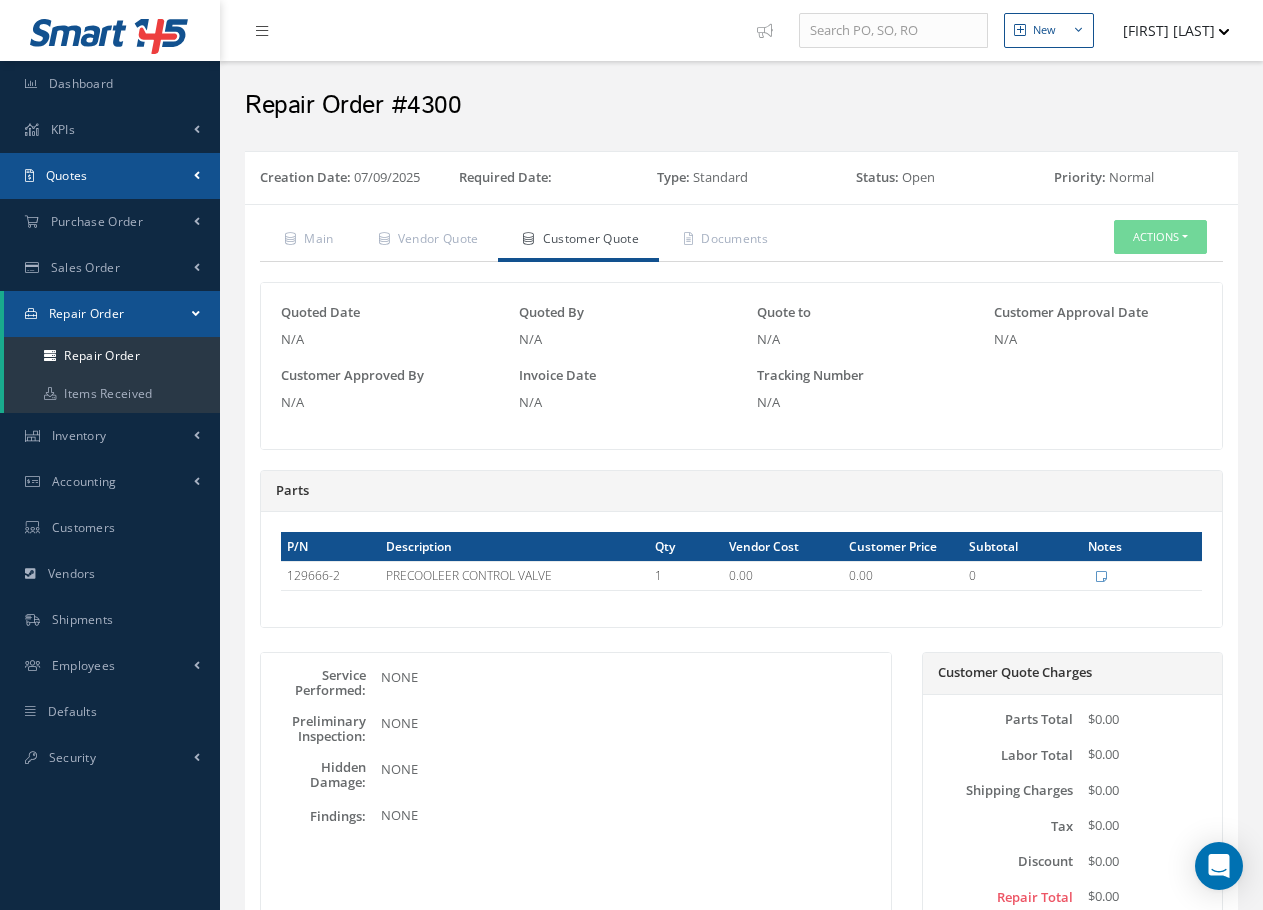 click on "Quotes" at bounding box center [67, 175] 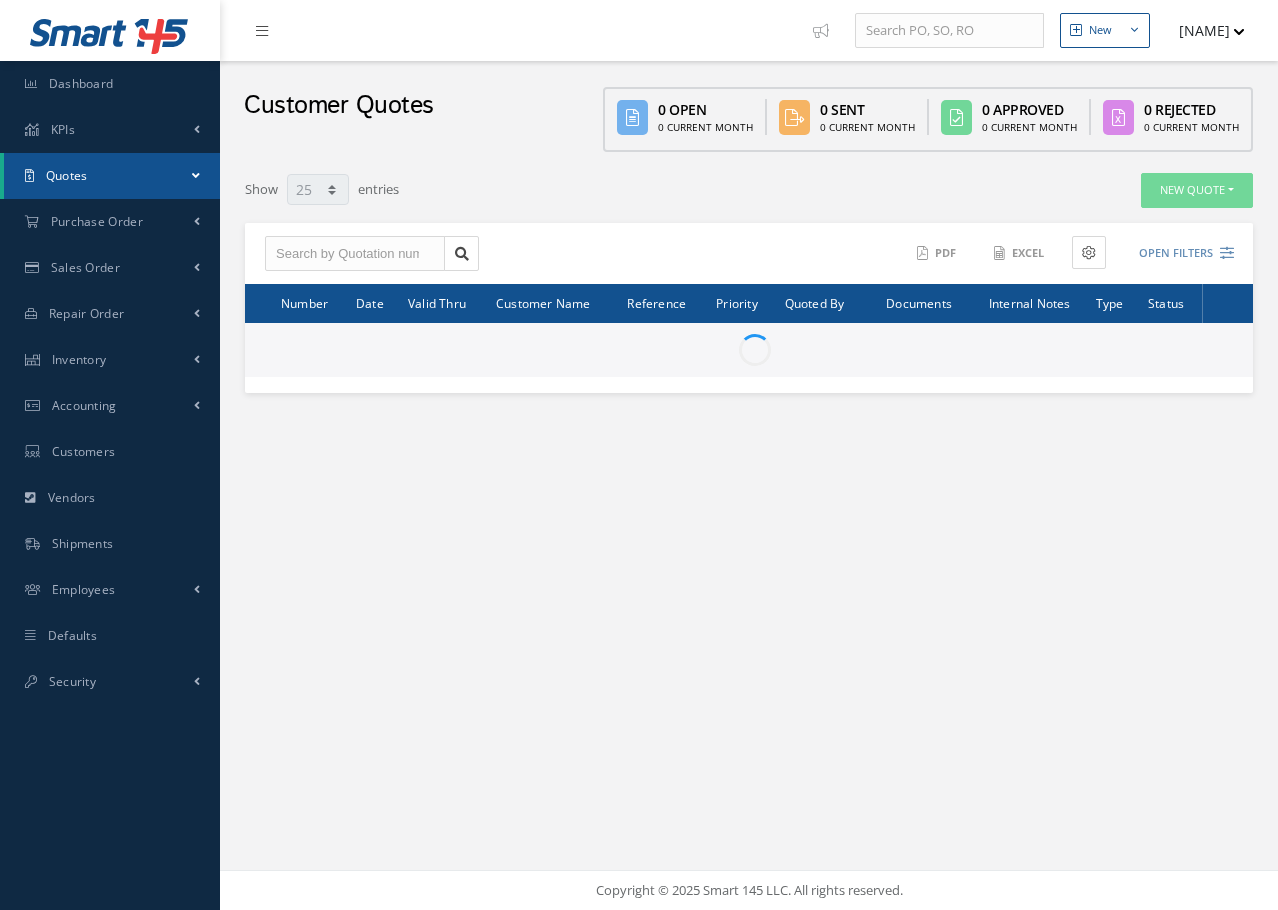 select on "25" 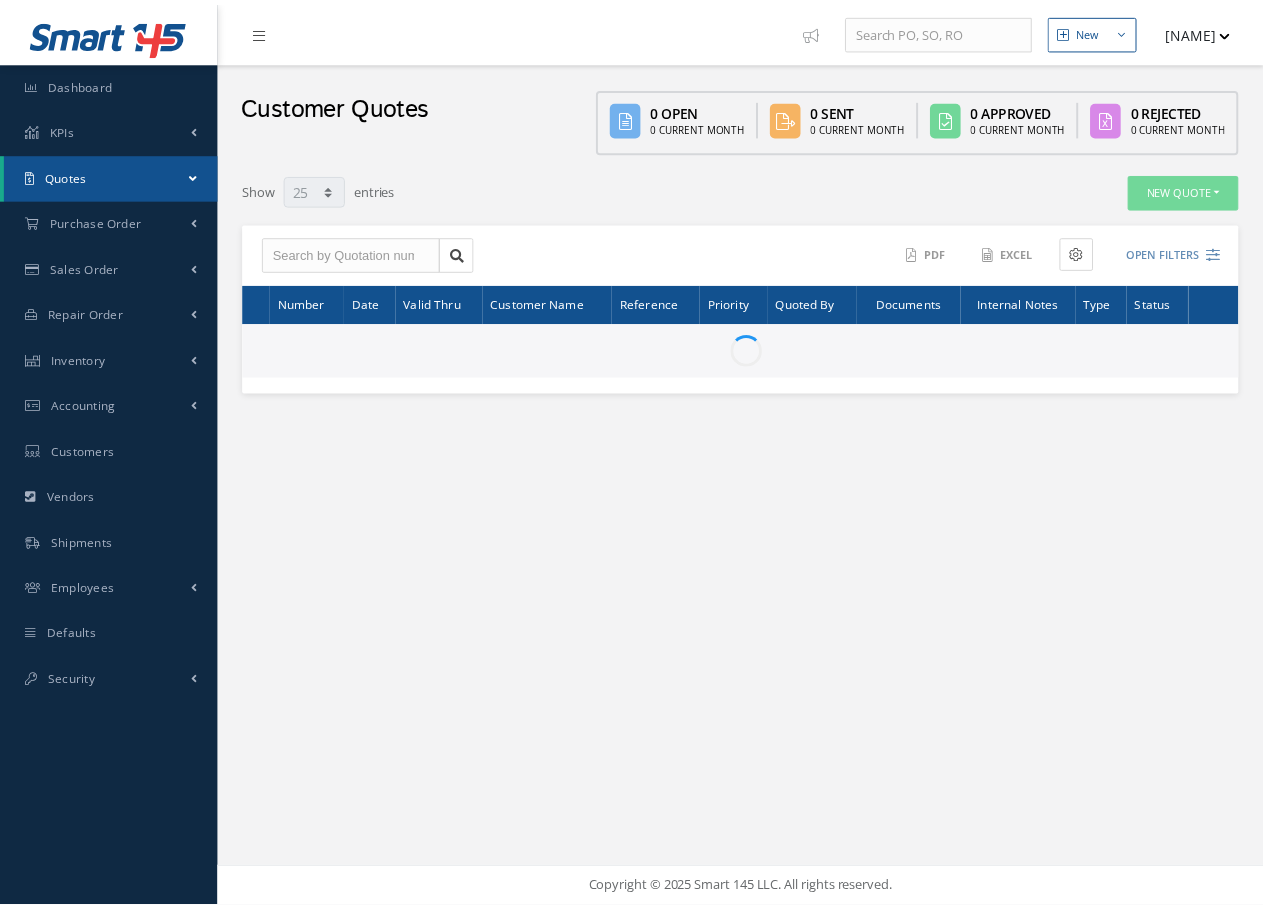 scroll, scrollTop: 0, scrollLeft: 0, axis: both 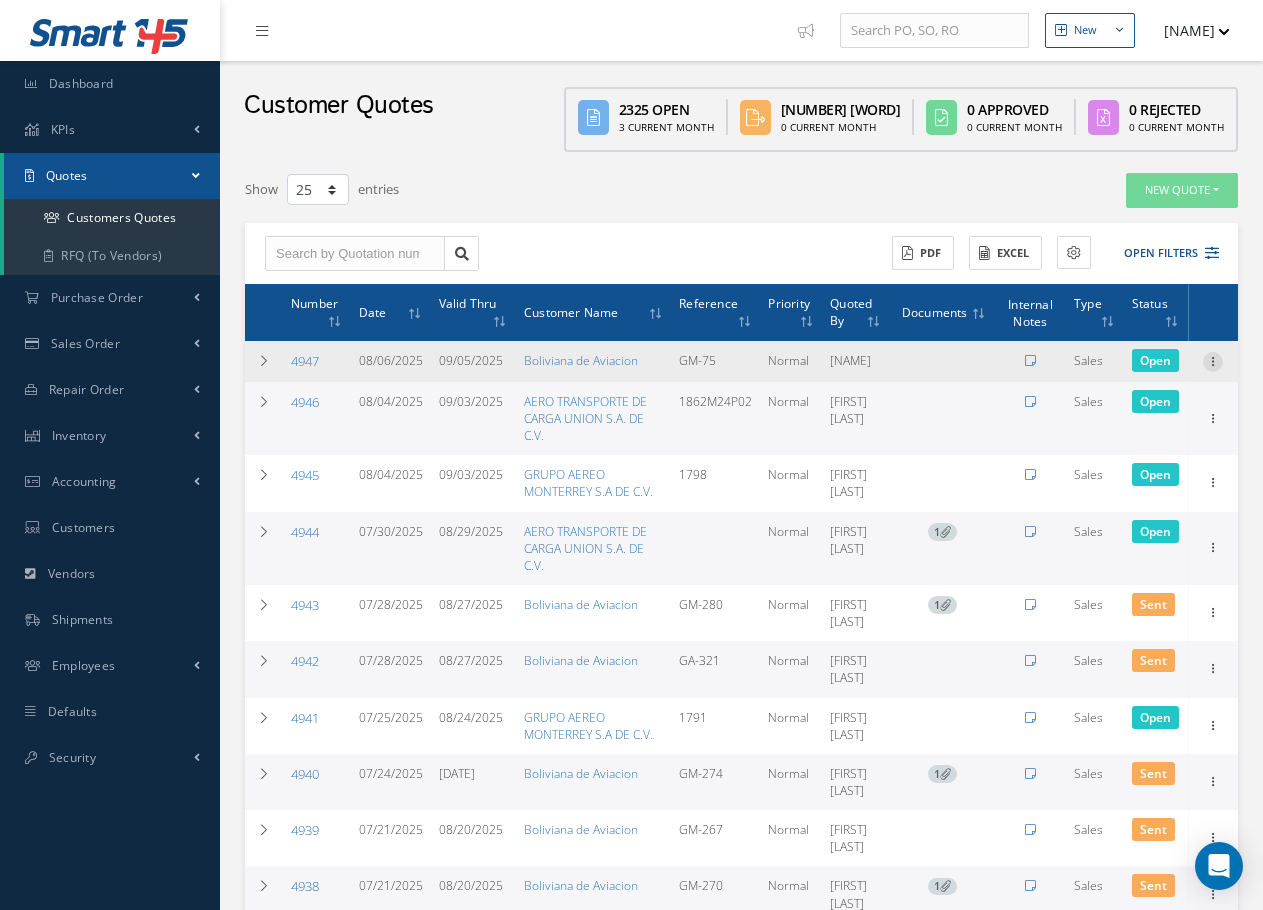 click at bounding box center [1213, 360] 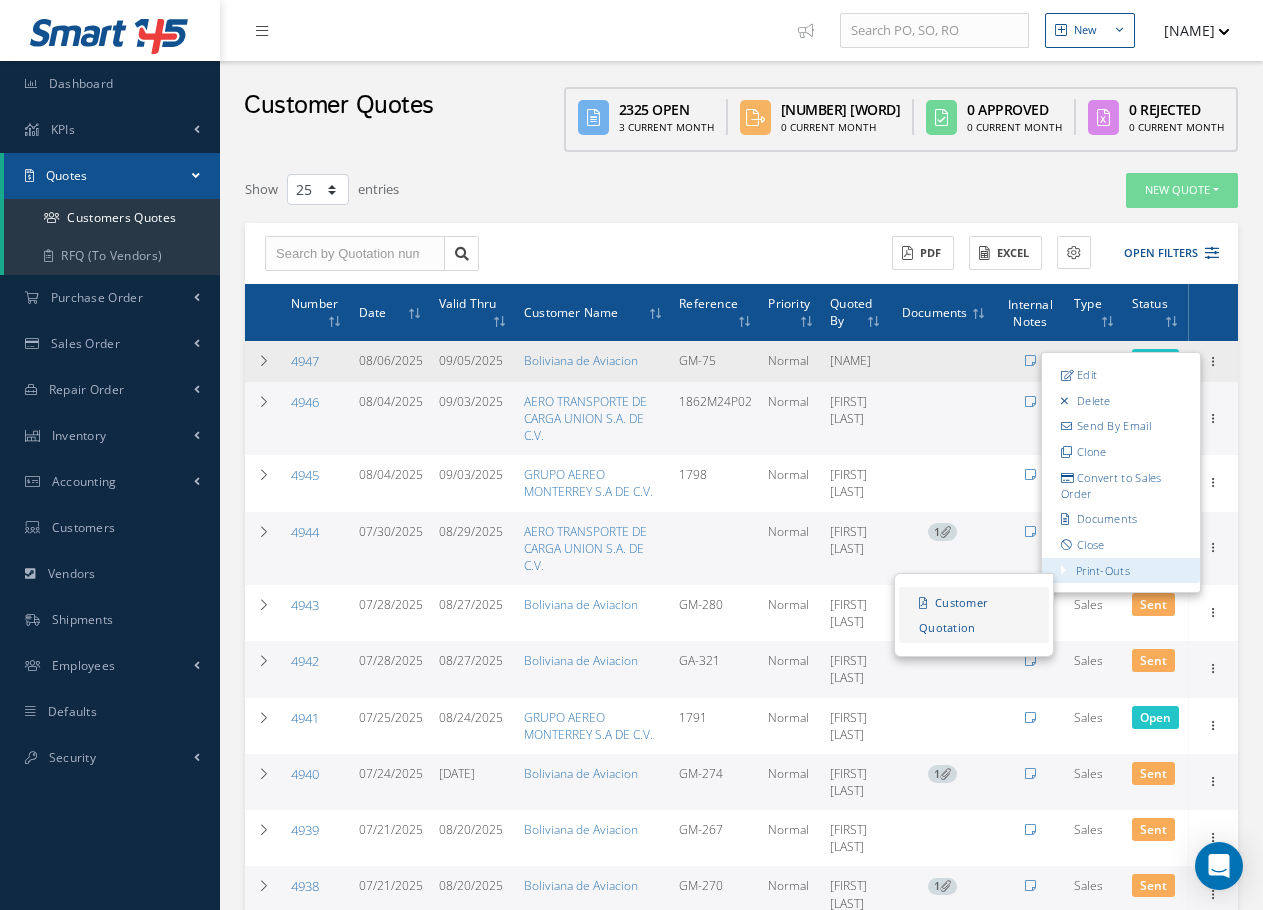 click on "Customer Quotation" at bounding box center [974, 614] 